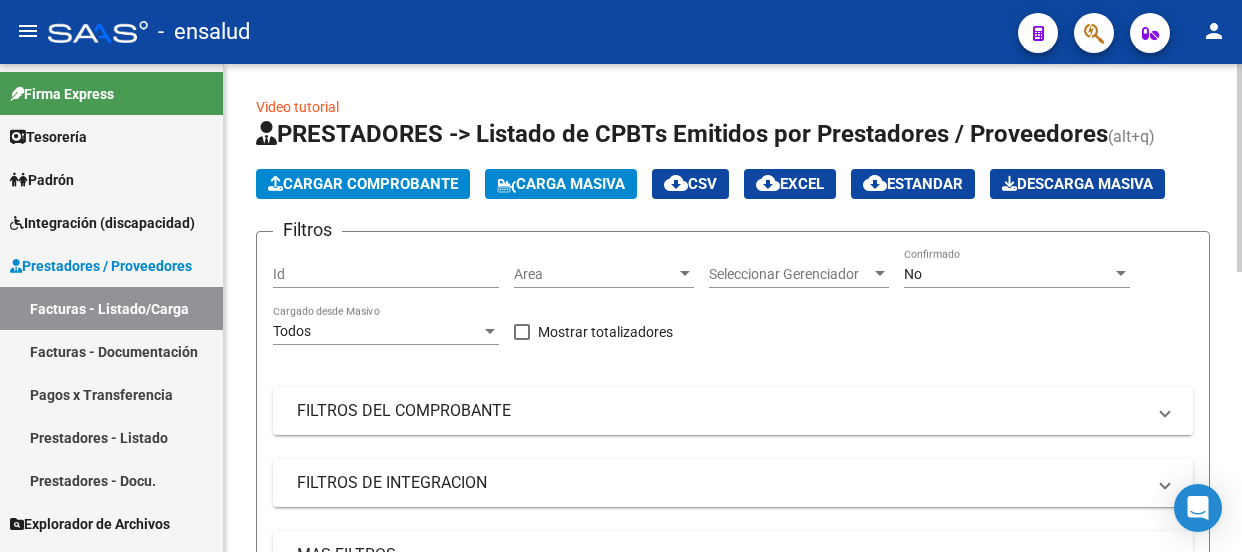 scroll, scrollTop: 0, scrollLeft: 0, axis: both 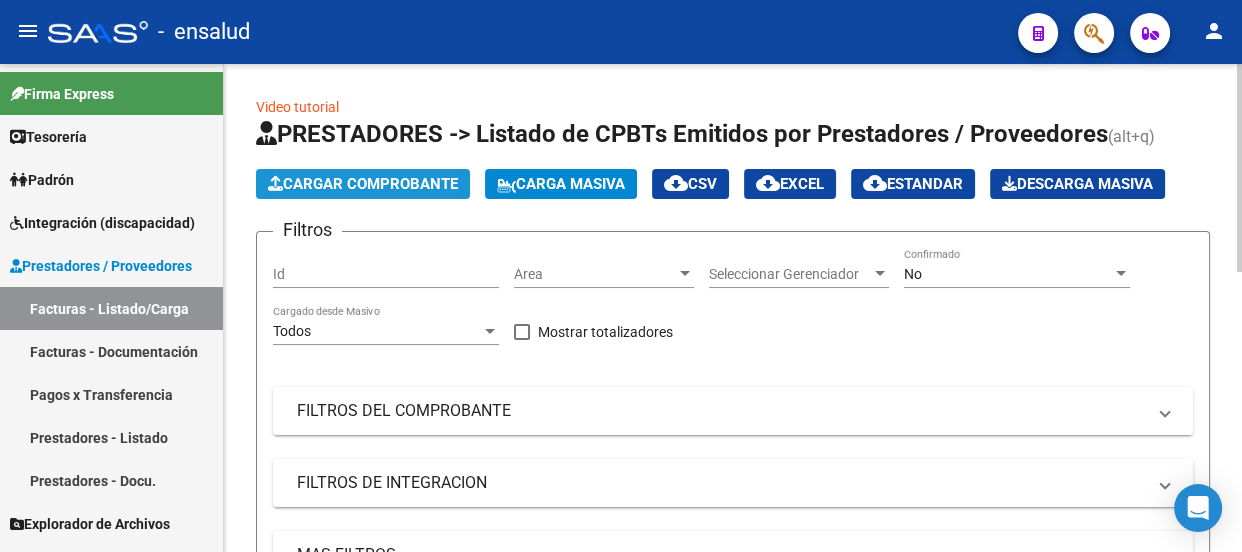 click on "Cargar Comprobante" 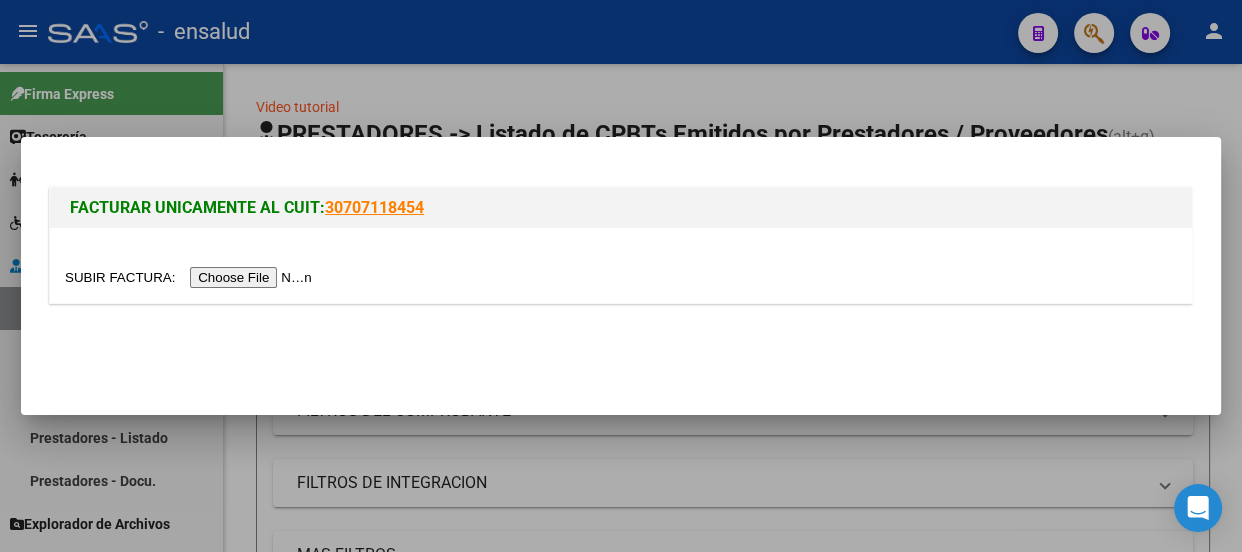 click at bounding box center (191, 277) 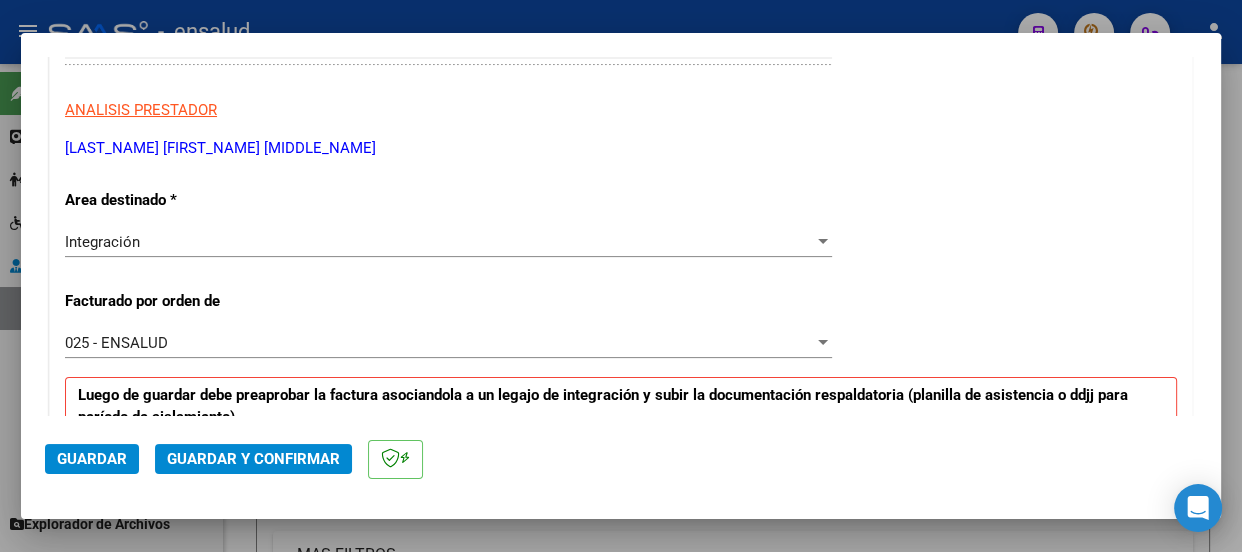 scroll, scrollTop: 545, scrollLeft: 0, axis: vertical 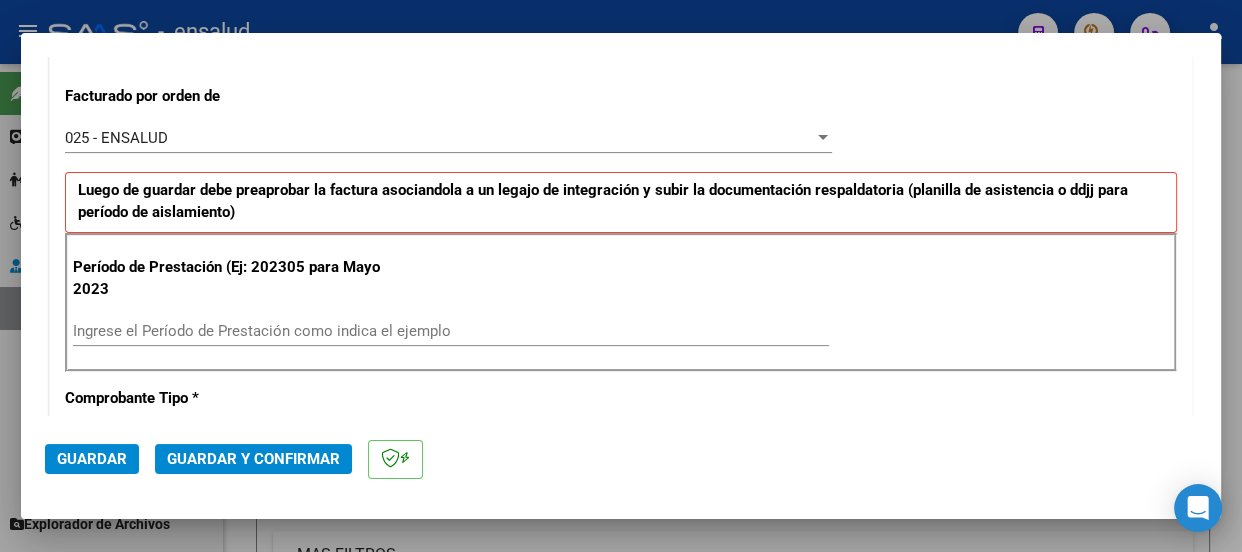 click on "Ingrese el Período de Prestación como indica el ejemplo" at bounding box center (451, 331) 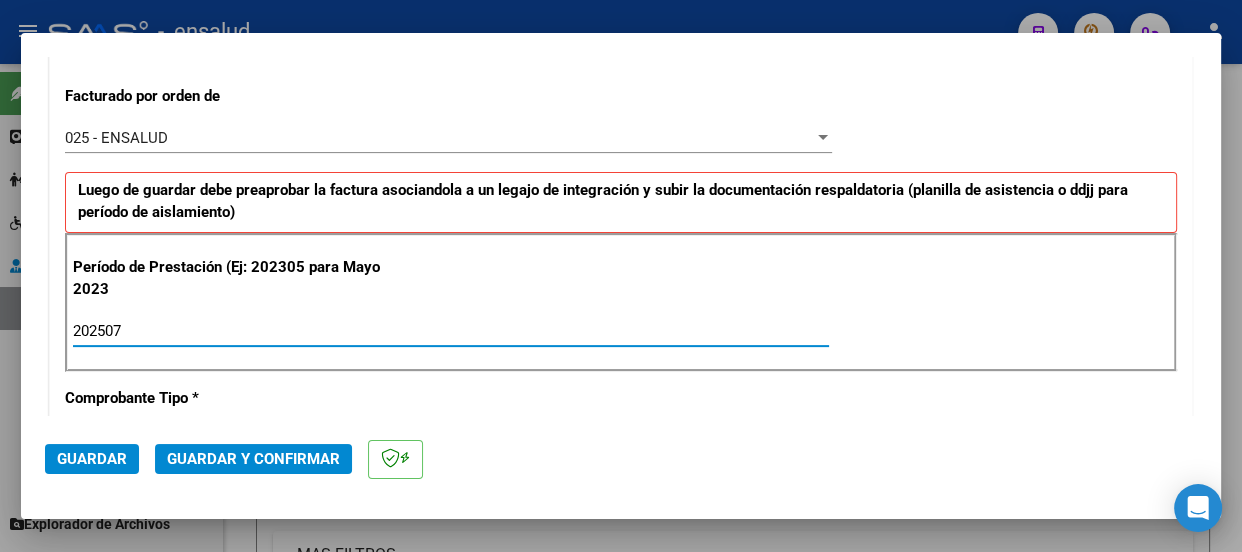 type on "202507" 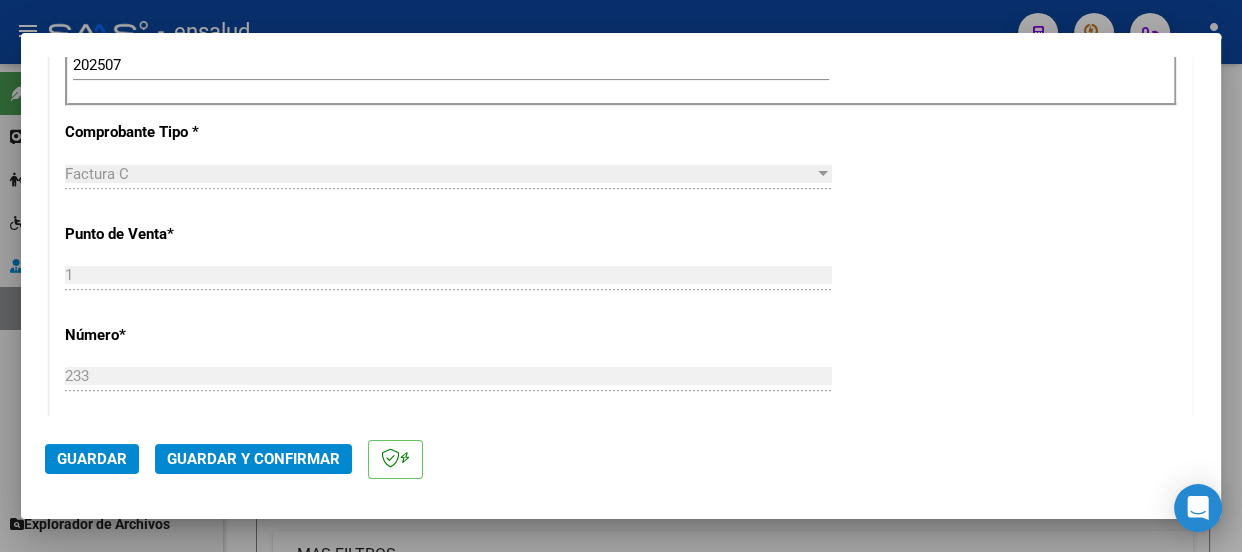 scroll, scrollTop: 909, scrollLeft: 0, axis: vertical 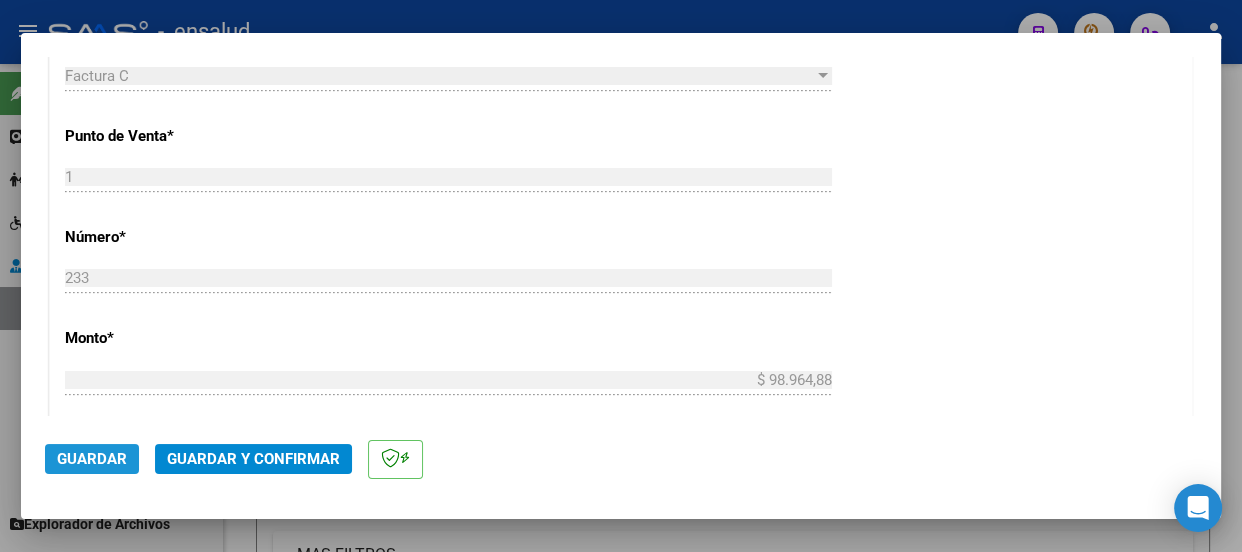 click on "Guardar" 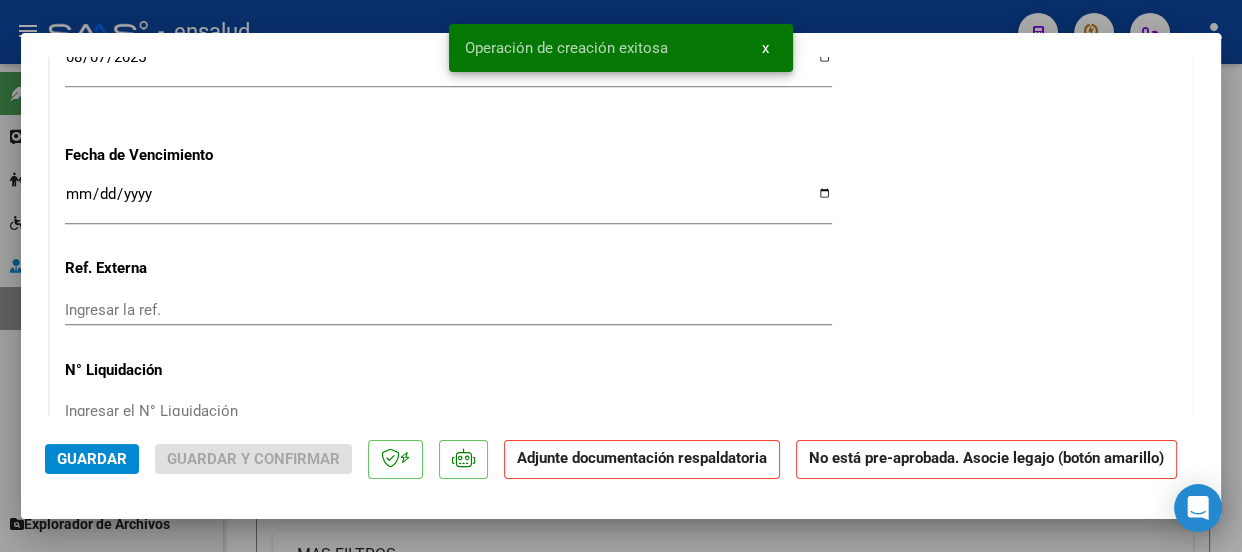 scroll, scrollTop: 2000, scrollLeft: 0, axis: vertical 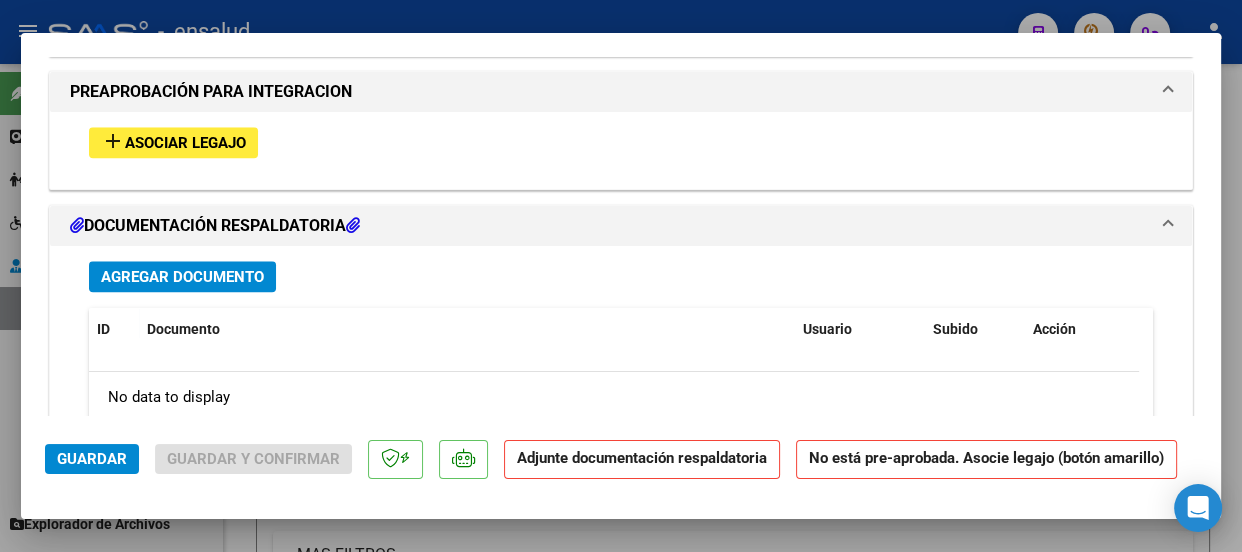 click on "Asociar Legajo" at bounding box center (185, 143) 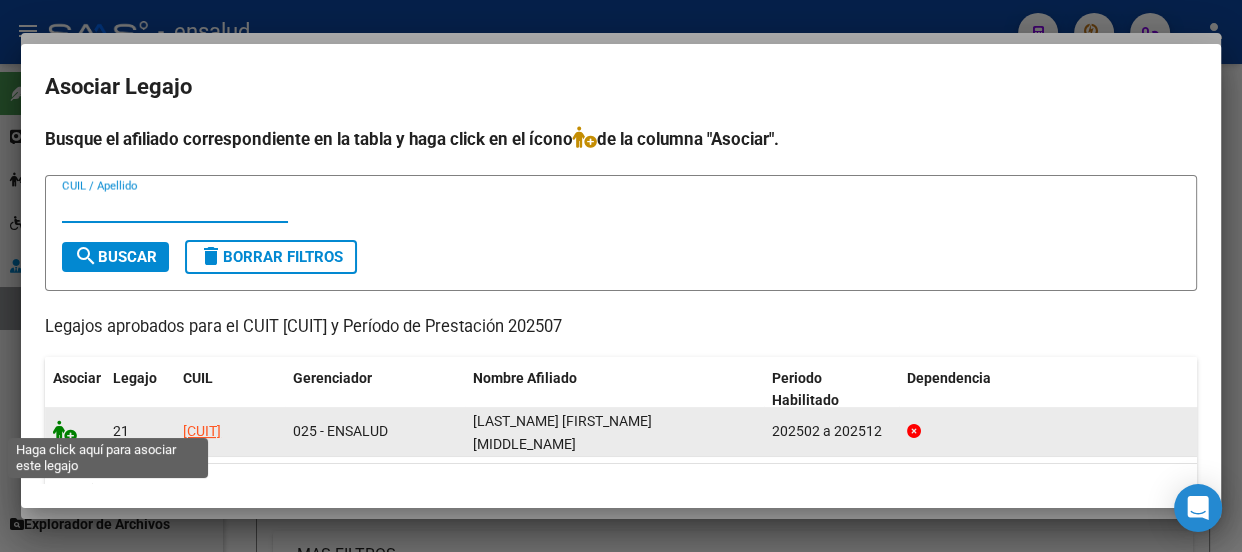 click 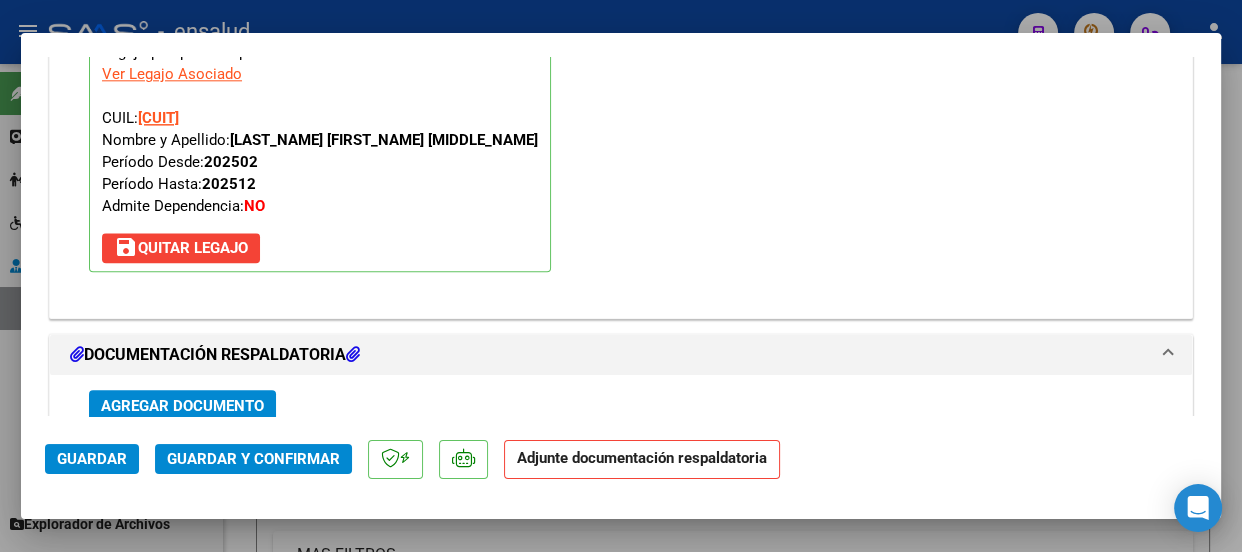 scroll, scrollTop: 2325, scrollLeft: 0, axis: vertical 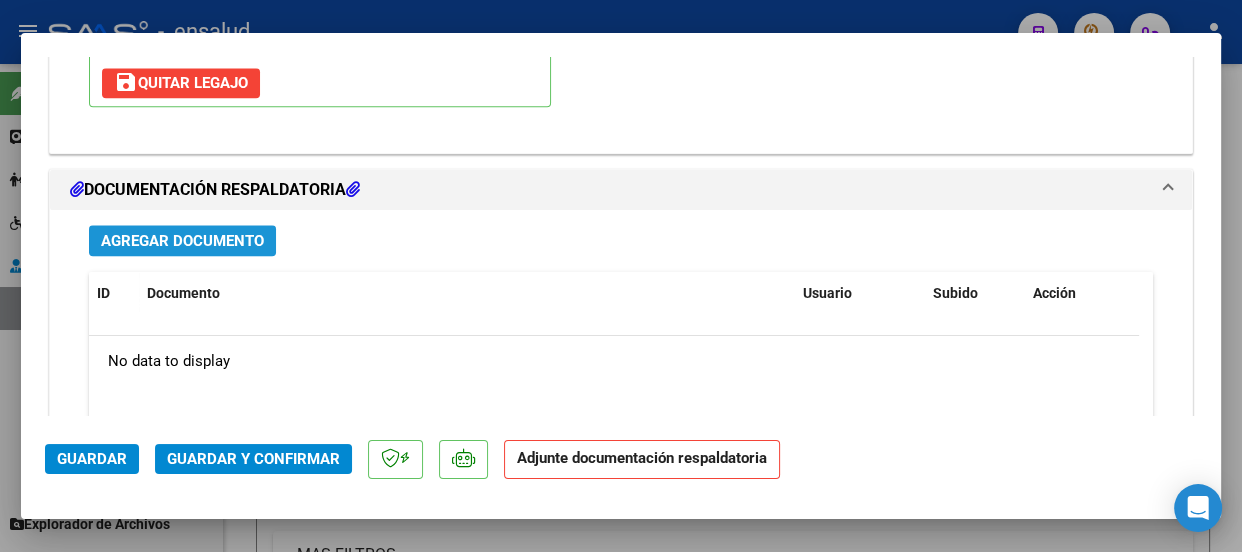 click on "Agregar Documento" at bounding box center [182, 241] 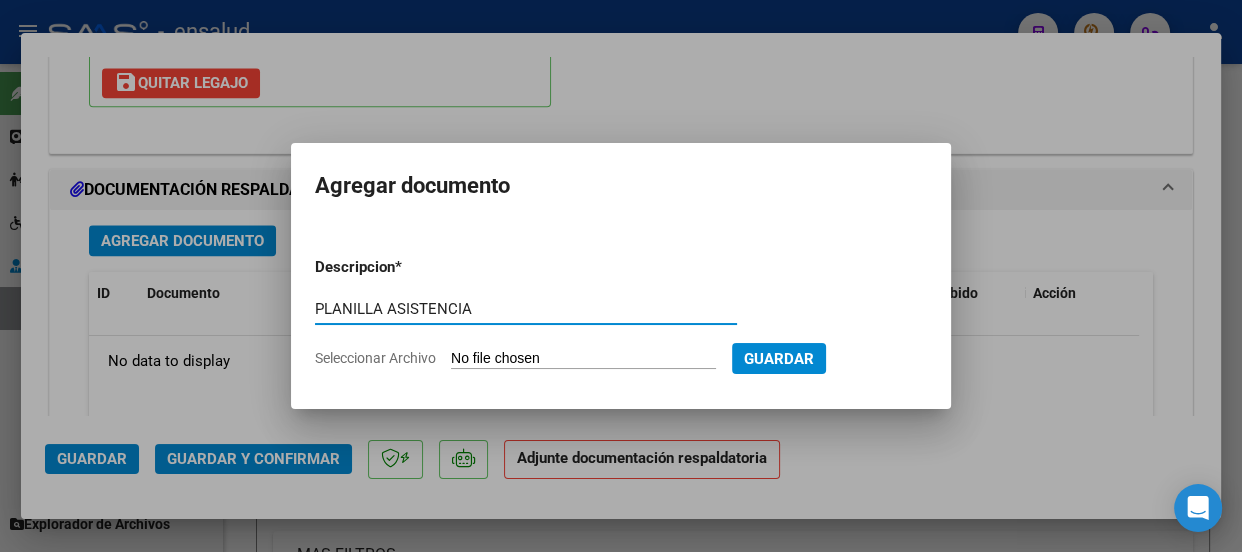 type on "PLANILLA ASISTENCIA" 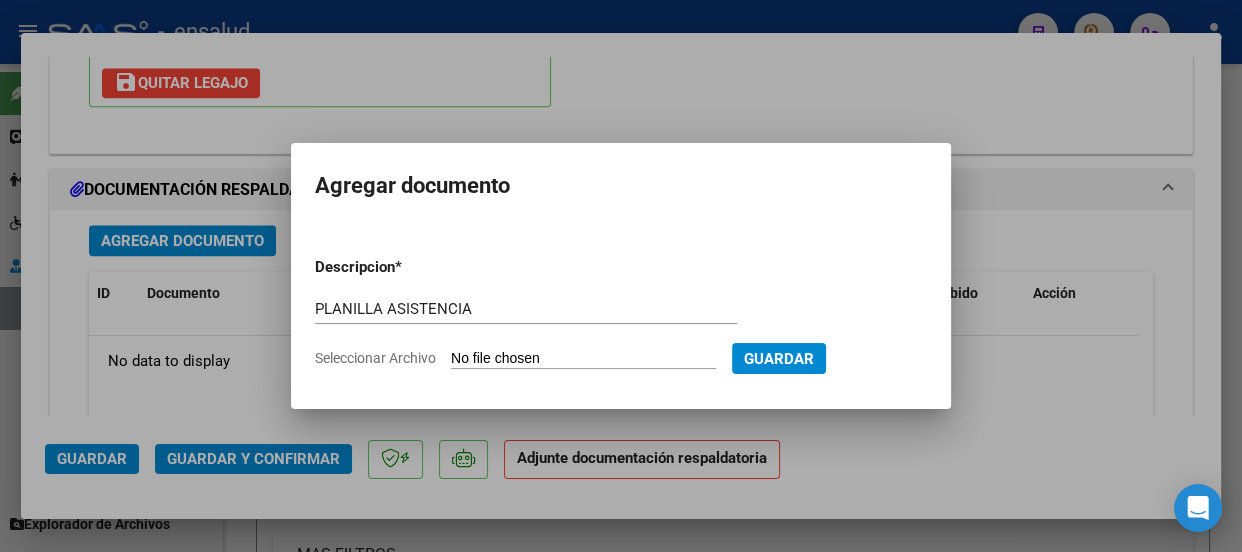 type on "C:\fakepath\BARBOZA ISABELLA_202507_91_N_CHARLONE ANDREA_1-233-PA.pdf" 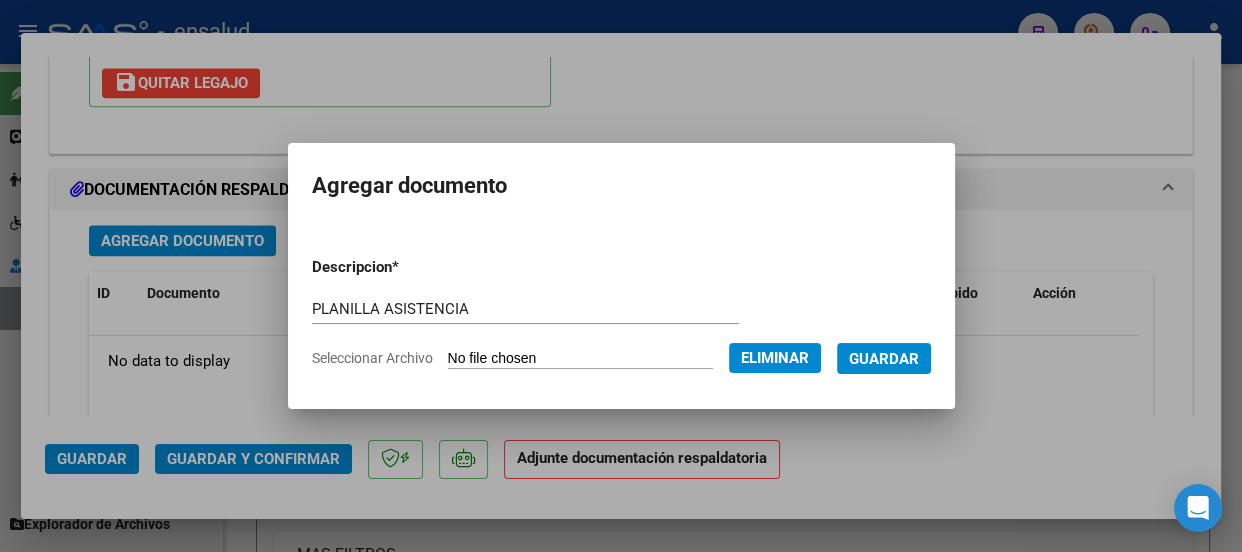 click on "Guardar" at bounding box center (884, 359) 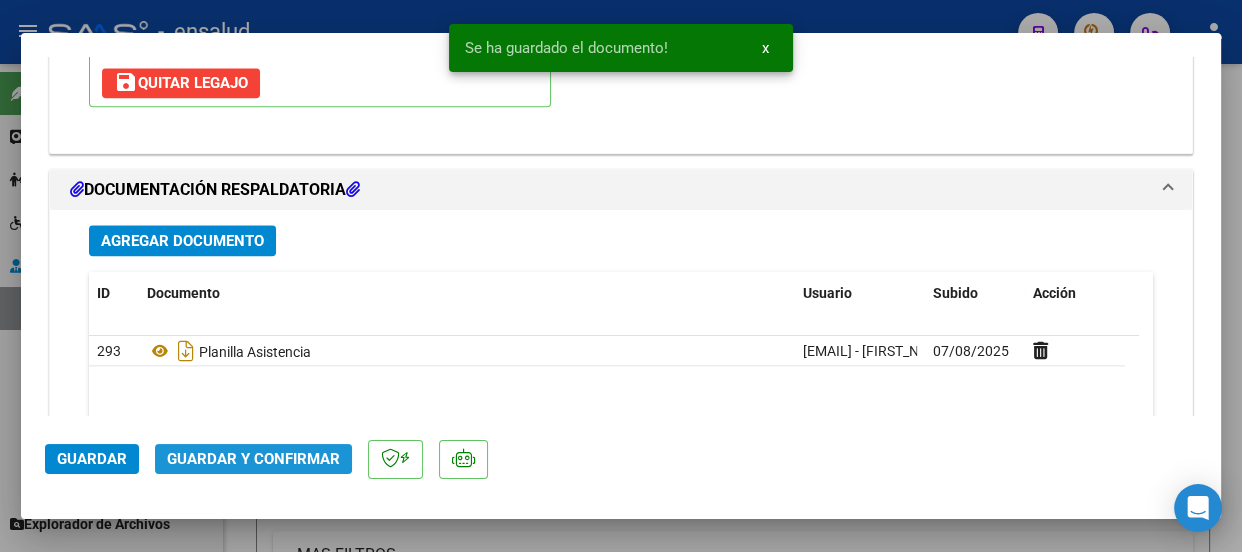 click on "Guardar y Confirmar" 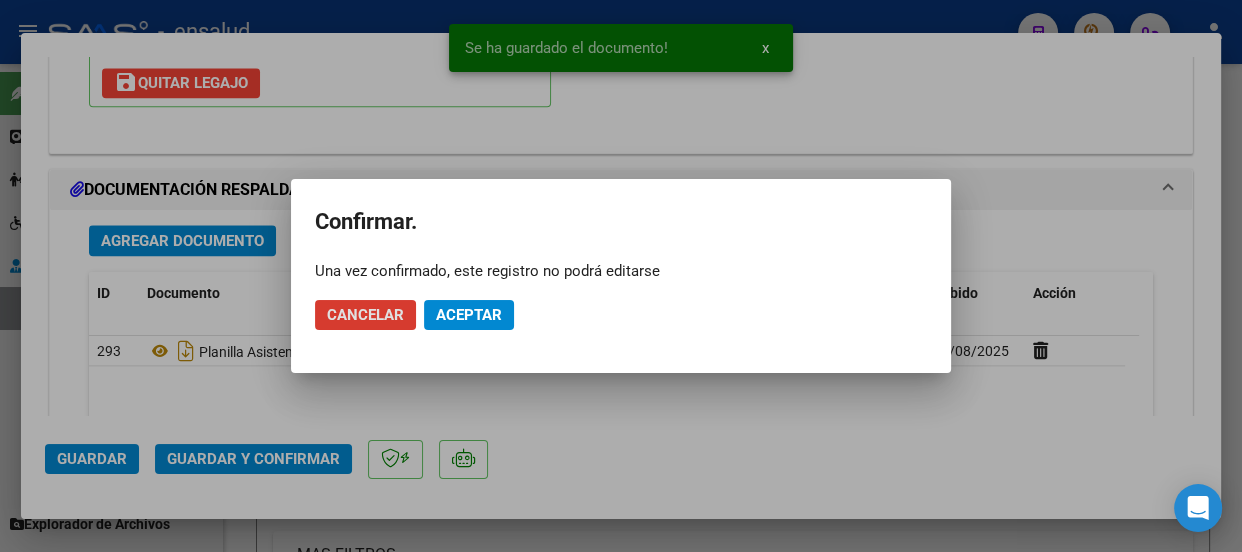 click on "Aceptar" 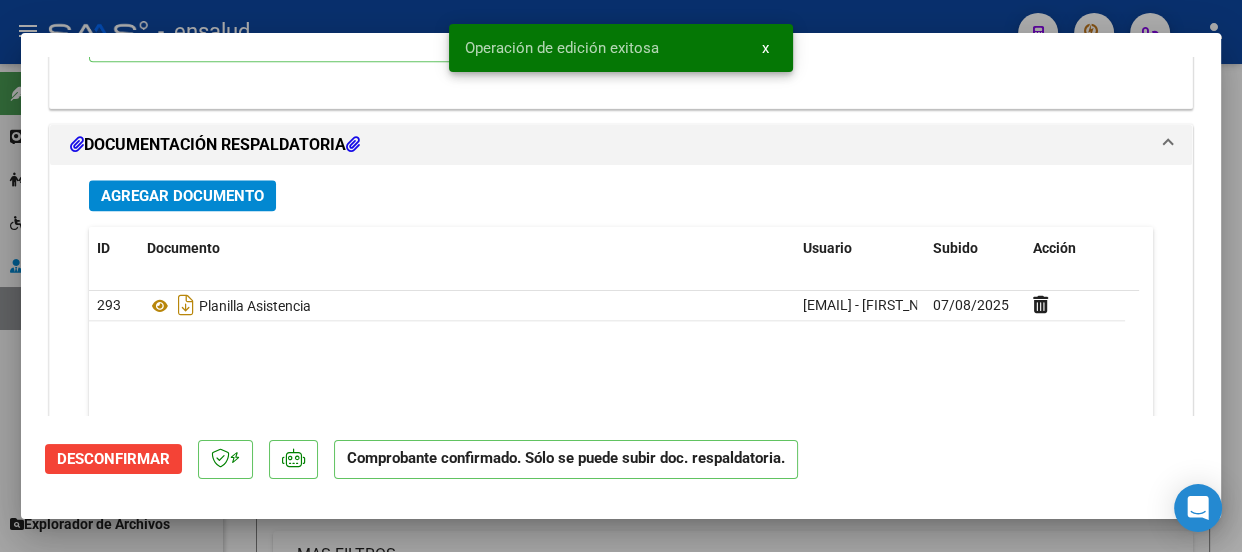 click on "x" at bounding box center (765, 48) 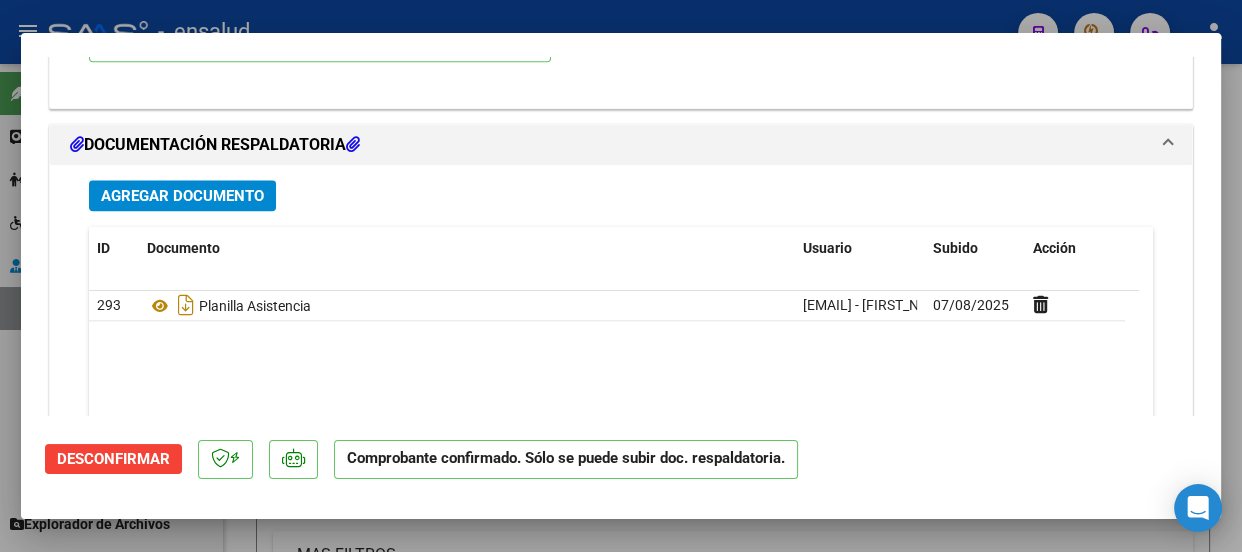 click at bounding box center (621, 276) 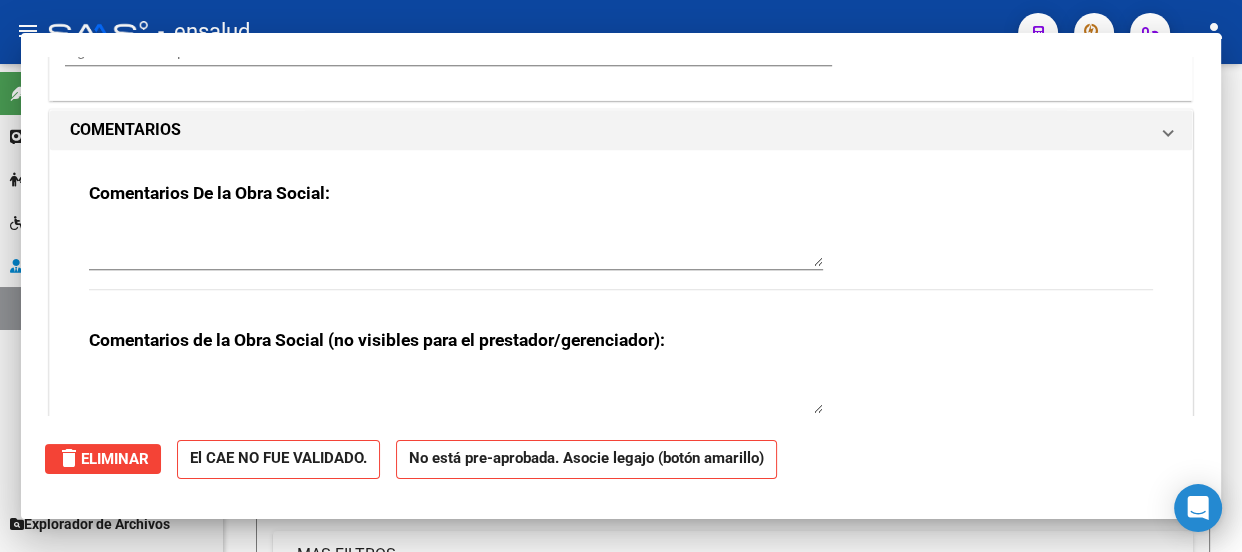 scroll, scrollTop: 0, scrollLeft: 0, axis: both 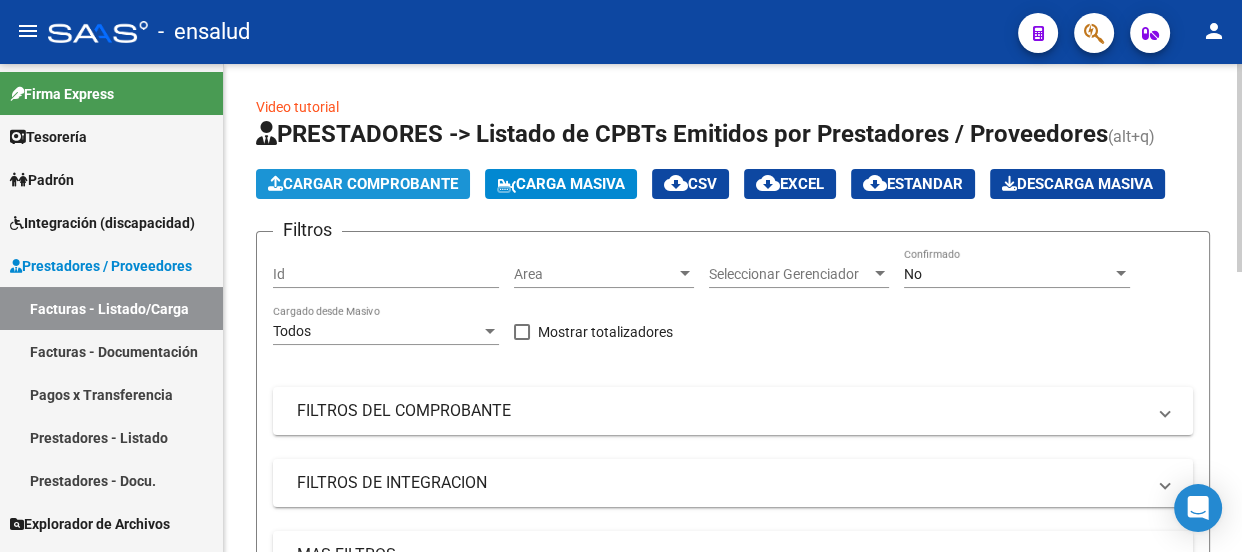 click on "Cargar Comprobante" 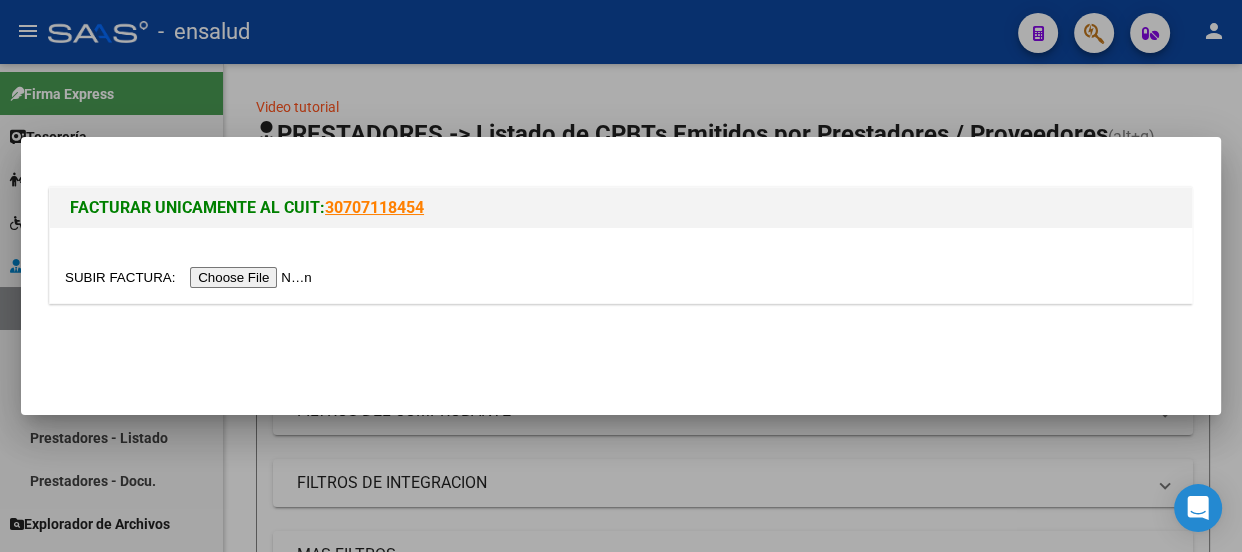 click at bounding box center [191, 277] 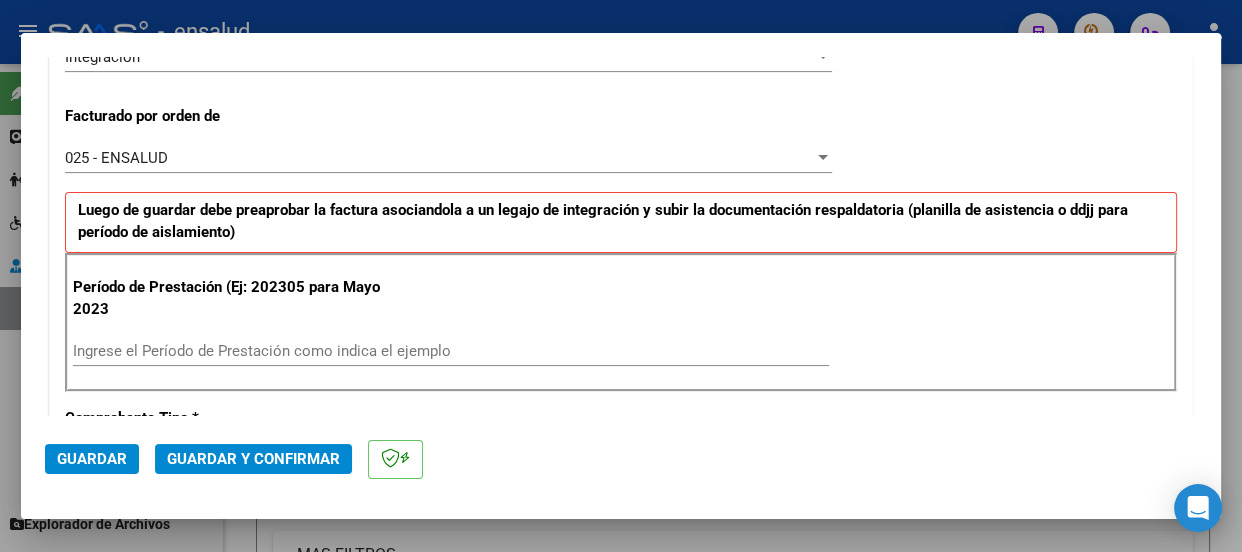 scroll, scrollTop: 545, scrollLeft: 0, axis: vertical 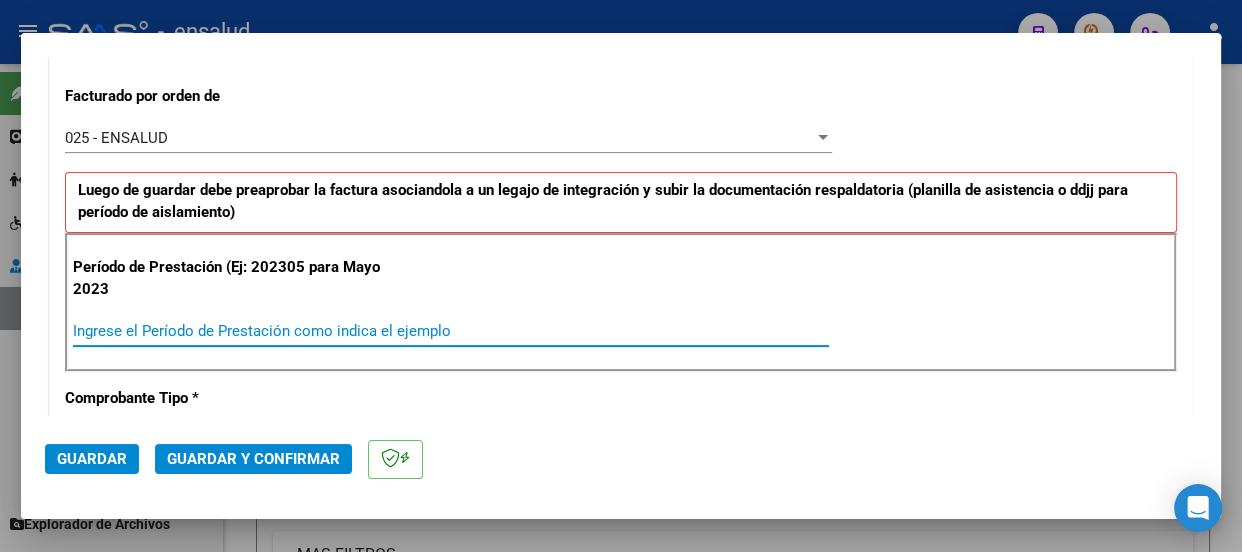 click on "Ingrese el Período de Prestación como indica el ejemplo" at bounding box center (451, 331) 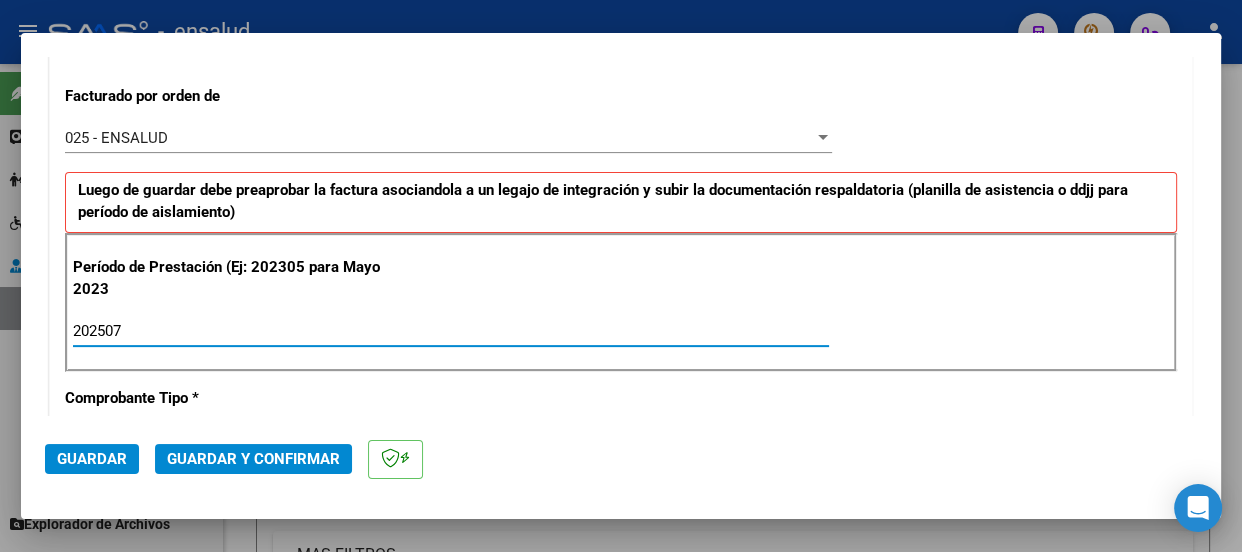 type on "202507" 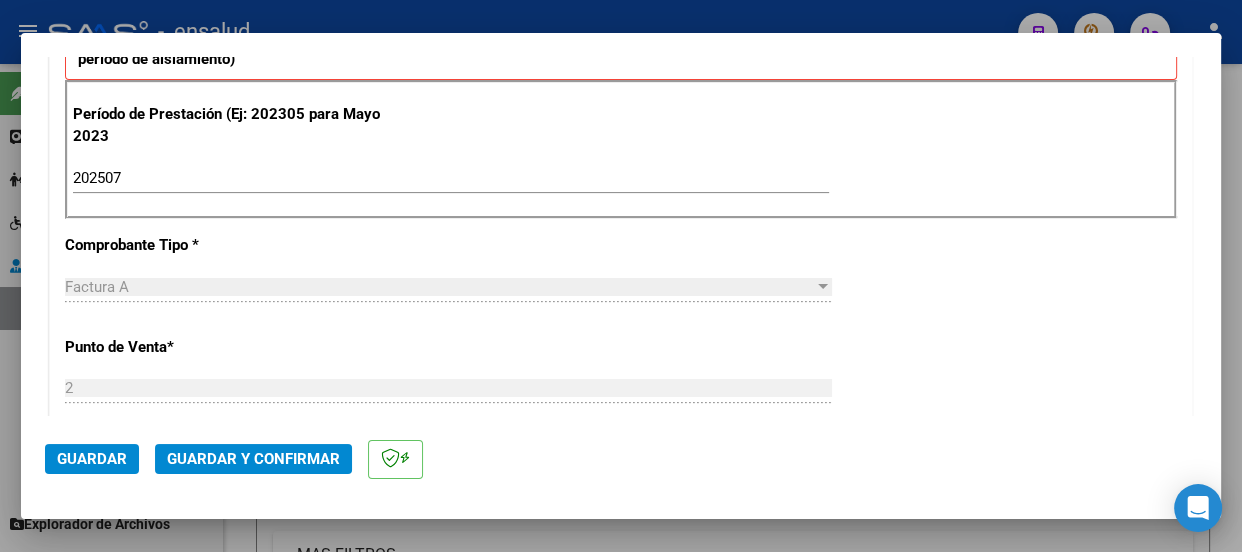 scroll, scrollTop: 909, scrollLeft: 0, axis: vertical 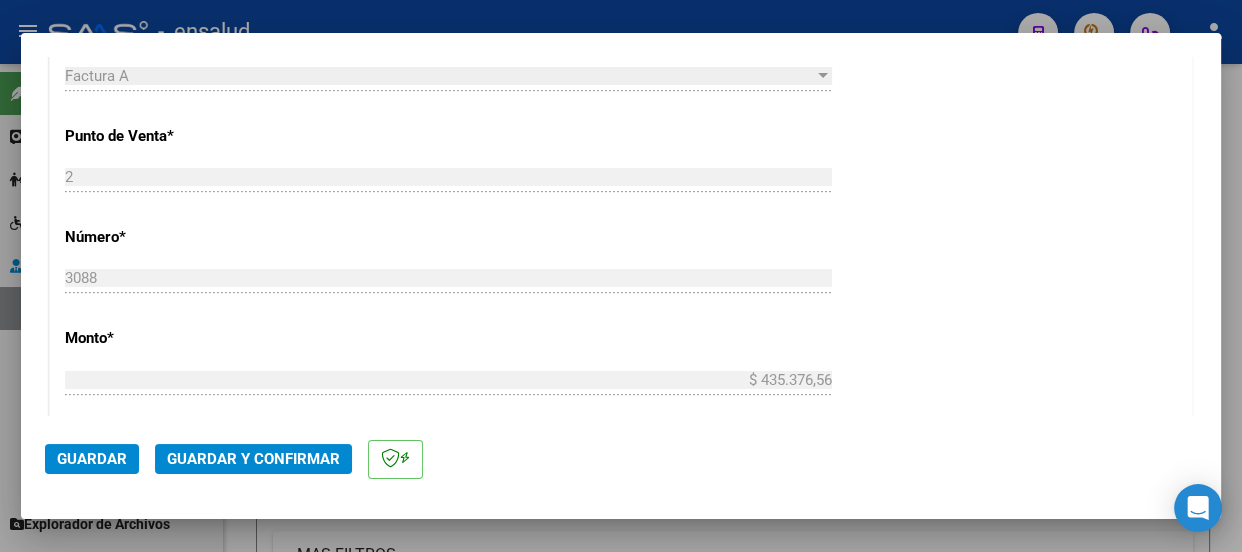 click on "Guardar" 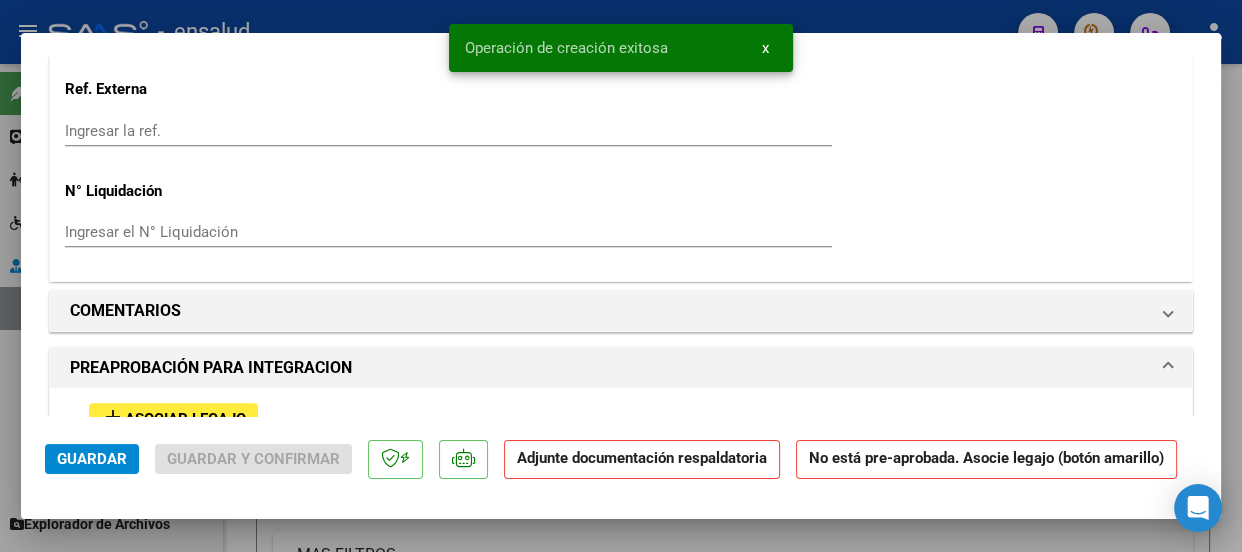scroll, scrollTop: 2000, scrollLeft: 0, axis: vertical 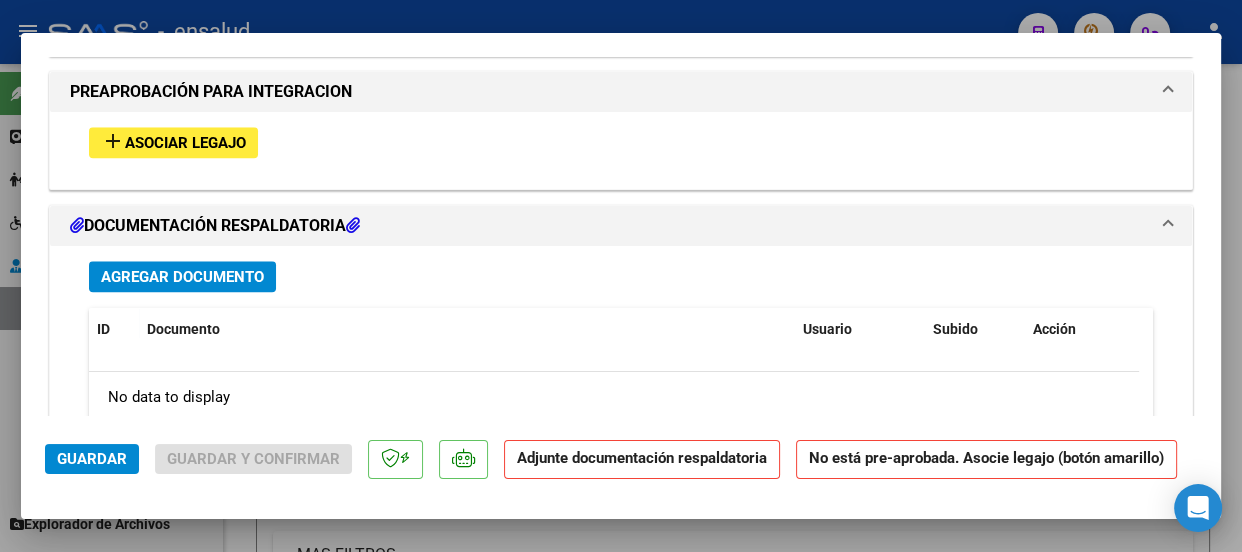 click on "Asociar Legajo" at bounding box center (185, 143) 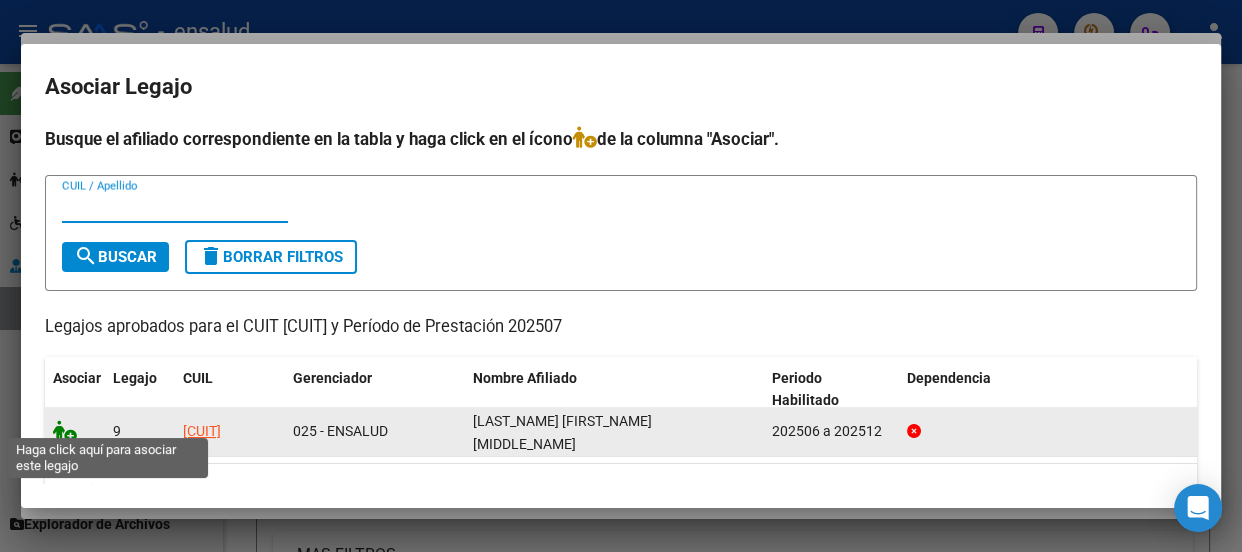 click 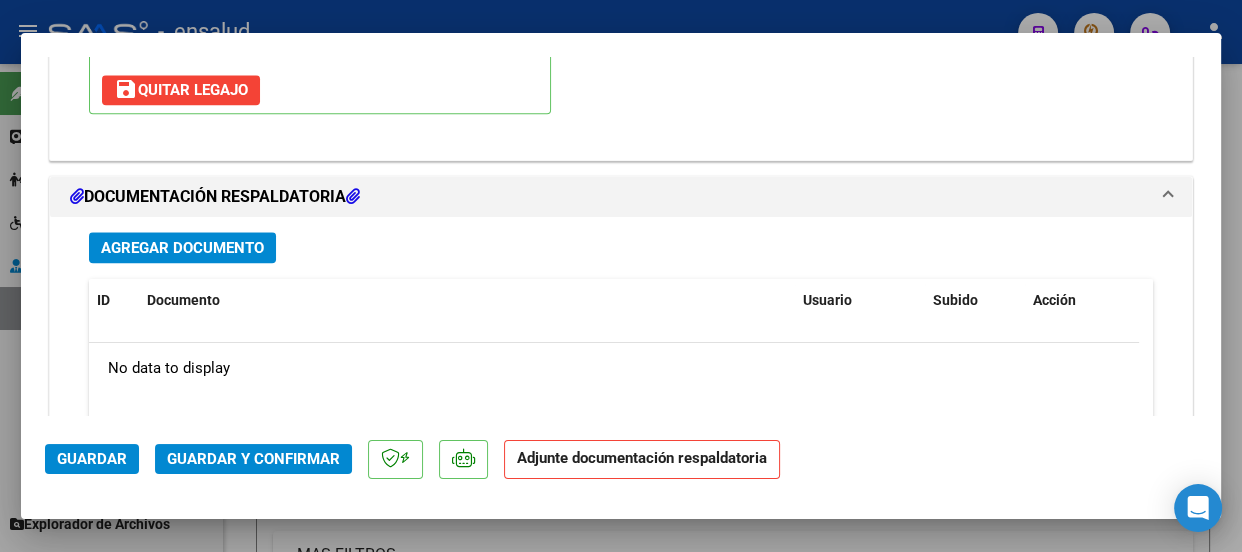 scroll, scrollTop: 2325, scrollLeft: 0, axis: vertical 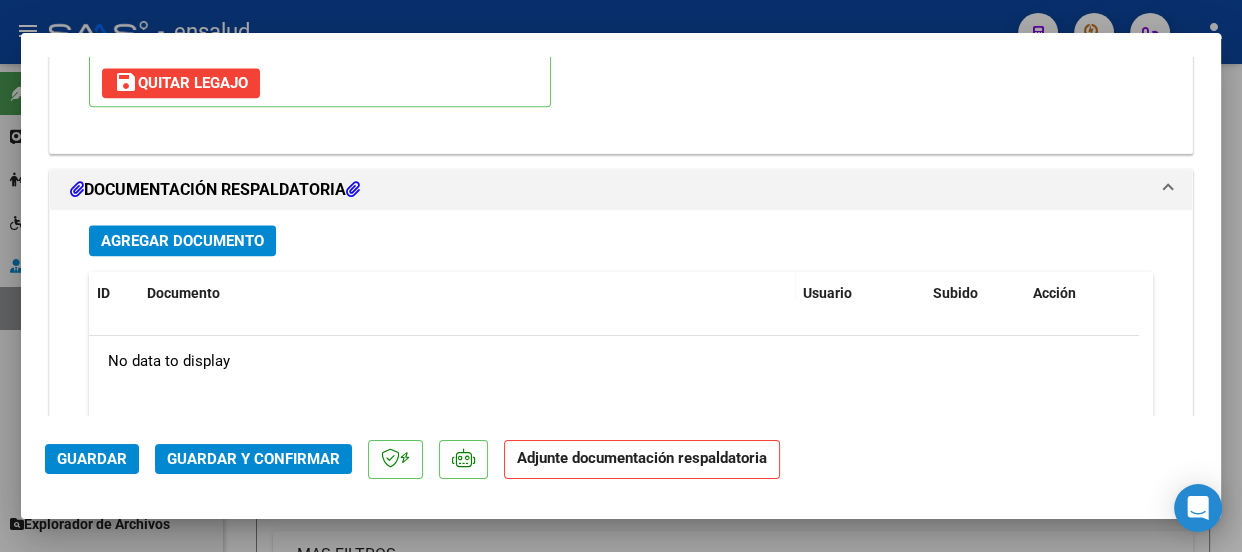 click on "Agregar Documento" at bounding box center (182, 241) 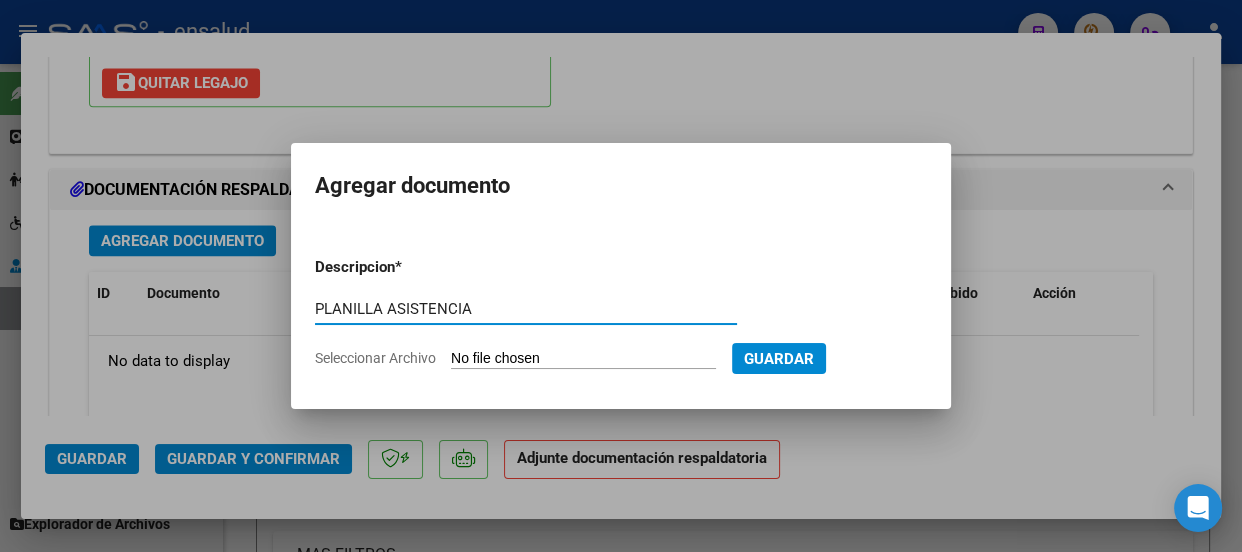type on "PLANILLA ASISTENCIA" 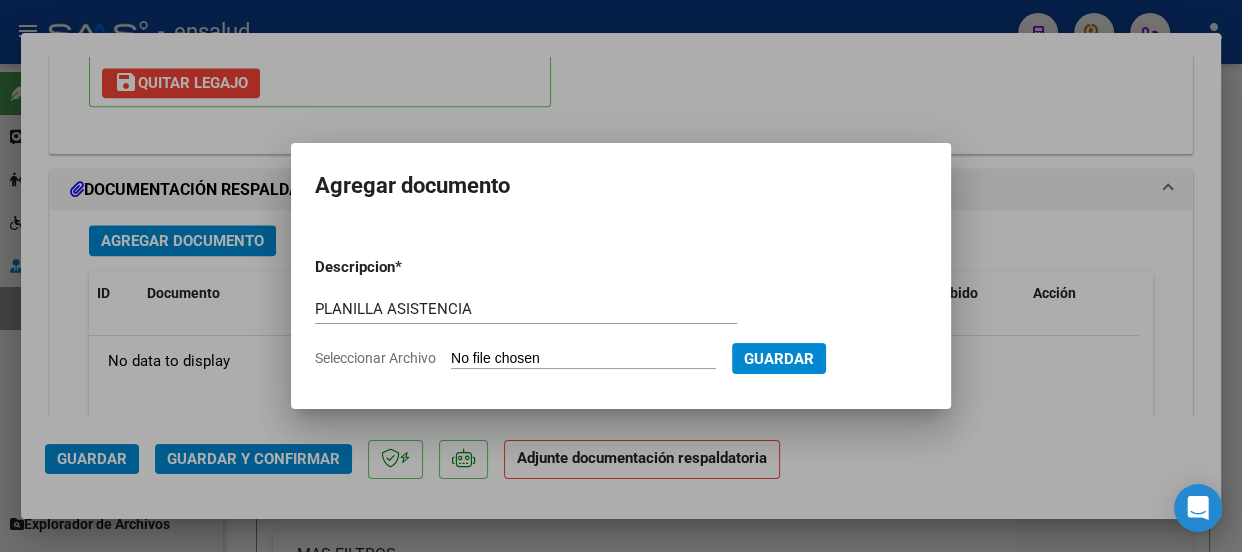 click on "Seleccionar Archivo" at bounding box center (583, 359) 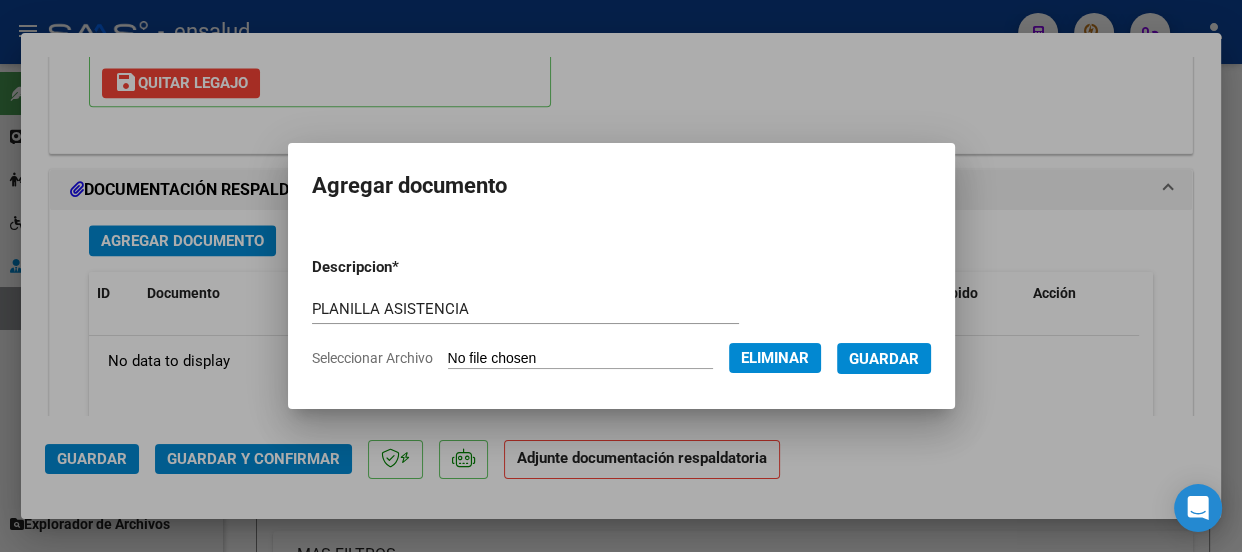 click on "Guardar" at bounding box center (884, 359) 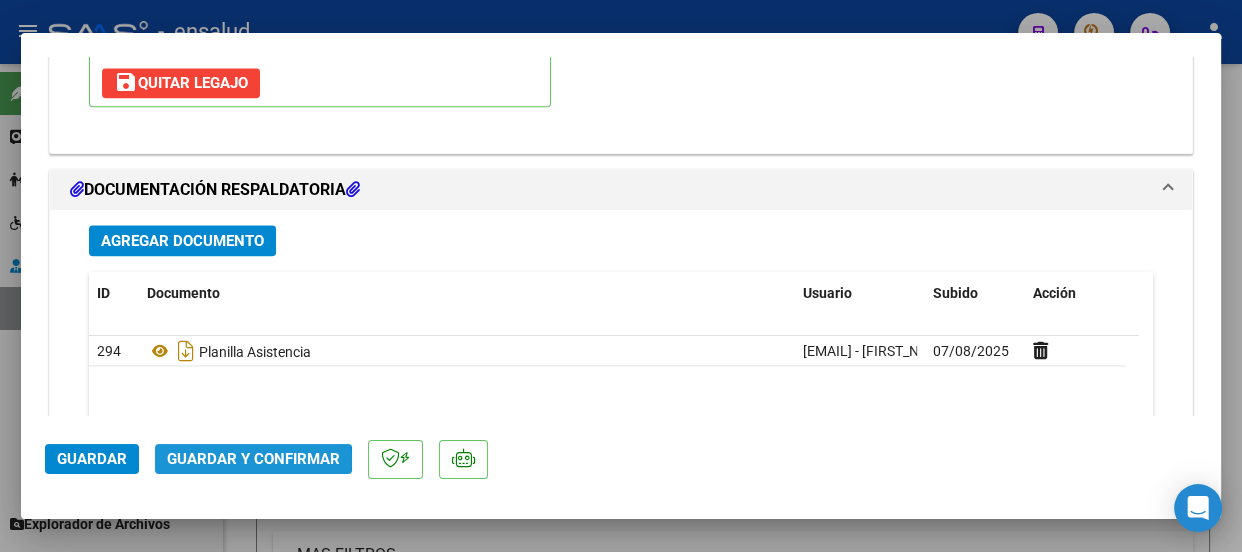click on "Guardar y Confirmar" 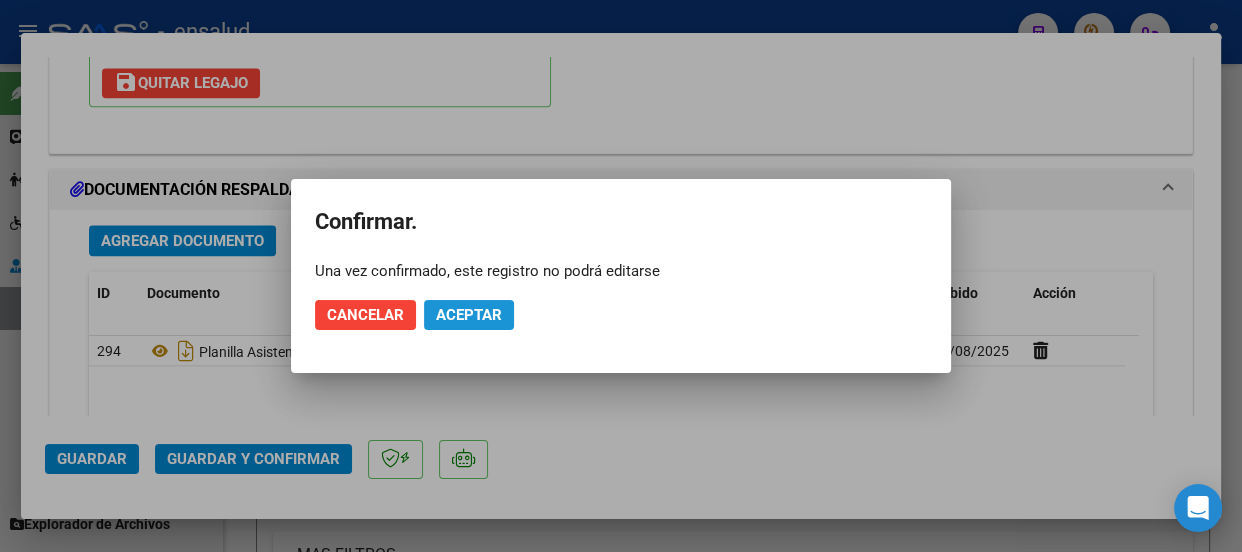 click on "Aceptar" 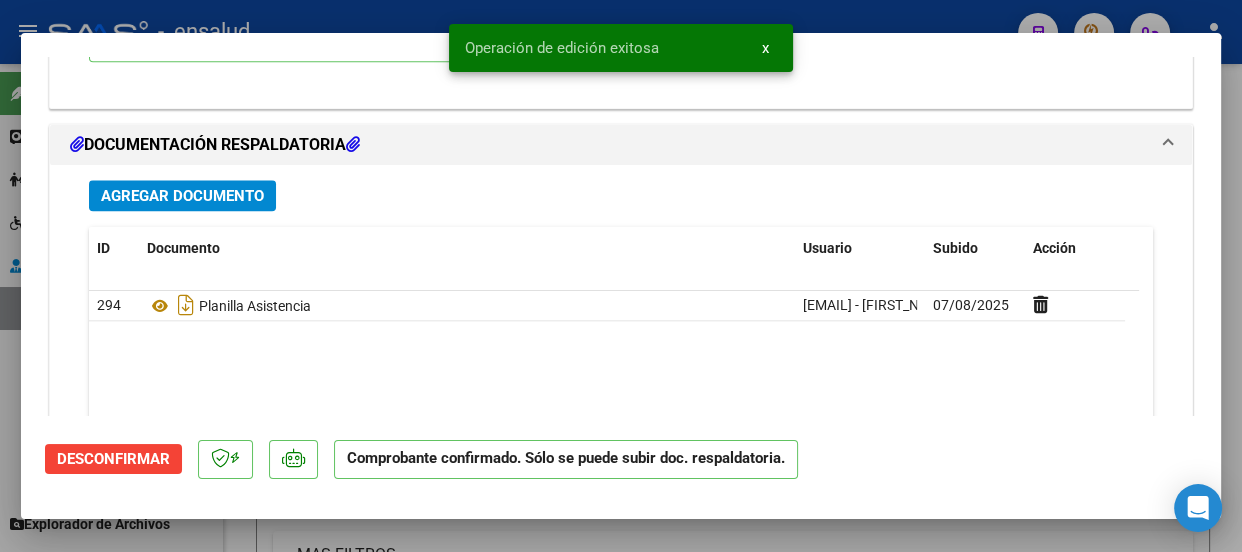 click on "x" at bounding box center (765, 48) 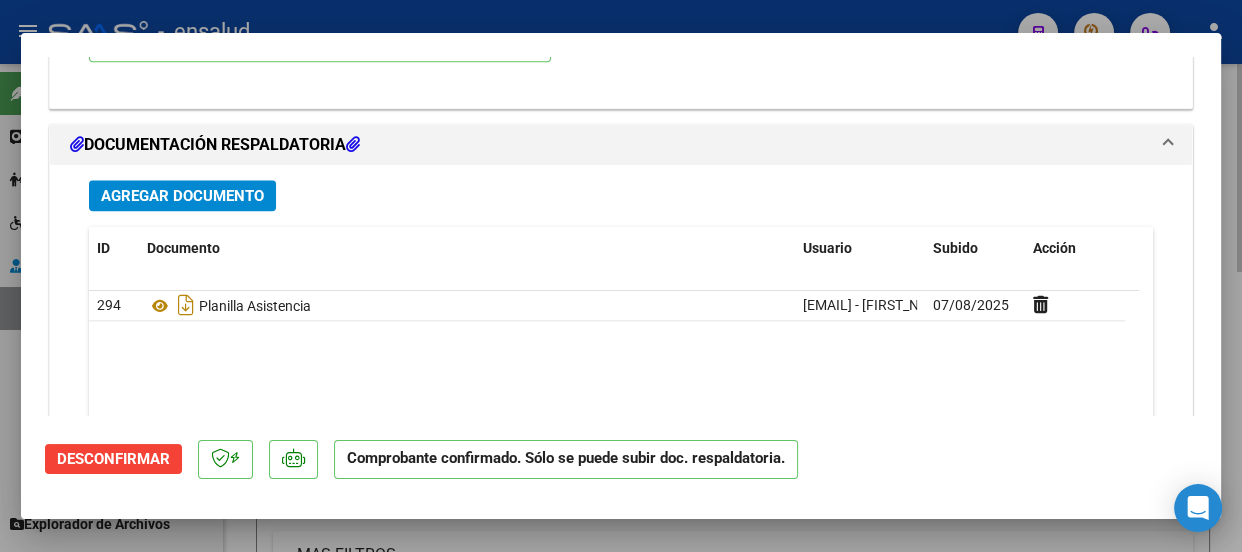 drag, startPoint x: 745, startPoint y: 21, endPoint x: 638, endPoint y: 165, distance: 179.40178 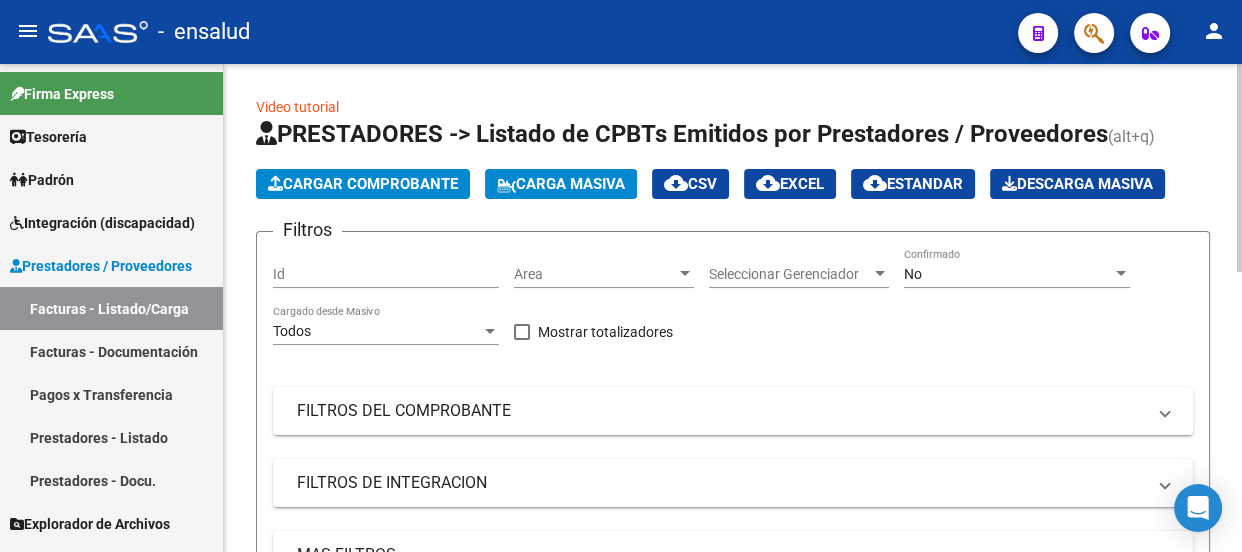 click on "Cargar Comprobante" 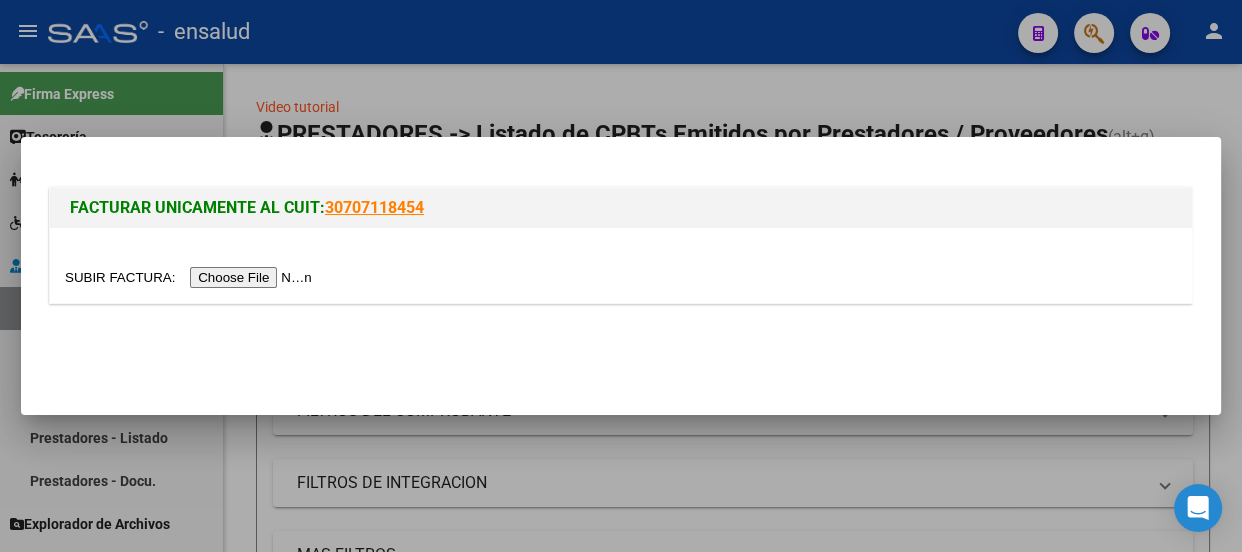 click at bounding box center (191, 277) 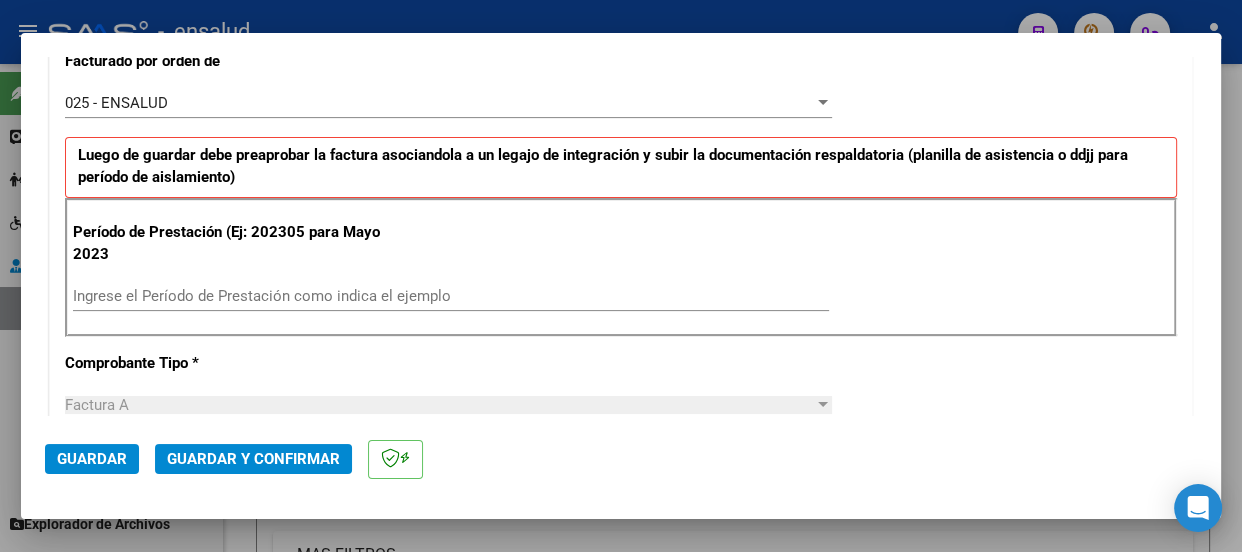 scroll, scrollTop: 636, scrollLeft: 0, axis: vertical 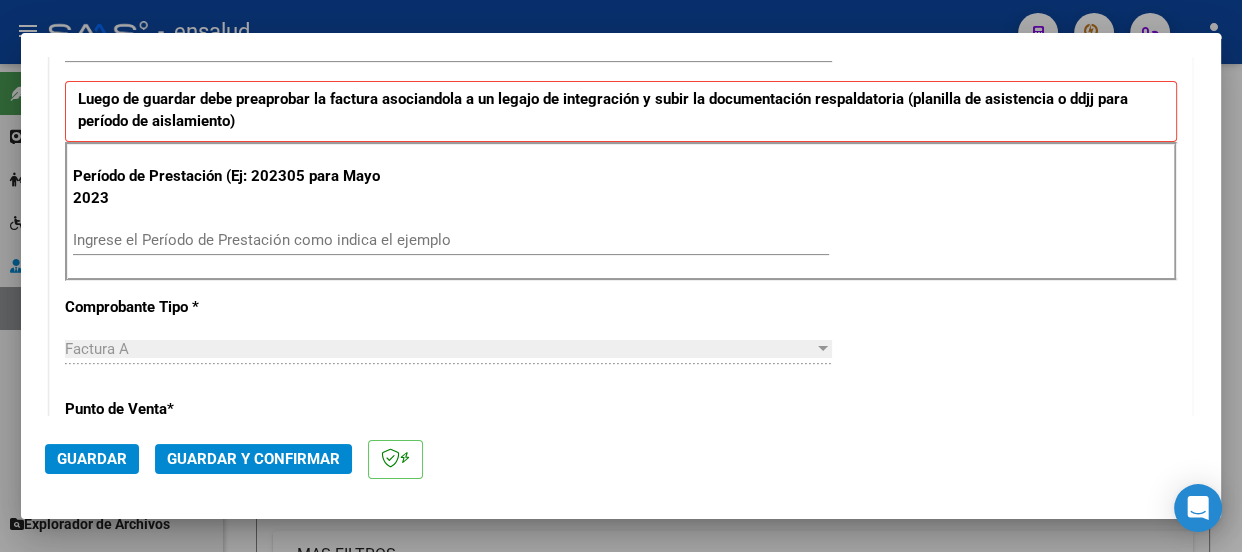 click on "Ingrese el Período de Prestación como indica el ejemplo" at bounding box center (451, 240) 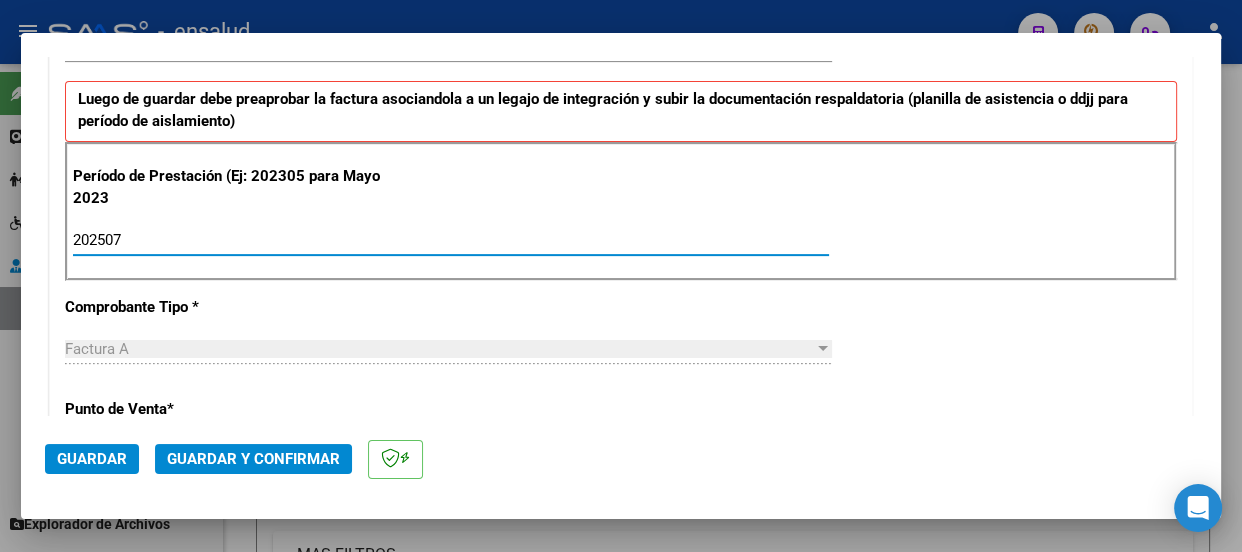 type on "202507" 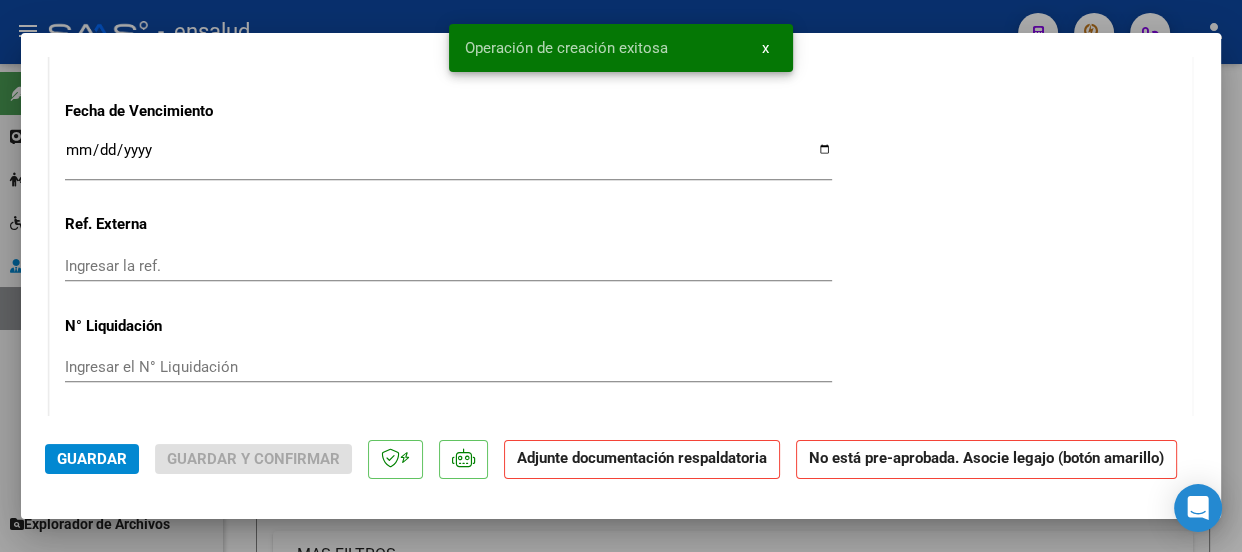 scroll, scrollTop: 1818, scrollLeft: 0, axis: vertical 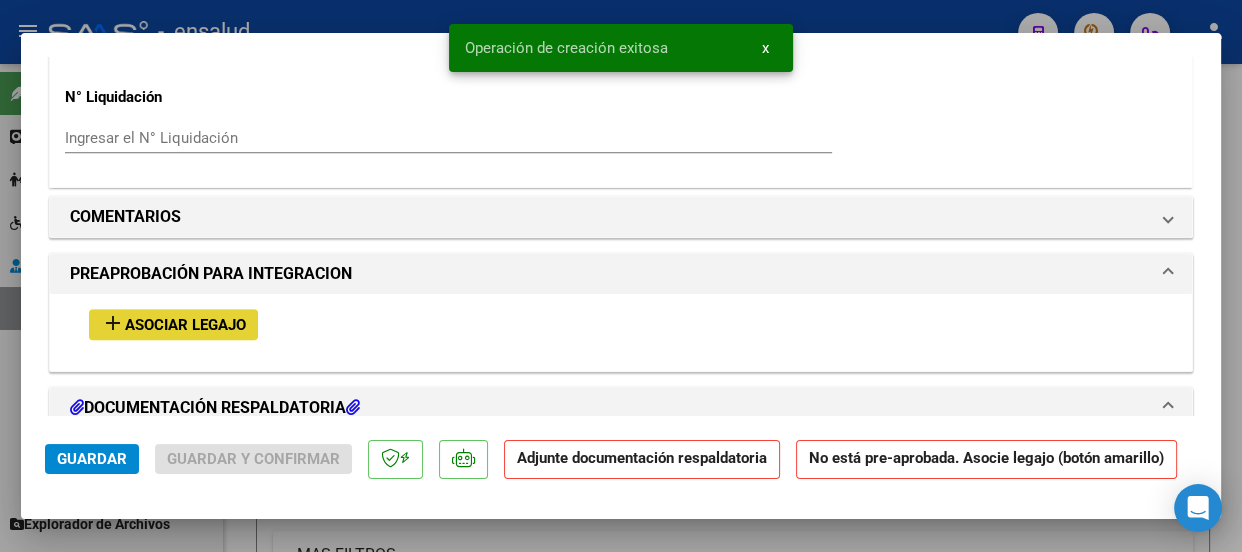 click on "Asociar Legajo" at bounding box center [185, 325] 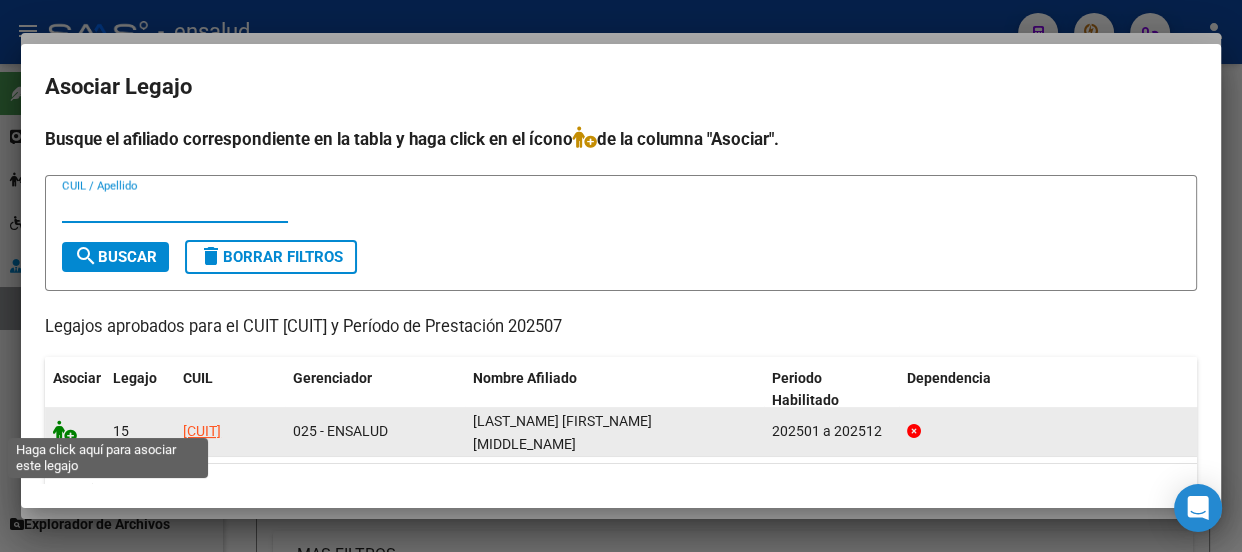 click 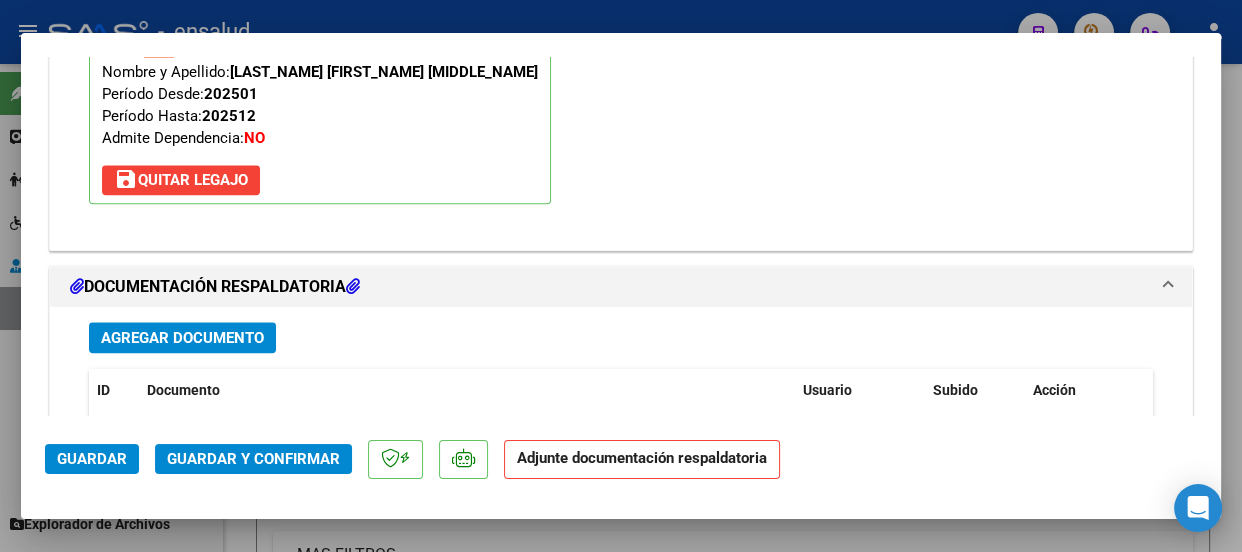 scroll, scrollTop: 2416, scrollLeft: 0, axis: vertical 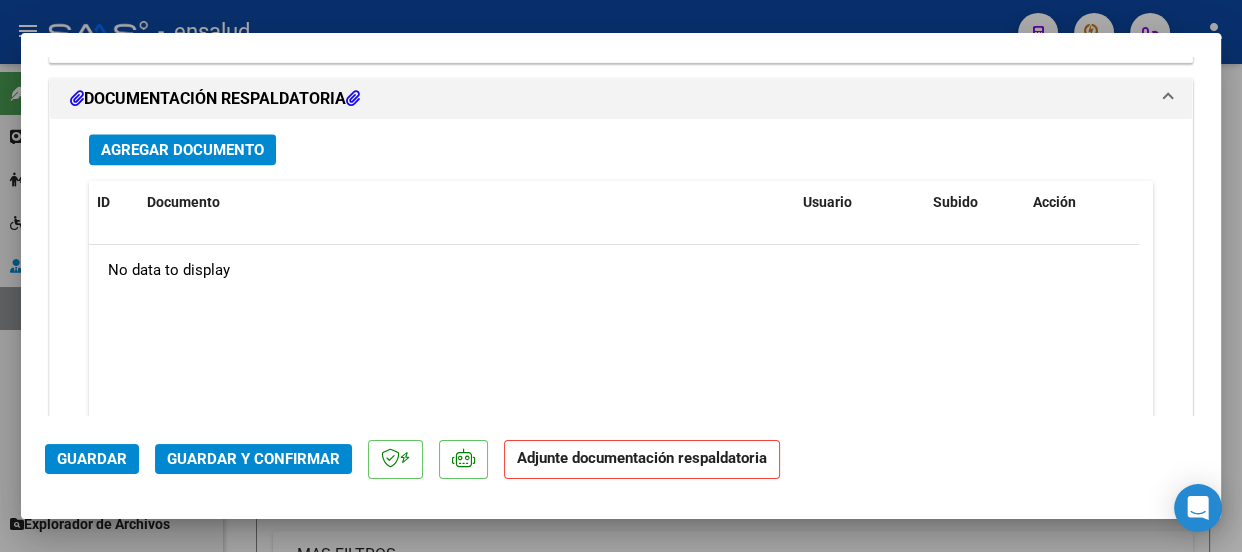 click on "Agregar Documento" at bounding box center [182, 150] 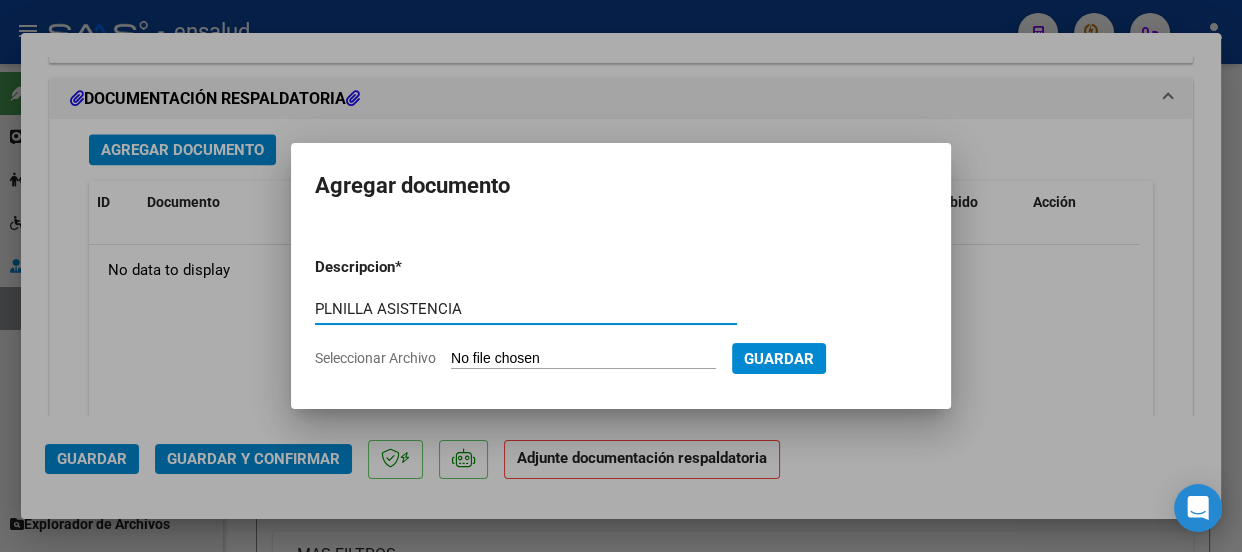 click on "PLNILLA ASISTENCIA" at bounding box center [526, 309] 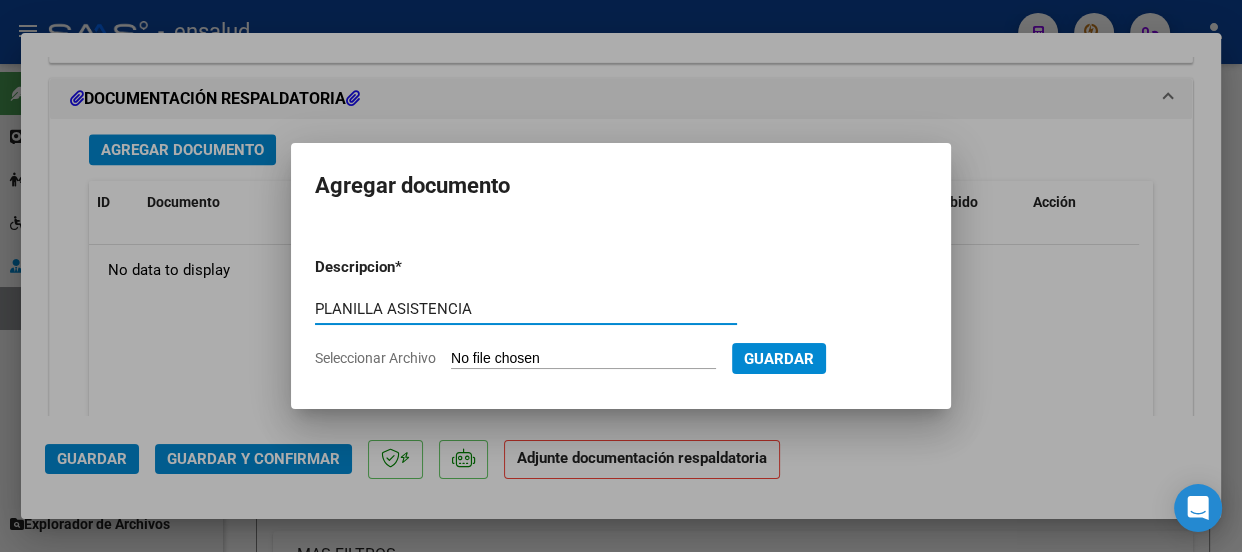 type on "PLANILLA ASISTENCIA" 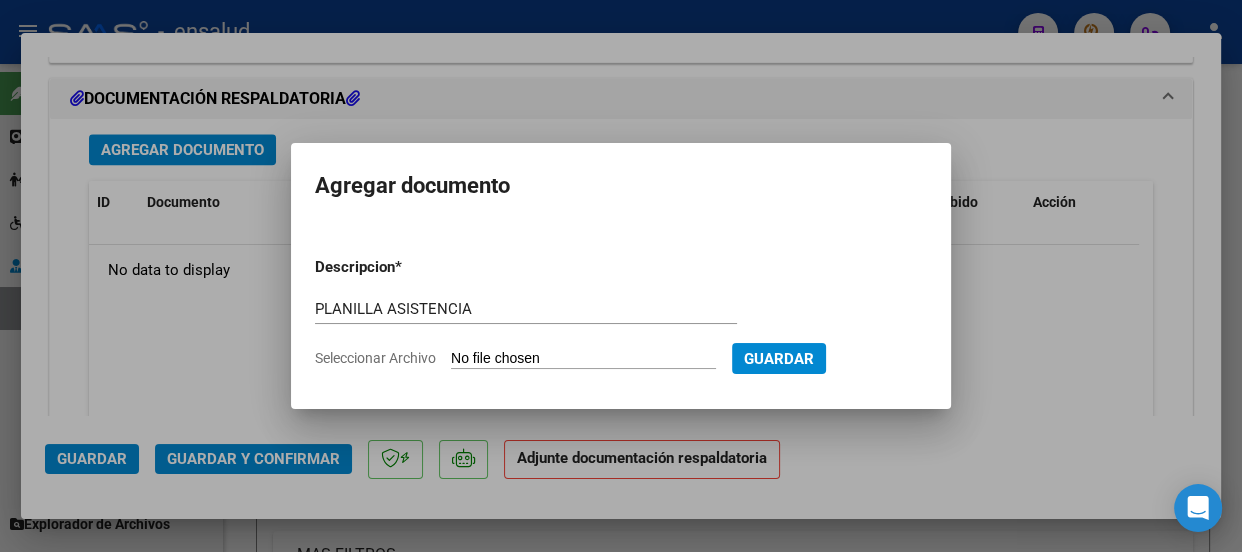 type on "C:\fakepath\CHAVEZ VILLAGRA FELIPE_202507_89_N_GONZALEZ FRANCISCO_5-552-PA.pdf" 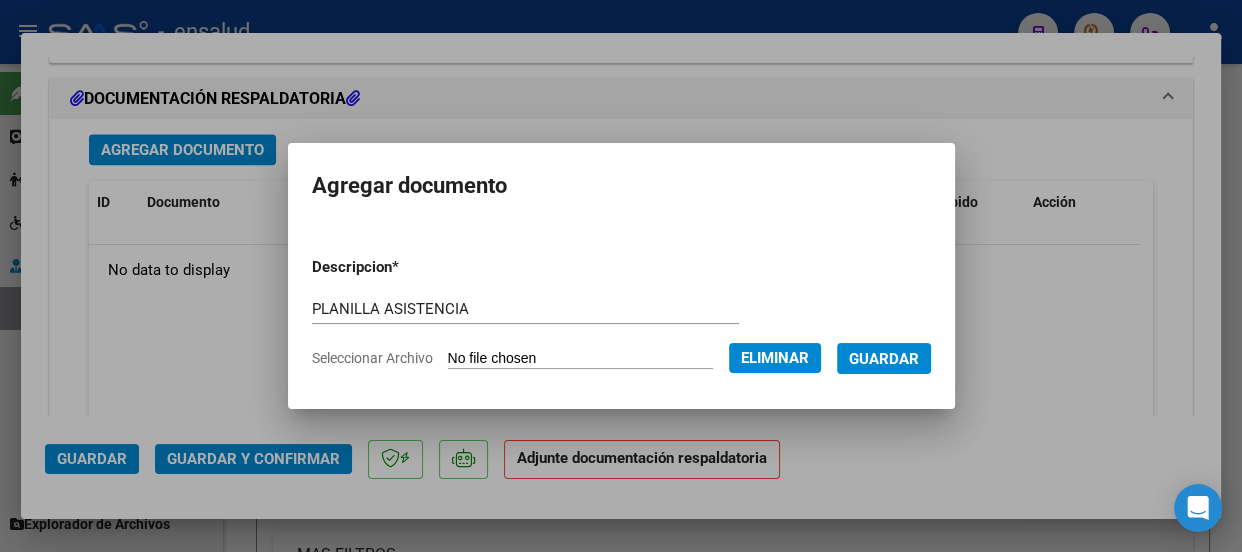 click on "Guardar" at bounding box center [884, 359] 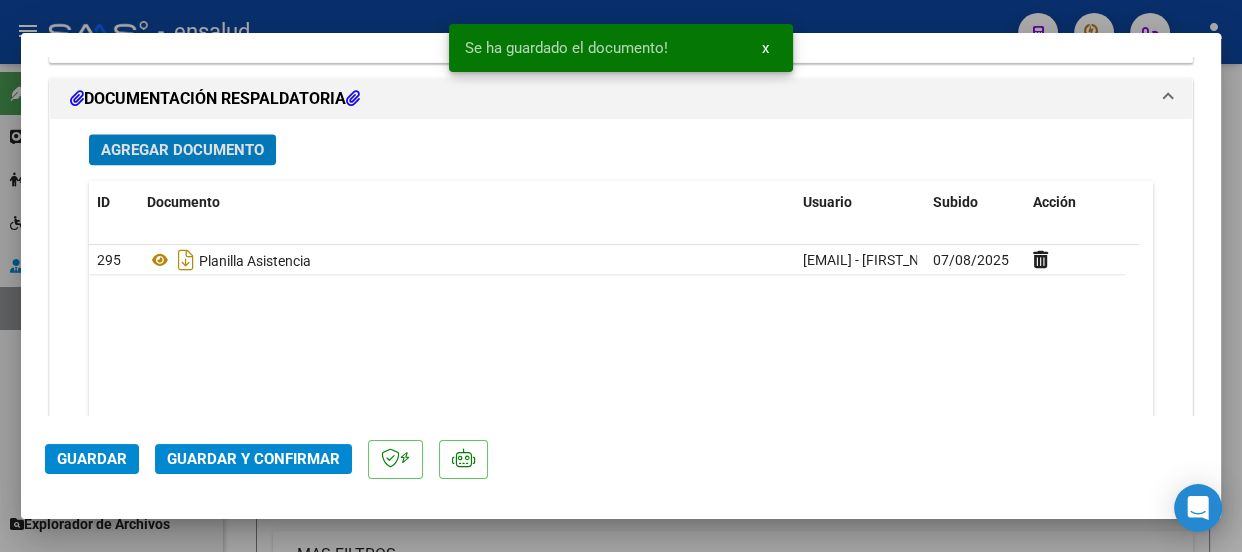 click on "Guardar y Confirmar" 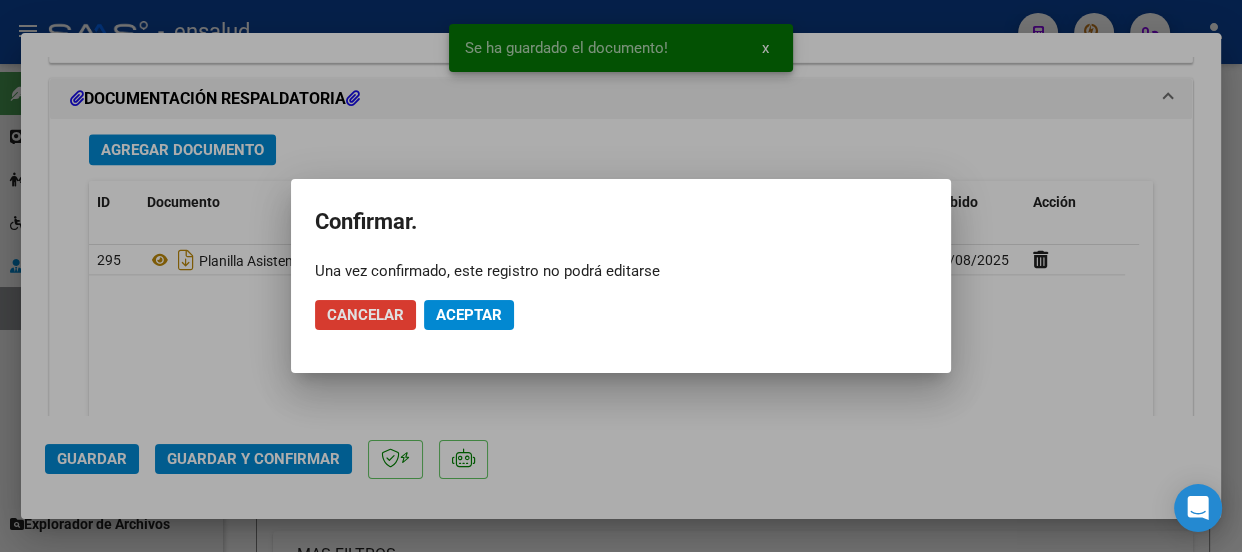 click on "Aceptar" 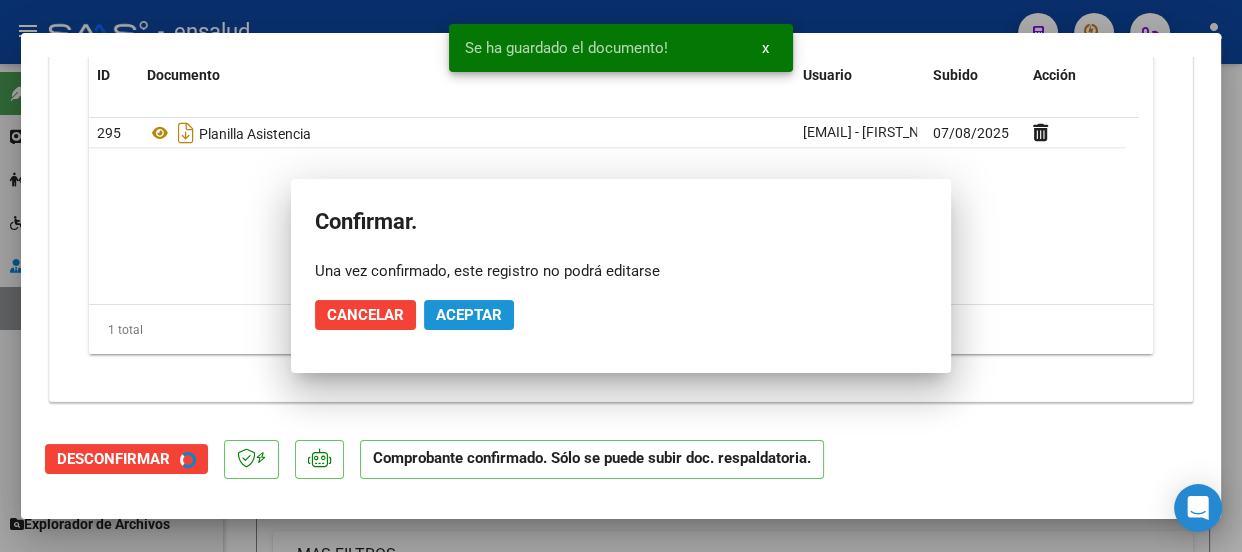 scroll, scrollTop: 2235, scrollLeft: 0, axis: vertical 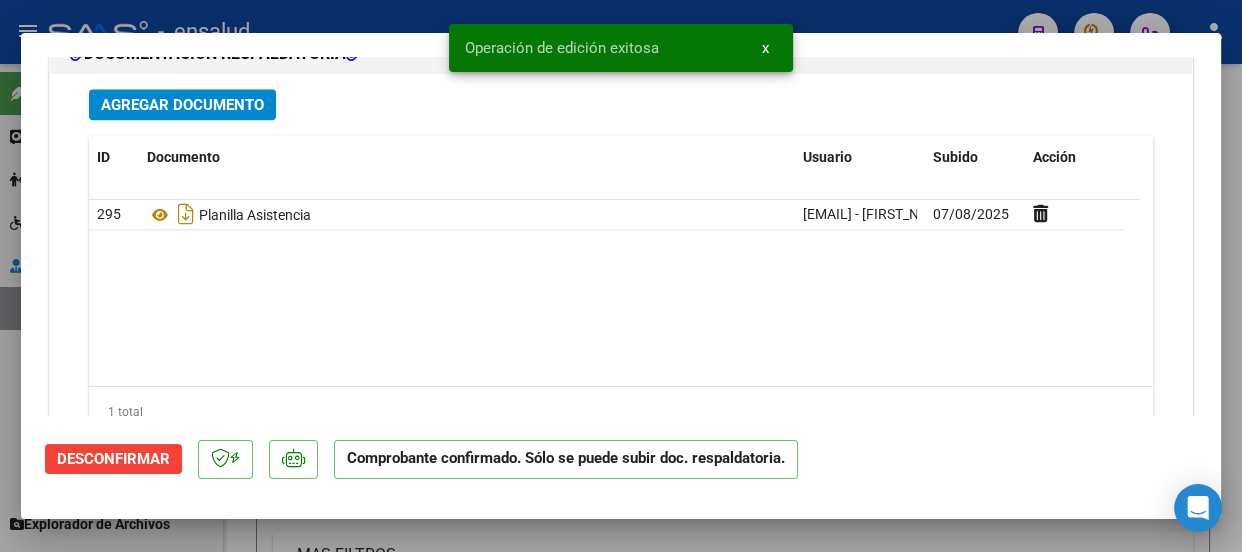 click on "x" at bounding box center [765, 48] 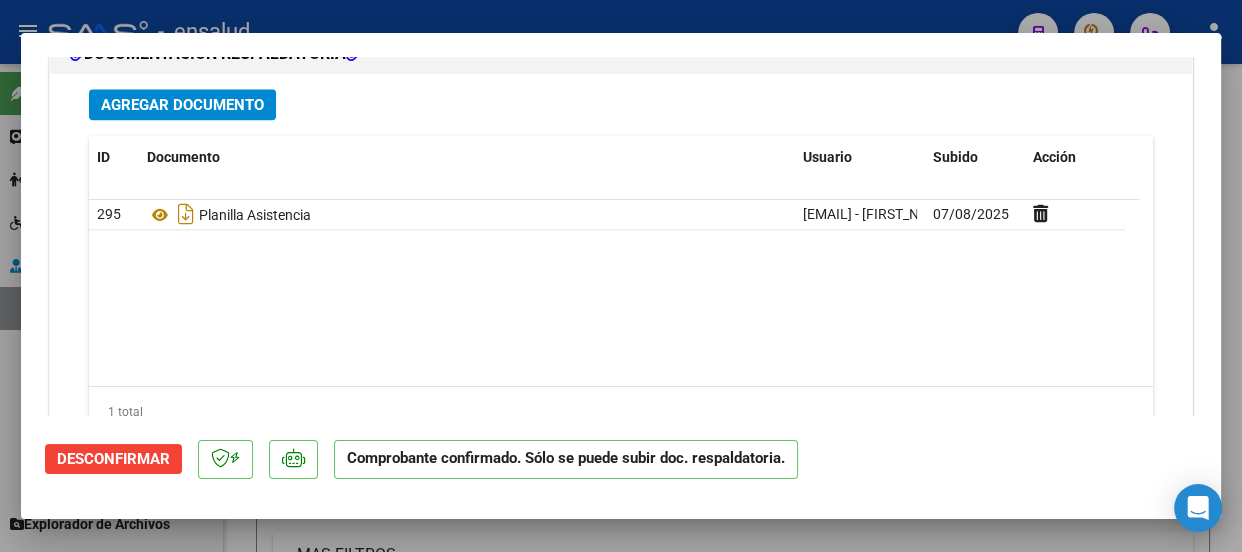 click at bounding box center (621, 276) 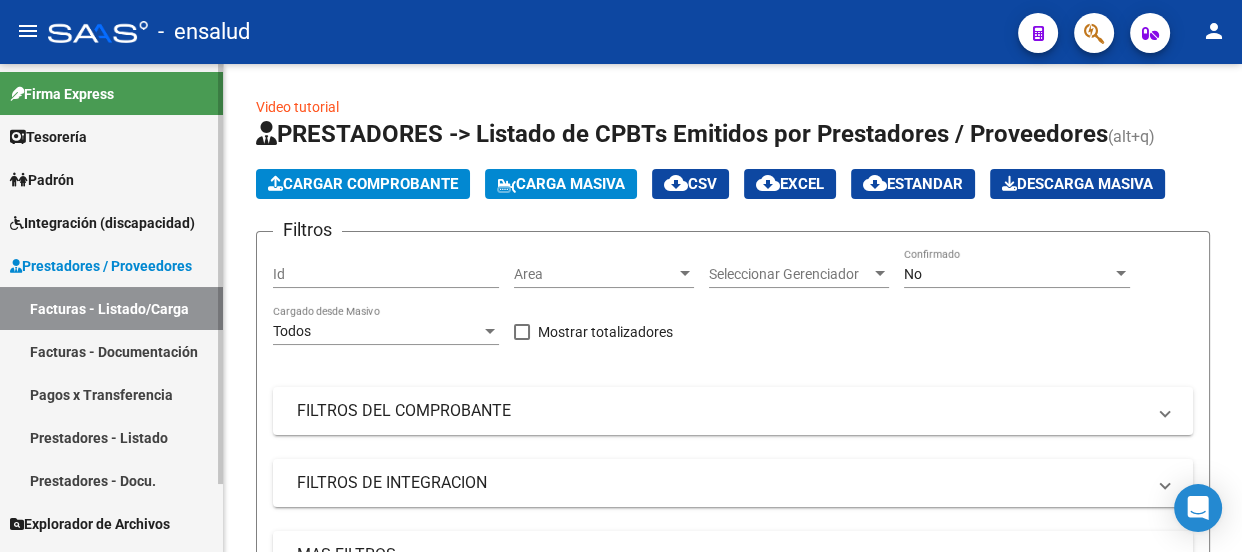 click on "Integración (discapacidad)" at bounding box center (102, 223) 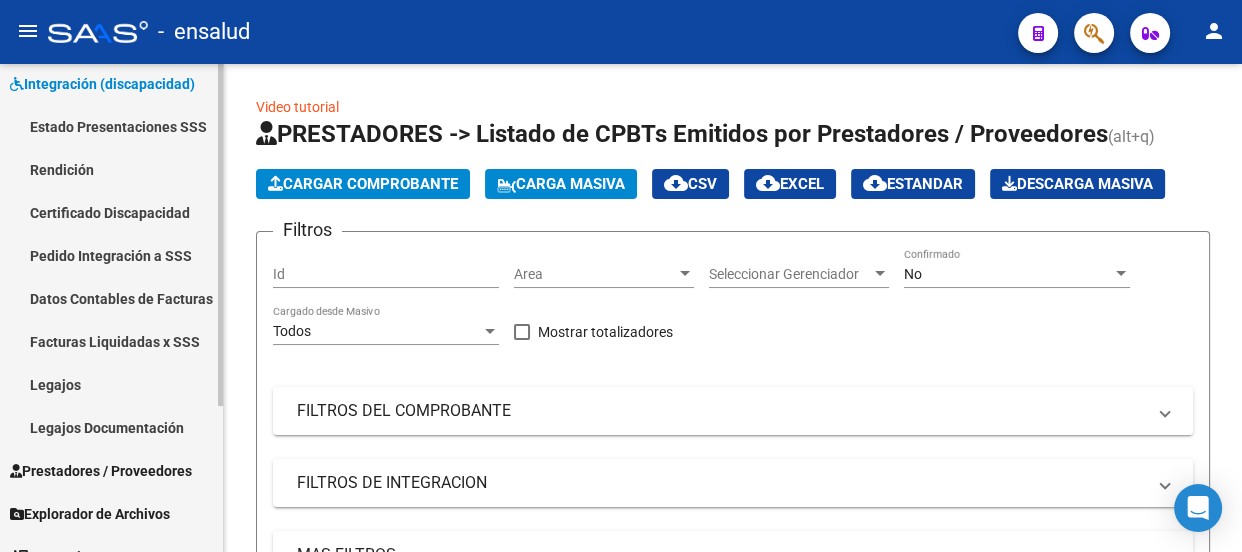 scroll, scrollTop: 181, scrollLeft: 0, axis: vertical 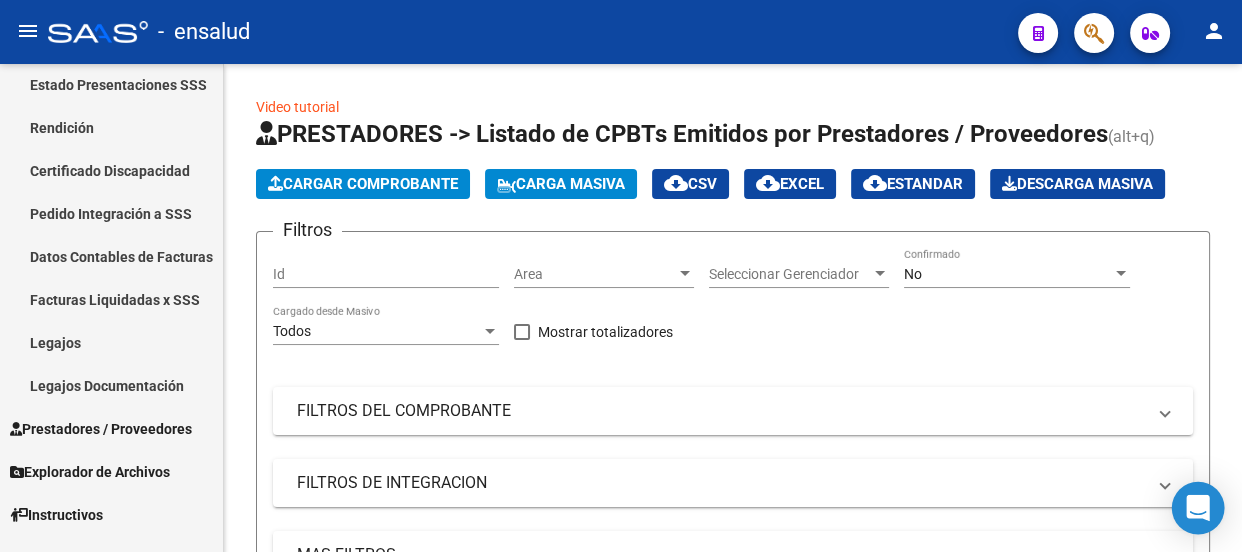 click 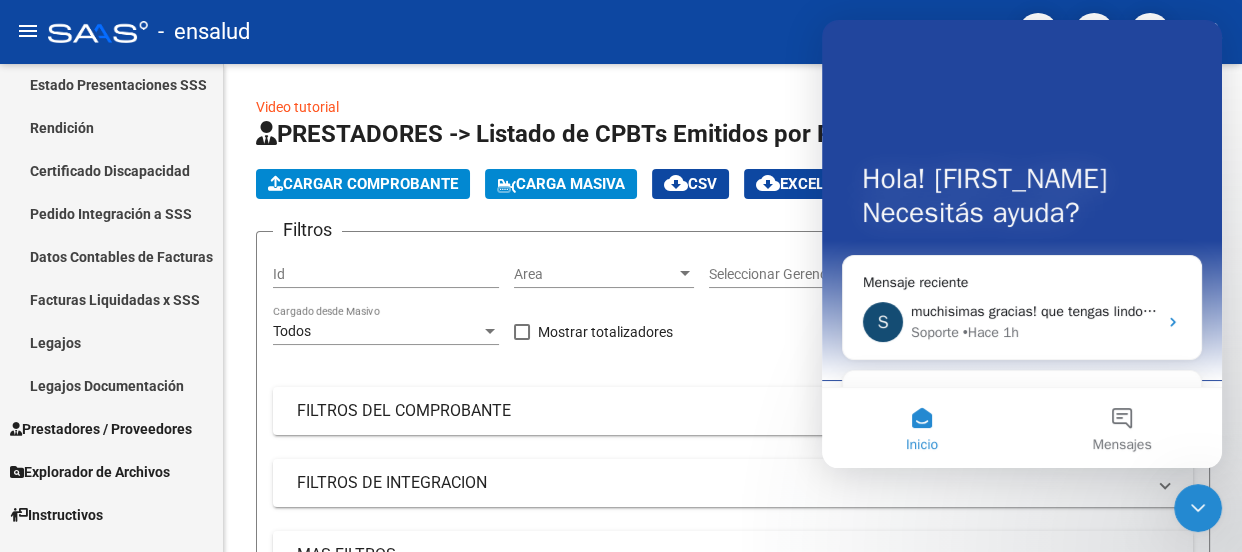 scroll, scrollTop: 0, scrollLeft: 0, axis: both 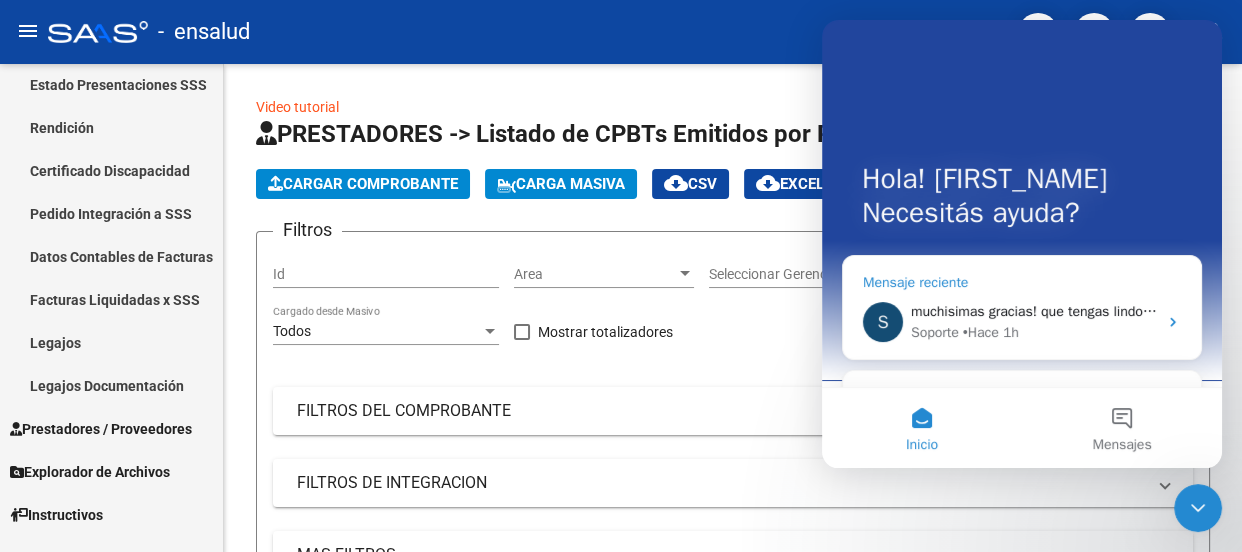 click on "Soporte •  Hace 1h" at bounding box center [1034, 332] 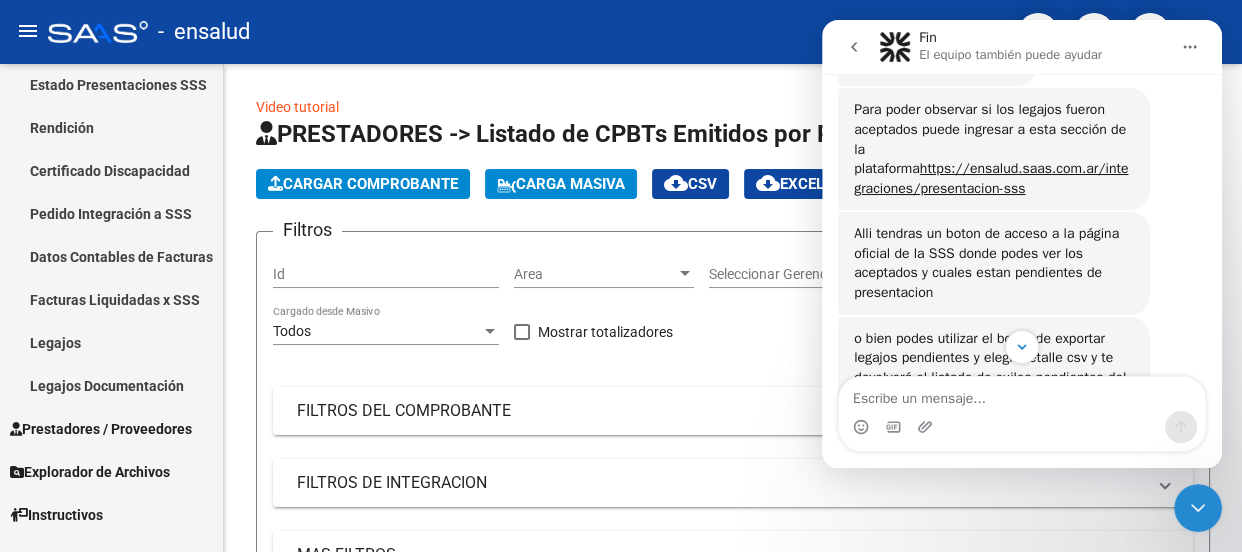 scroll, scrollTop: 2670, scrollLeft: 0, axis: vertical 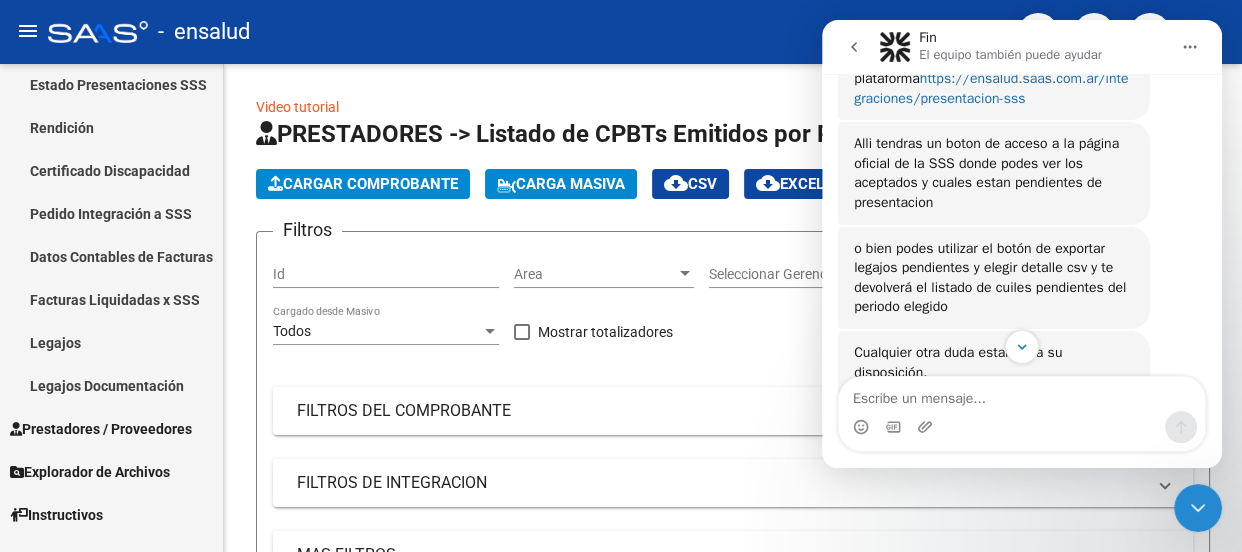 click on "https://ensalud.saas.com.ar/integraciones/presentacion-sss" at bounding box center [991, 88] 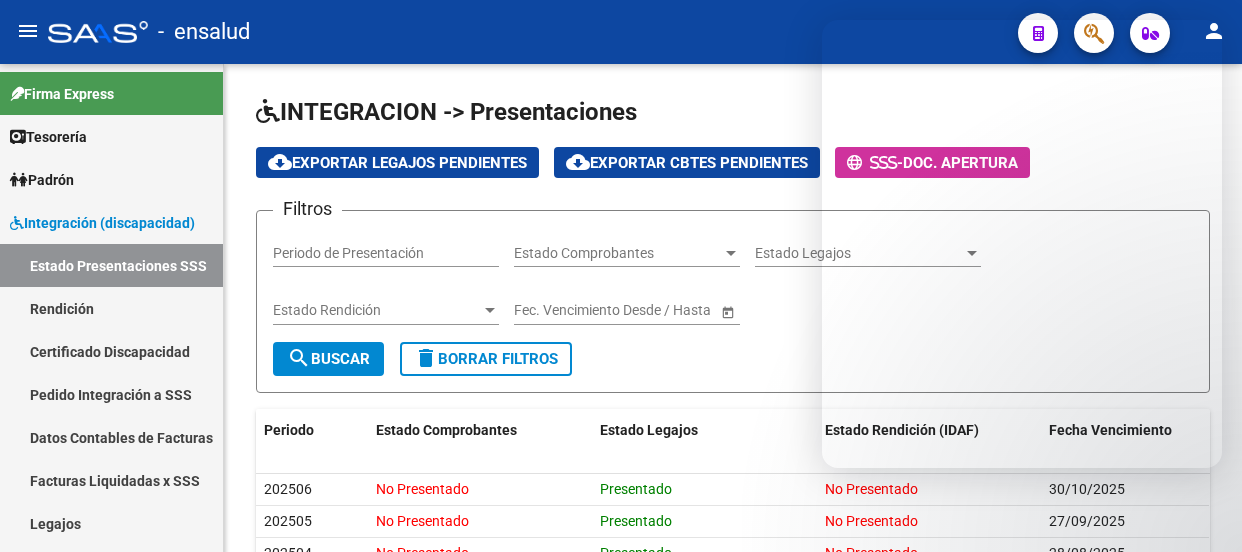 scroll, scrollTop: 0, scrollLeft: 0, axis: both 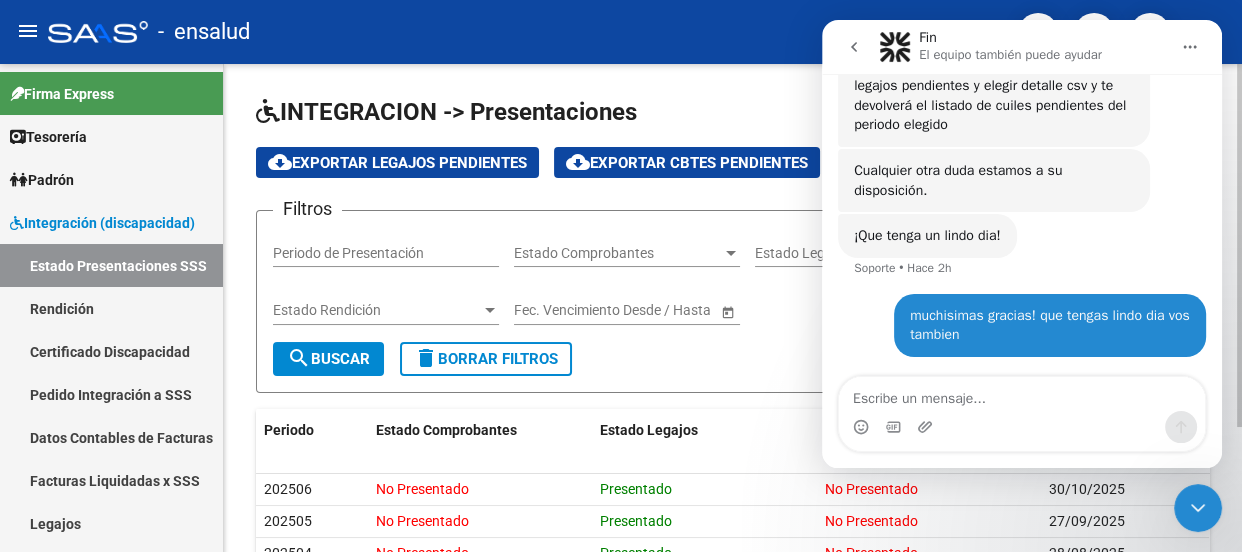 click on "INTEGRACION -> Presentaciones cloud_download  Exportar Legajos Pendientes  cloud_download  Exportar Cbtes Pendientes      -  Doc. Apertura Filtros Periodo de Presentación Estado Comprobantes Estado Comprobantes Estado Legajos Estado Legajos Estado Rendición Estado Rendición Start date – End date Fec. Vencimiento Desde / Hasta search  Buscar  delete  Borrar Filtros  Periodo Estado Comprobantes Estado Legajos Estado Rendición (IDAF) Fecha Vencimiento 202506  No Presentado   Presentado   No Presentado  [DATE] 202505  No Presentado   Presentado   No Presentado  [DATE] 202504  No Presentado   Presentado   No Presentado  [DATE] 202503  Presentado   Presentado   No Presentado  [DATE]  4 registros   1" 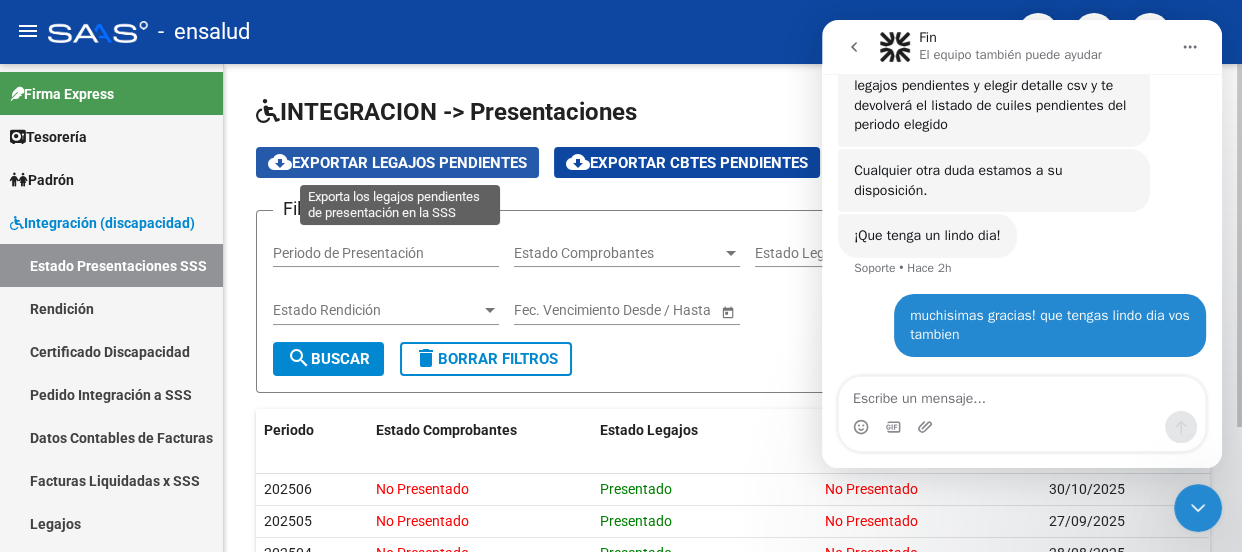 click on "cloud_download  Exportar Legajos Pendientes" 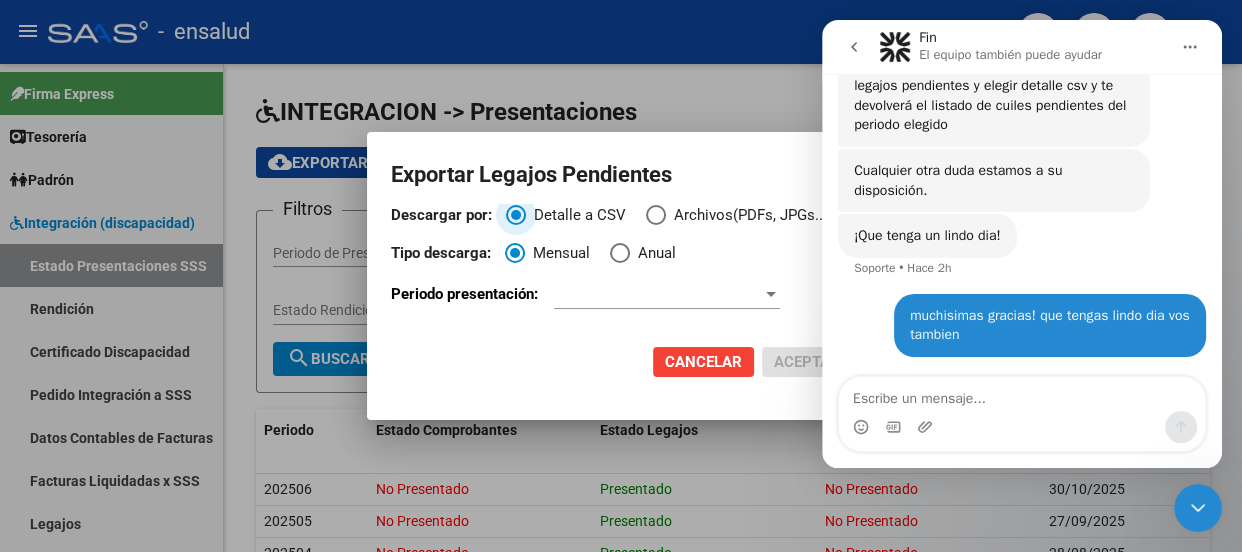 click 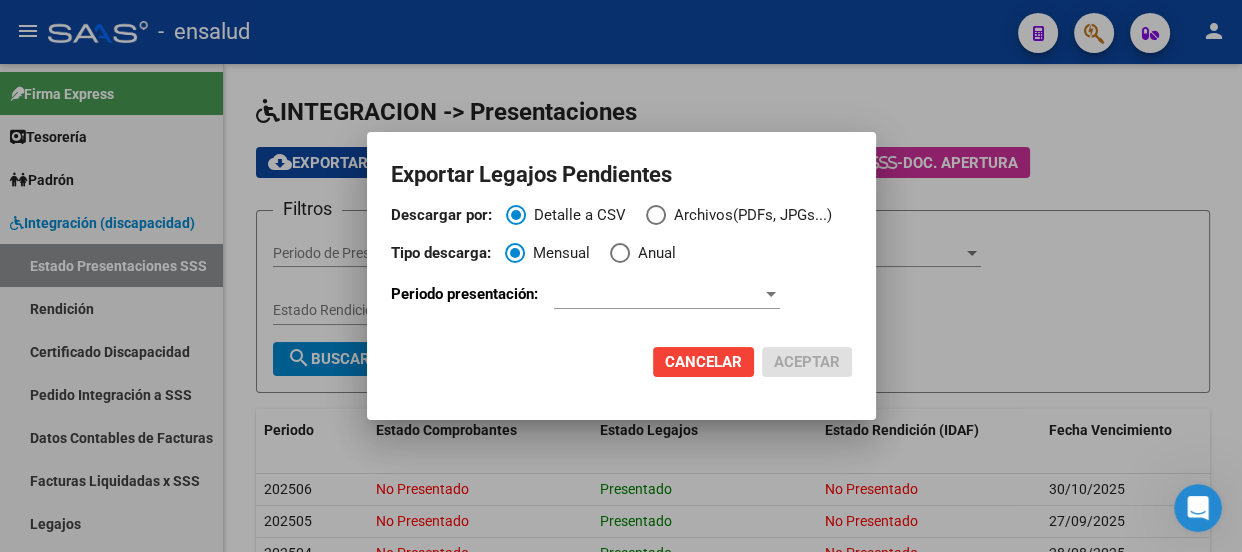 scroll, scrollTop: 0, scrollLeft: 0, axis: both 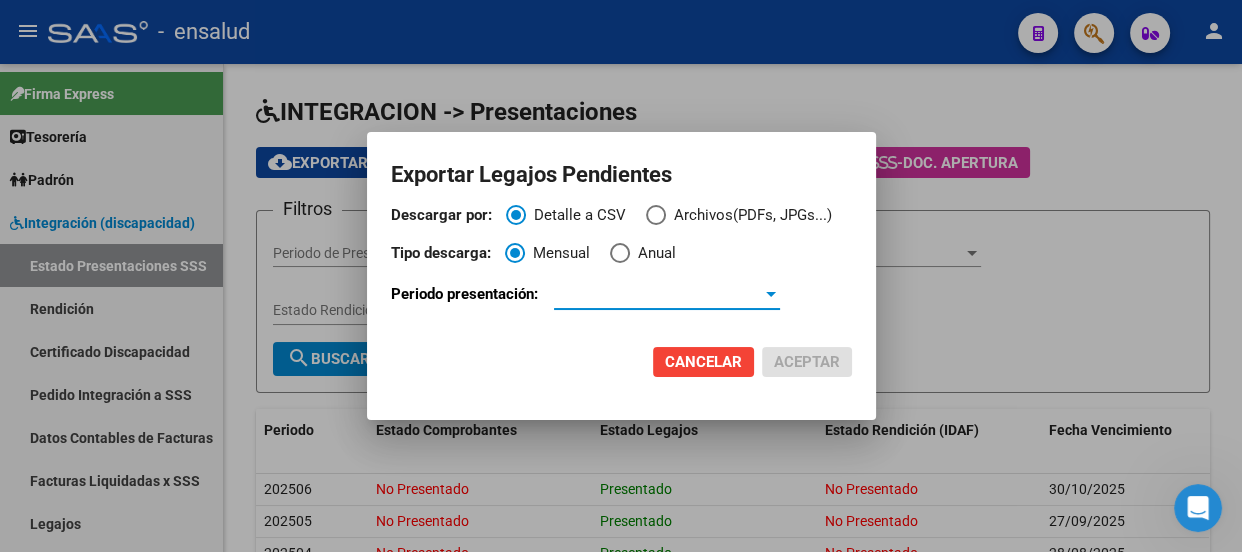 click at bounding box center [771, 294] 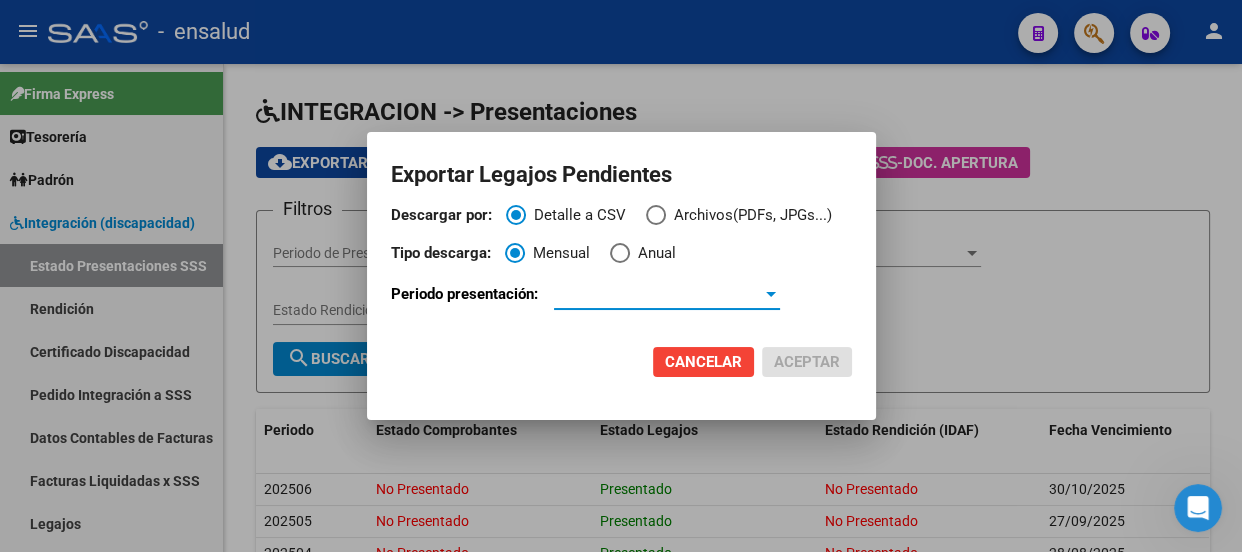 drag, startPoint x: 616, startPoint y: 288, endPoint x: 616, endPoint y: 316, distance: 28 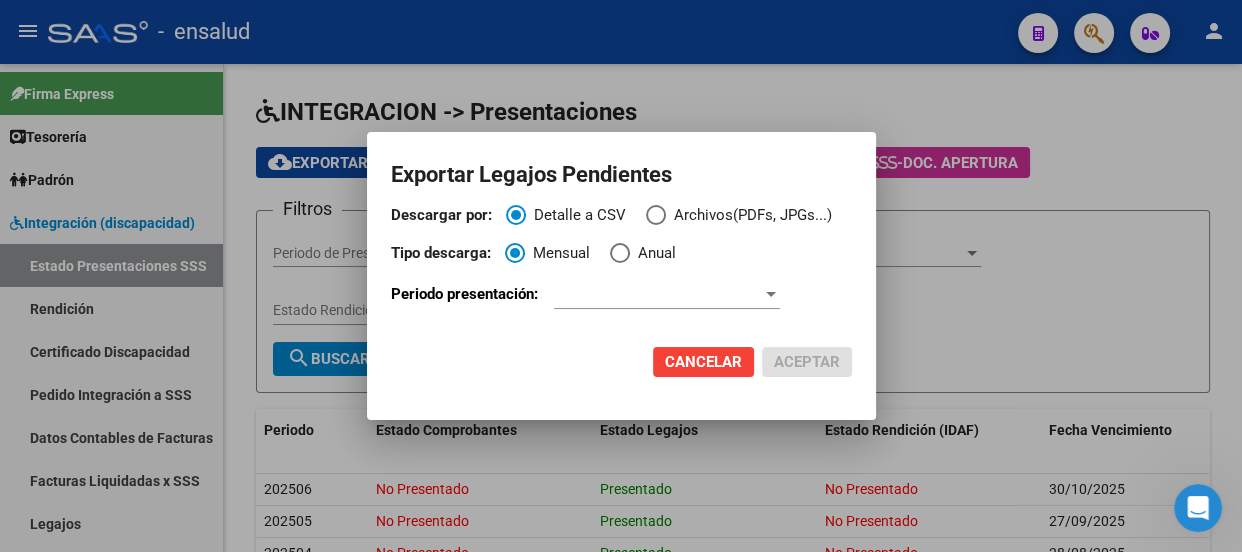 click at bounding box center (621, 276) 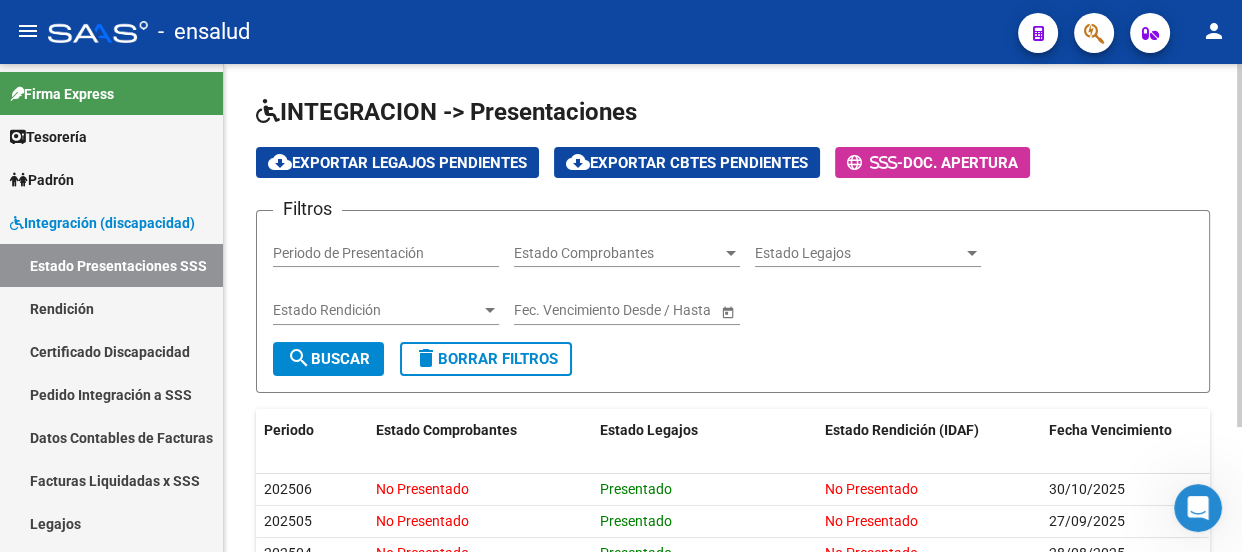 scroll, scrollTop: 90, scrollLeft: 0, axis: vertical 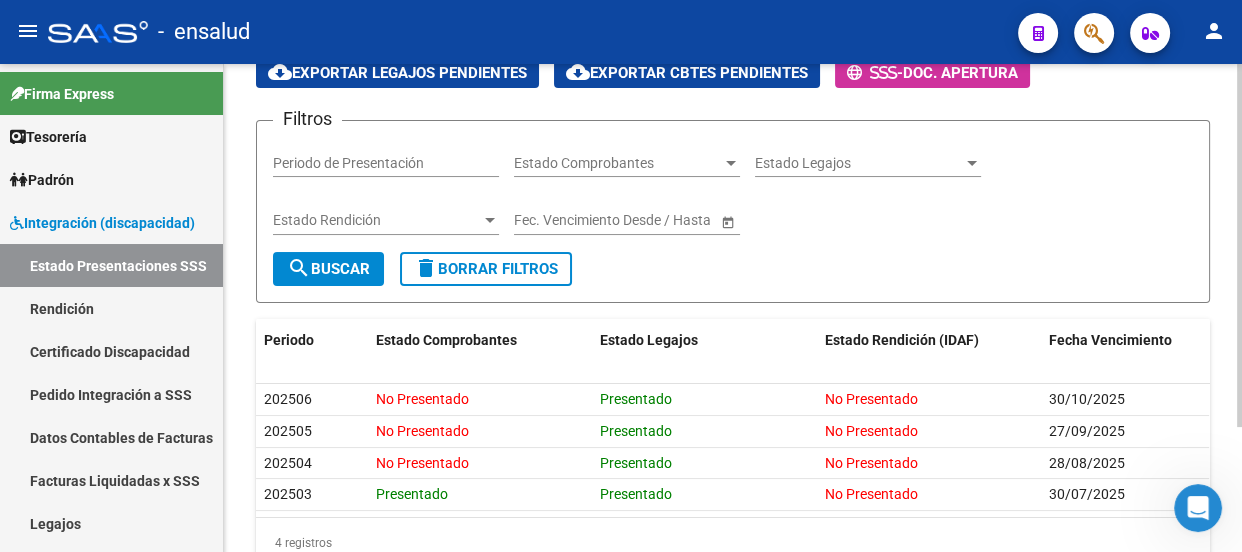 click at bounding box center [972, 163] 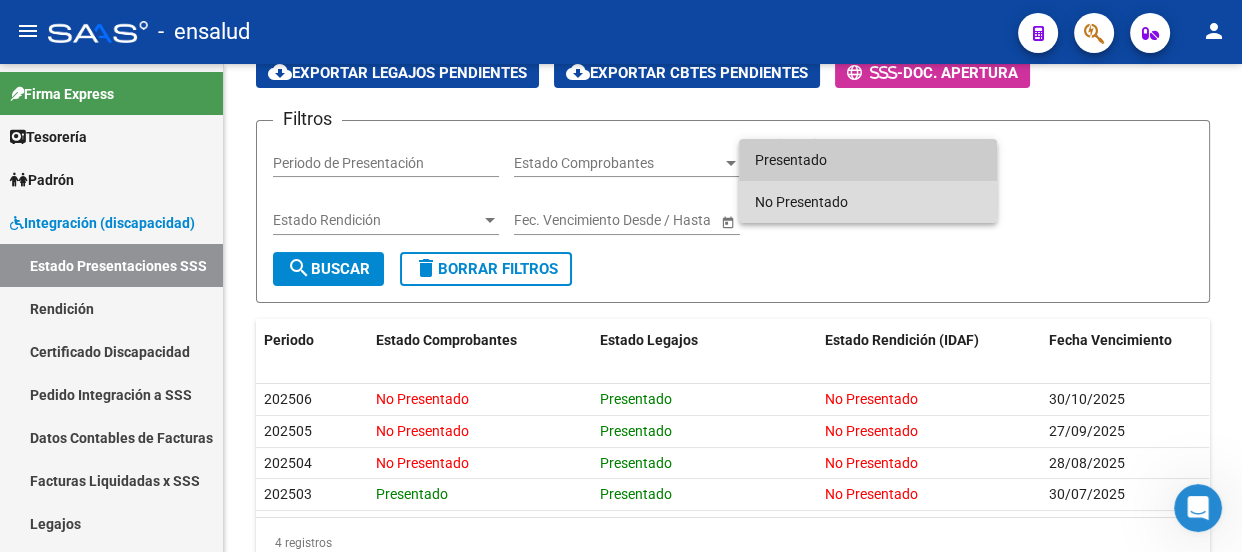 click on "No Presentado" at bounding box center (868, 202) 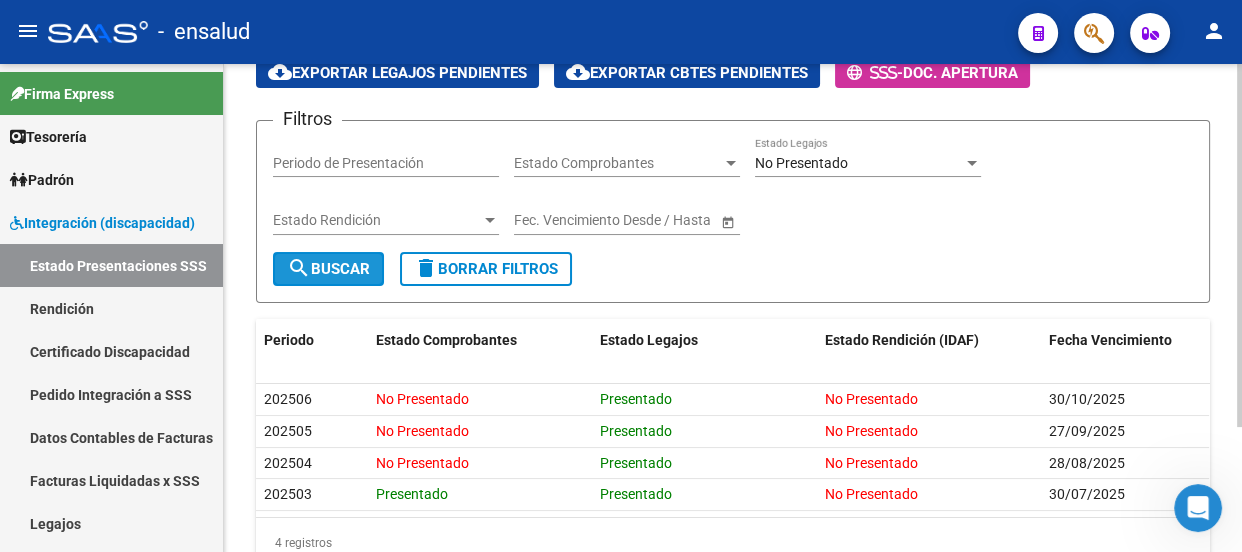 click on "search  Buscar" 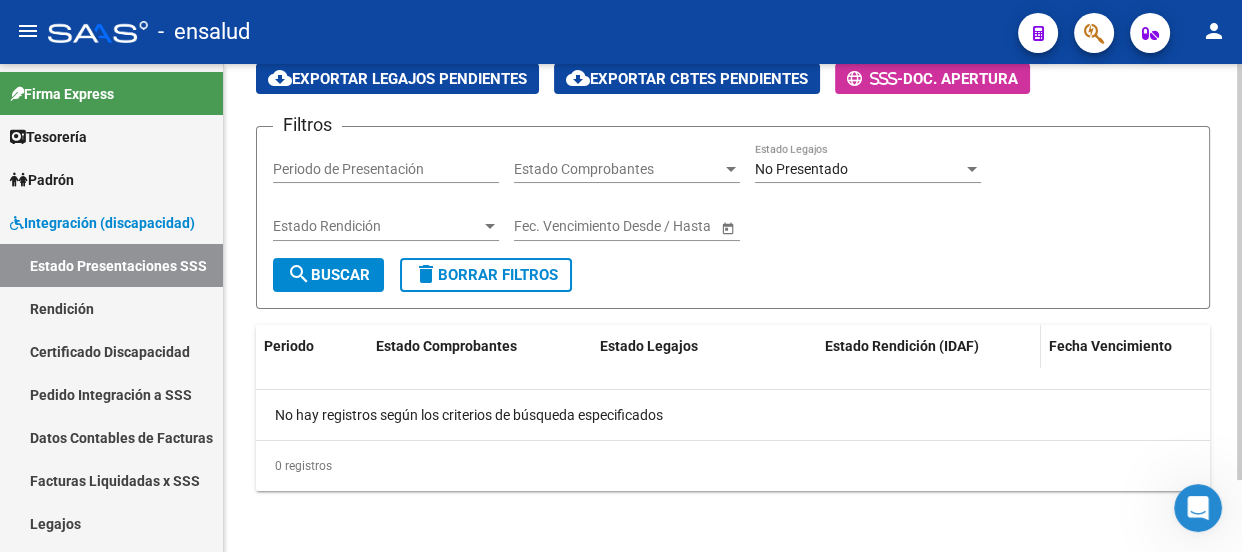 scroll, scrollTop: 0, scrollLeft: 0, axis: both 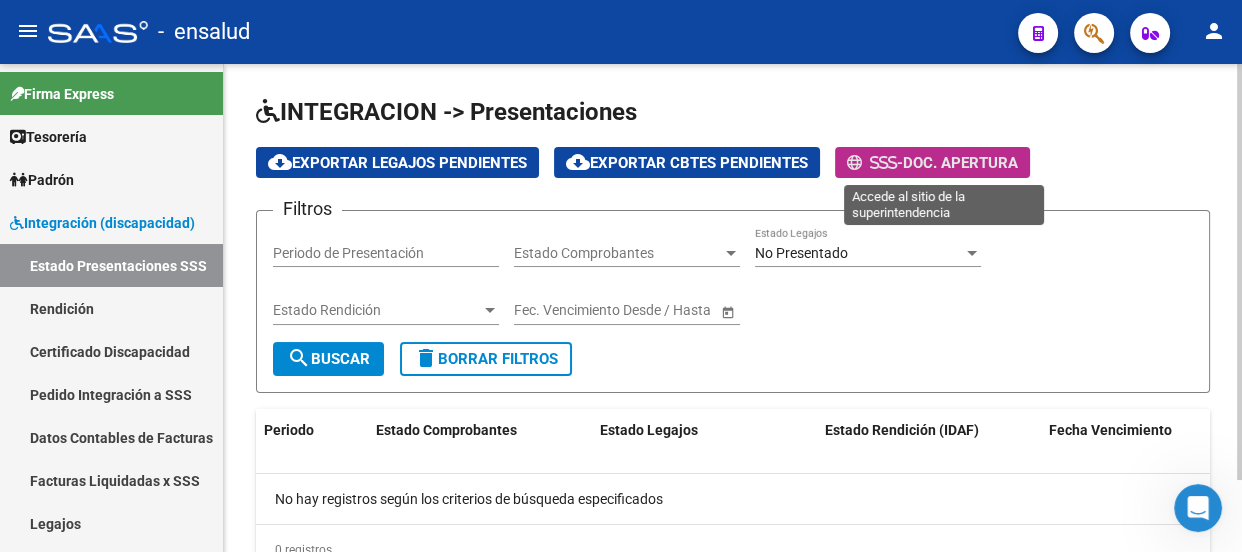 click on "Doc. Apertura" 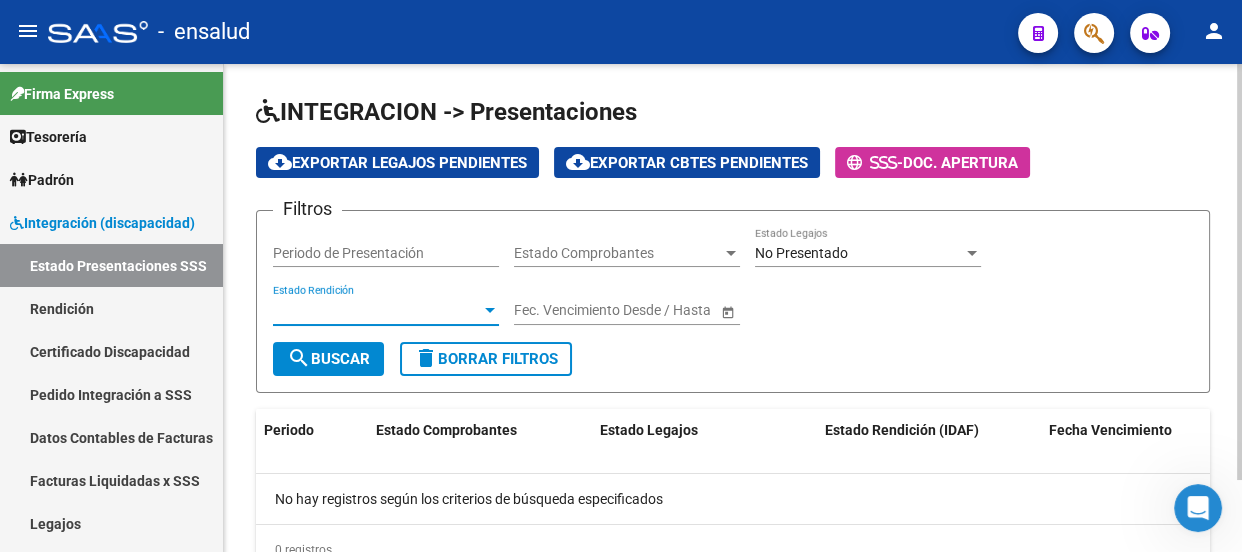 click at bounding box center (490, 310) 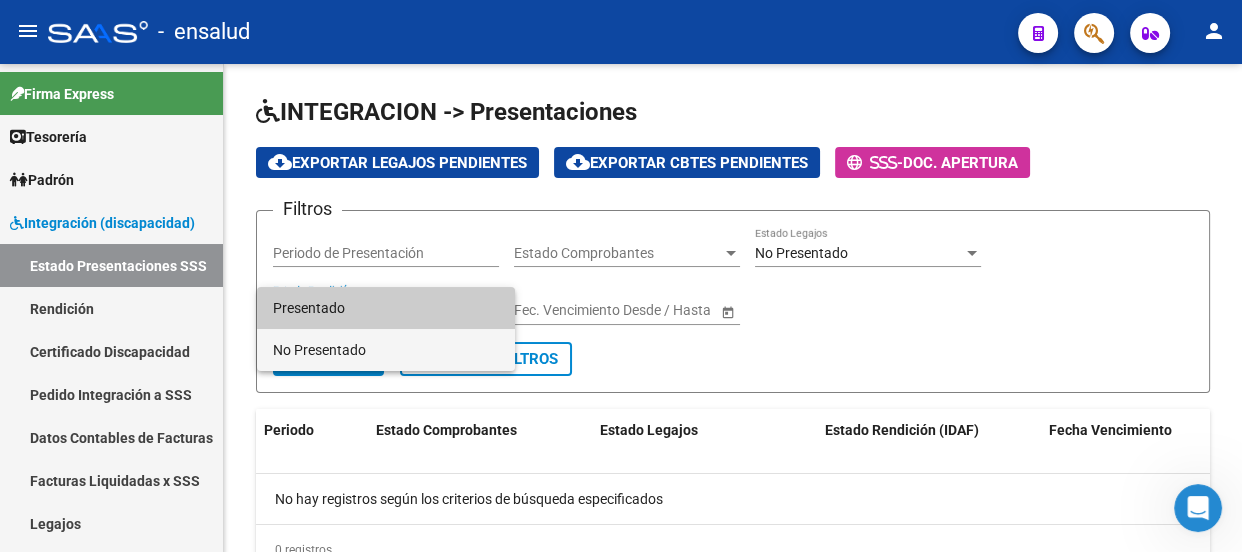 click on "No Presentado" at bounding box center [386, 350] 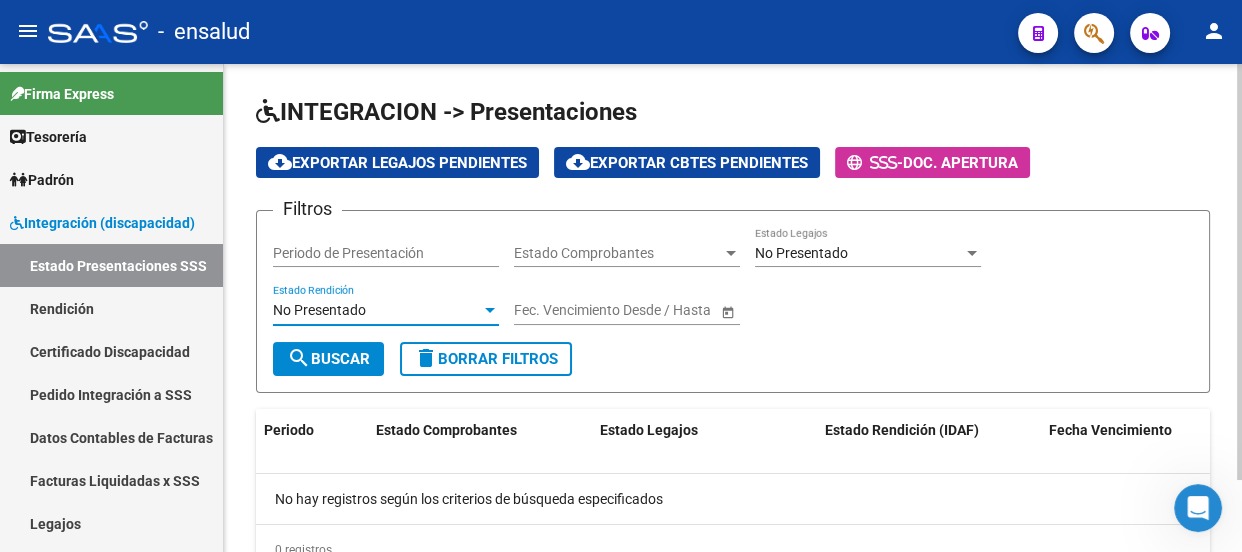 click on "search  Buscar" 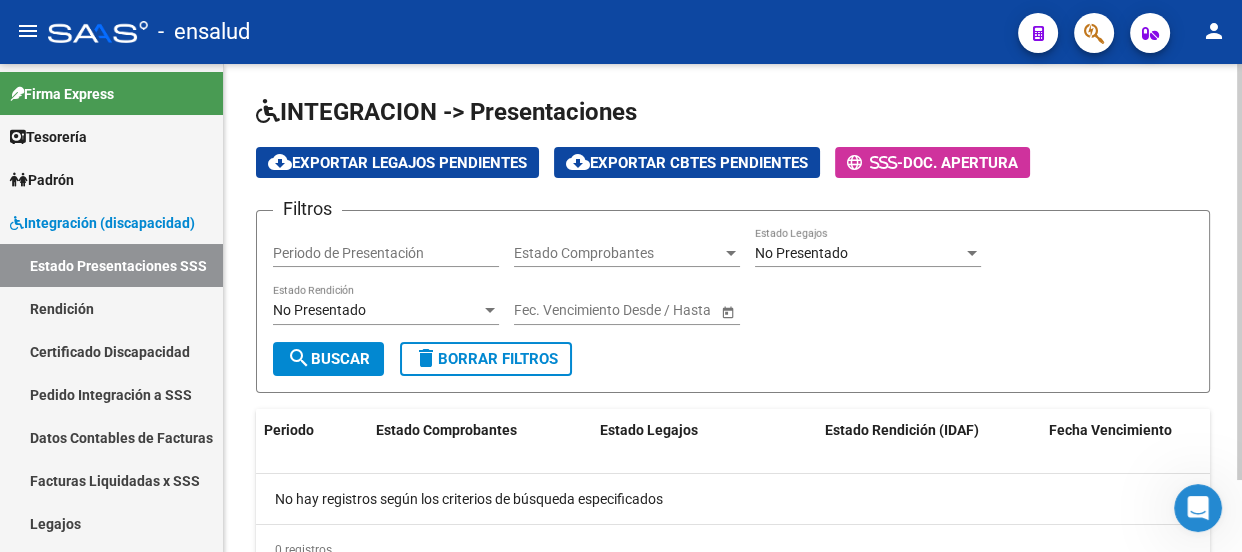 click on "delete  Borrar Filtros" 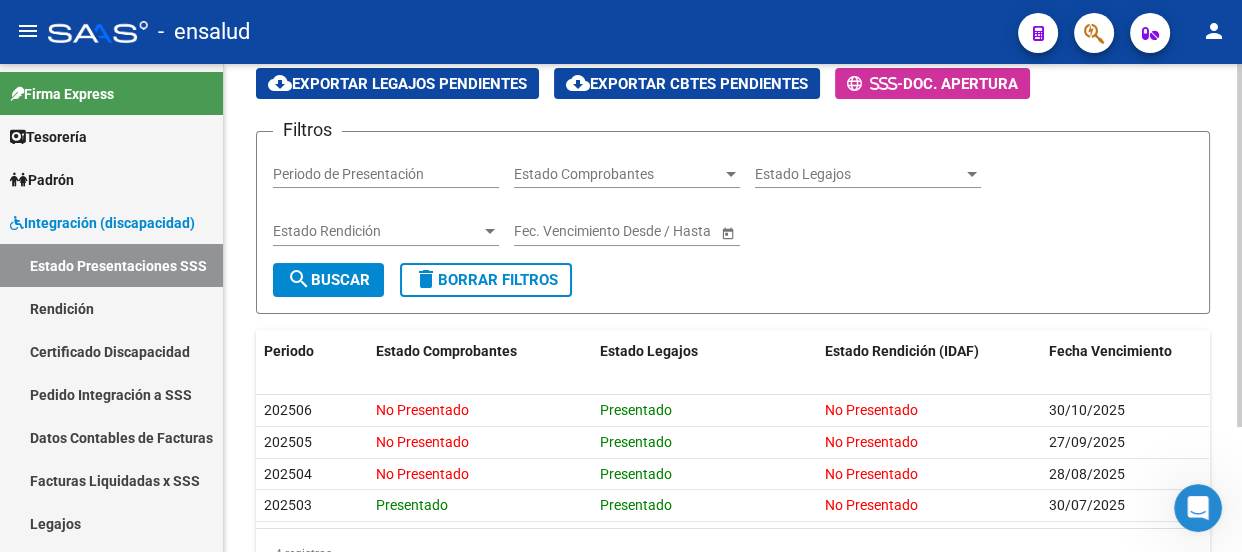scroll, scrollTop: 77, scrollLeft: 0, axis: vertical 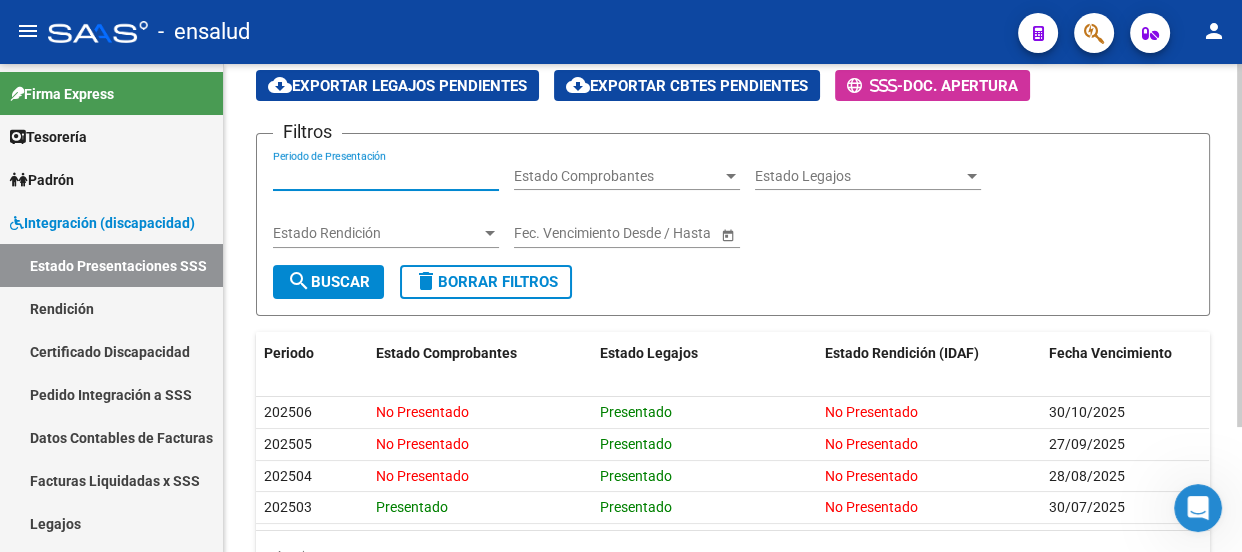 click on "Periodo de Presentación" at bounding box center (386, 176) 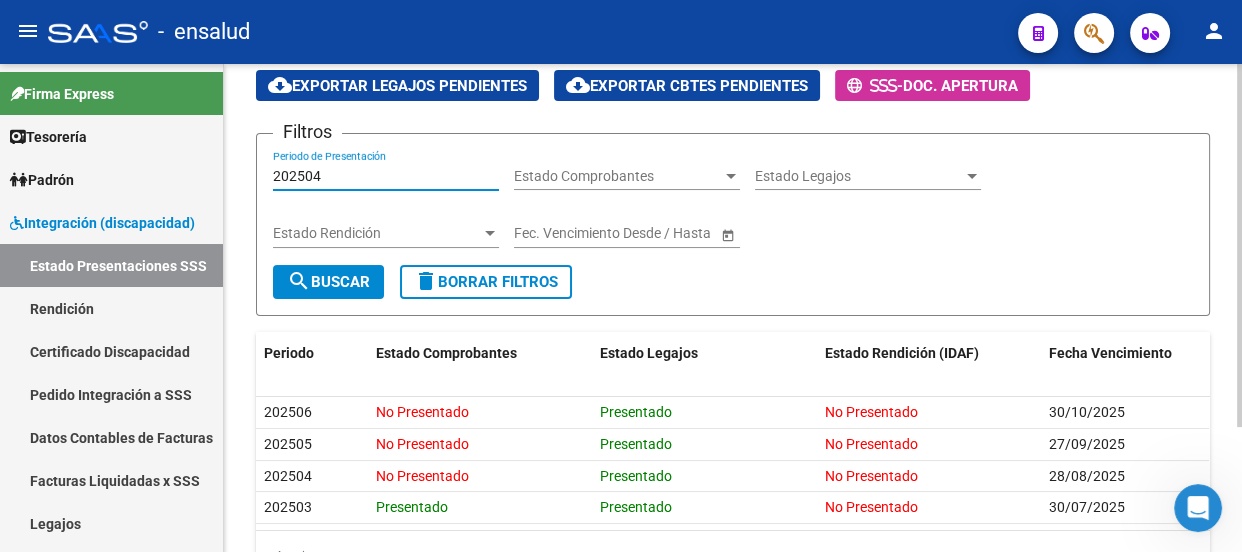 type on "202504" 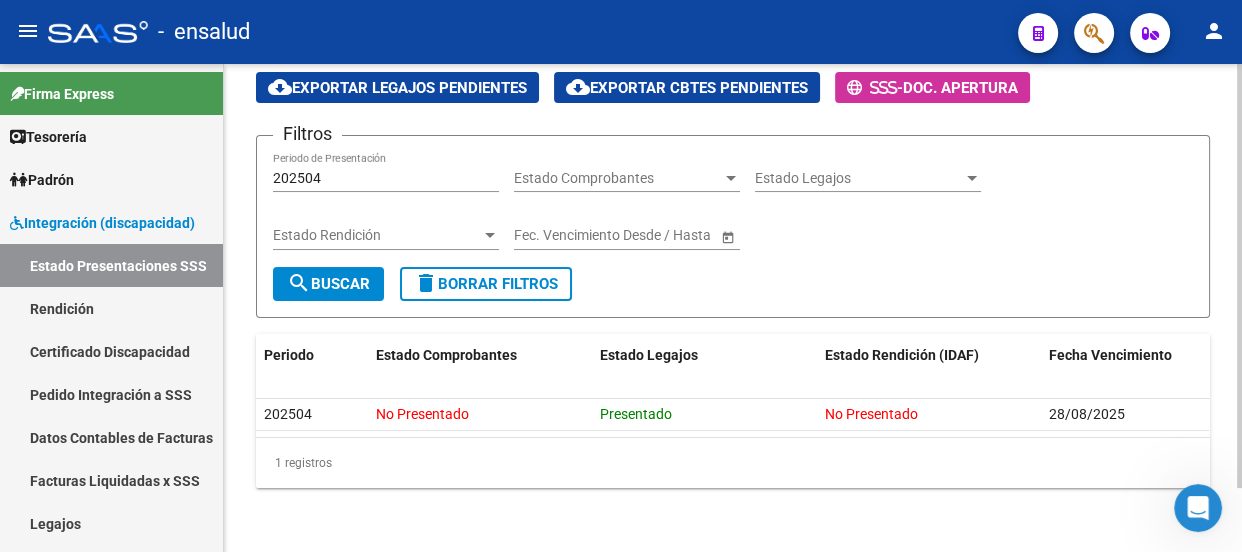 scroll, scrollTop: 72, scrollLeft: 0, axis: vertical 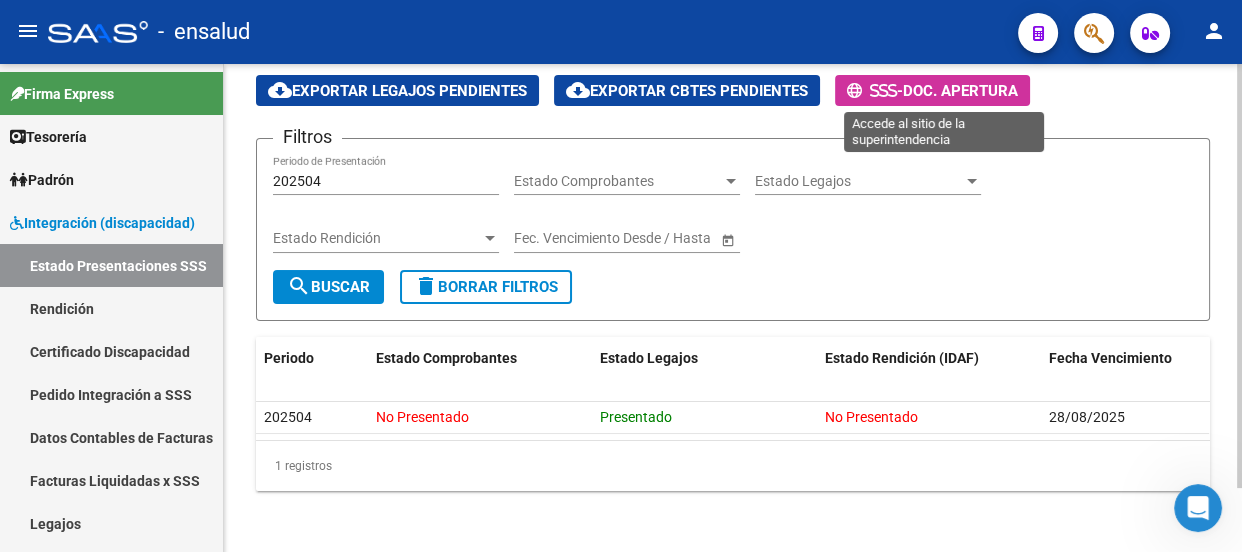 click on "Doc. Apertura" 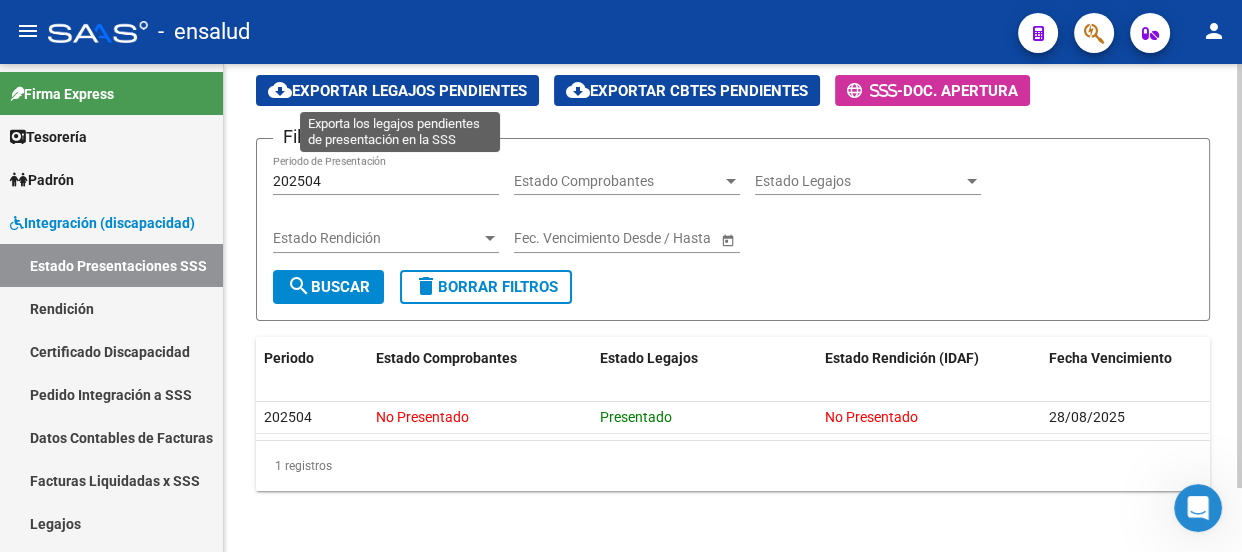 click on "cloud_download  Exportar Legajos Pendientes" 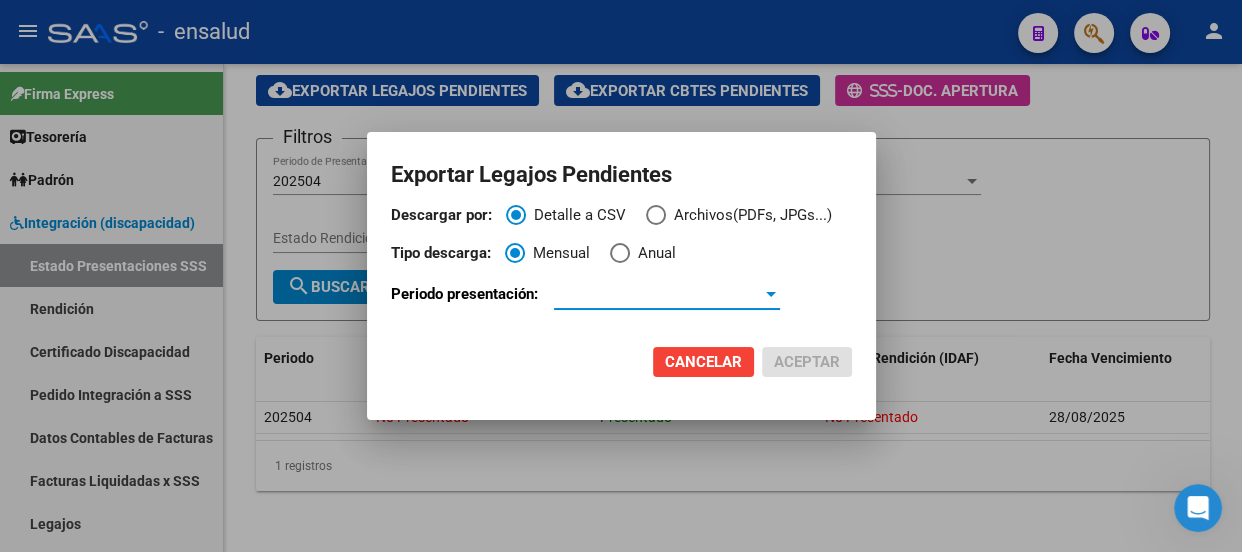 click at bounding box center (771, 294) 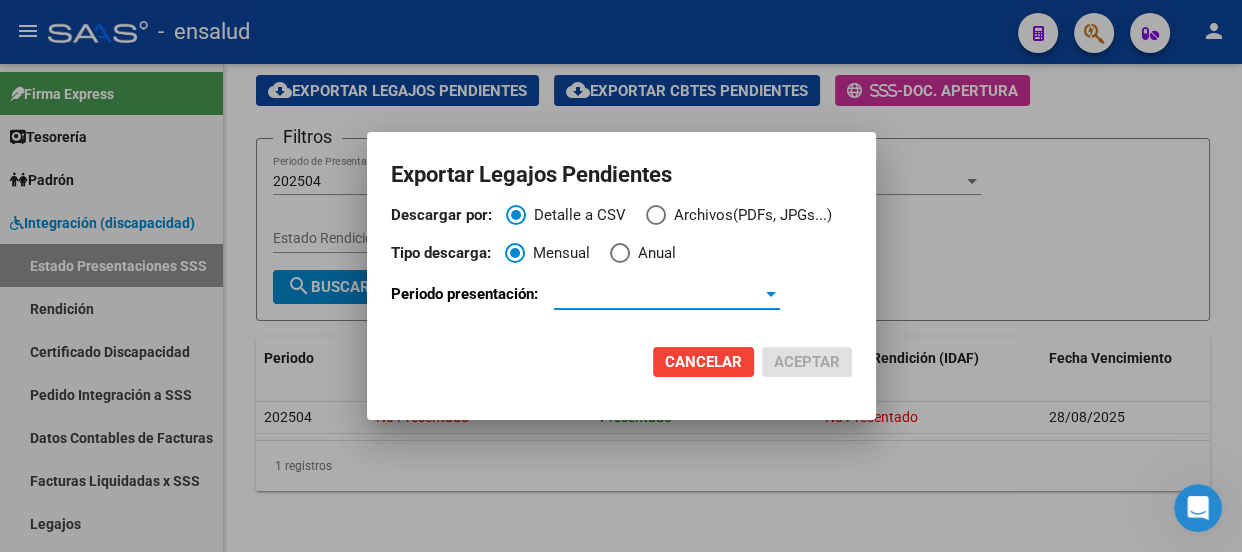 click at bounding box center [658, 294] 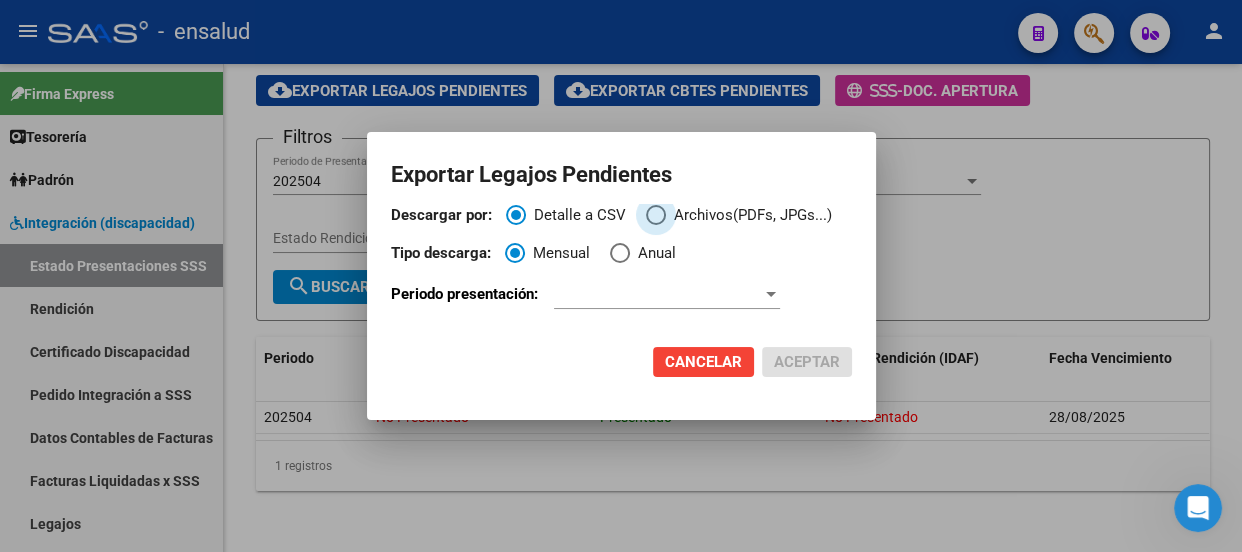 click at bounding box center (656, 215) 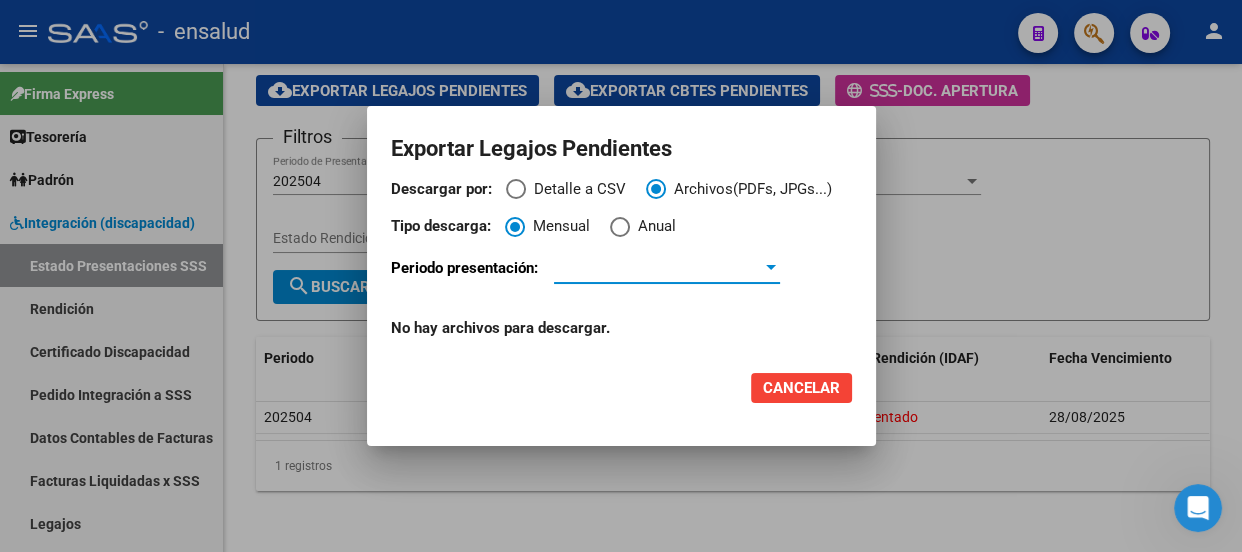 click at bounding box center (658, 268) 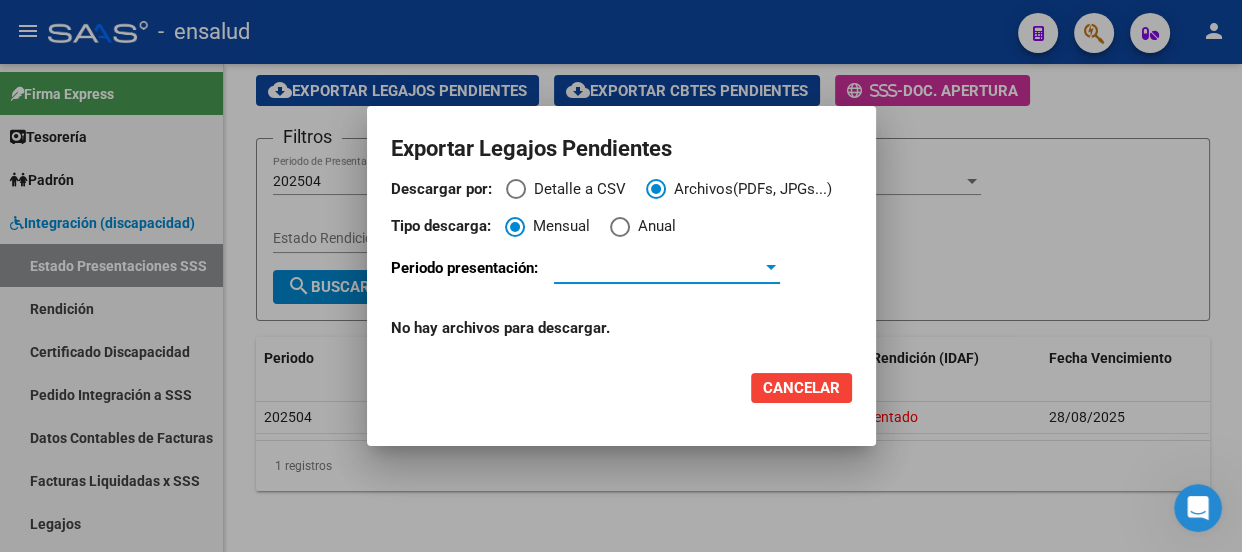 click at bounding box center (771, 268) 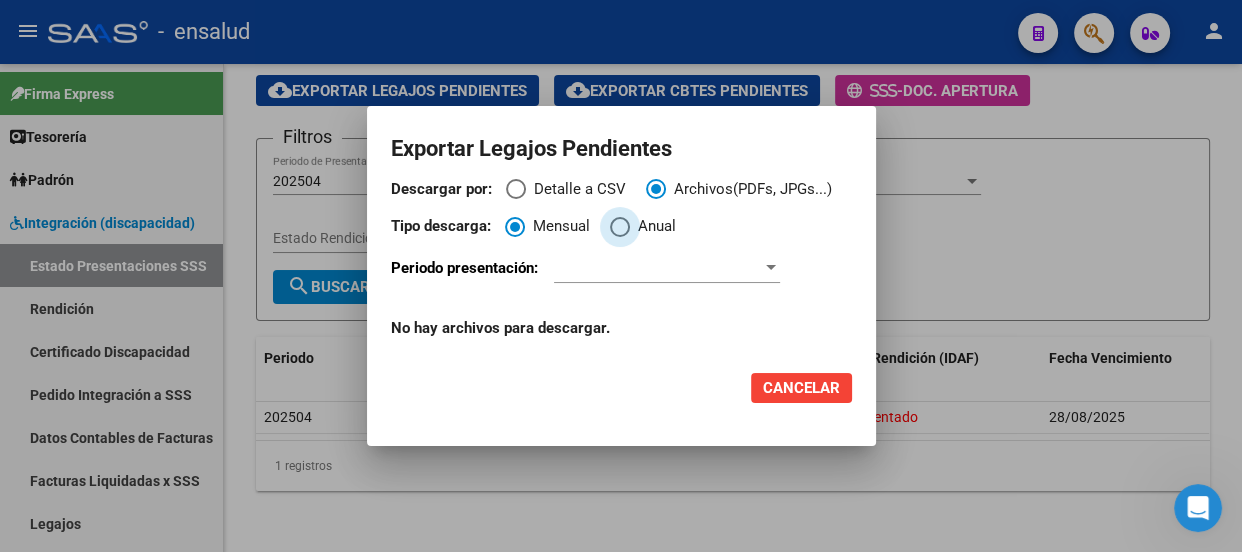 click at bounding box center [620, 227] 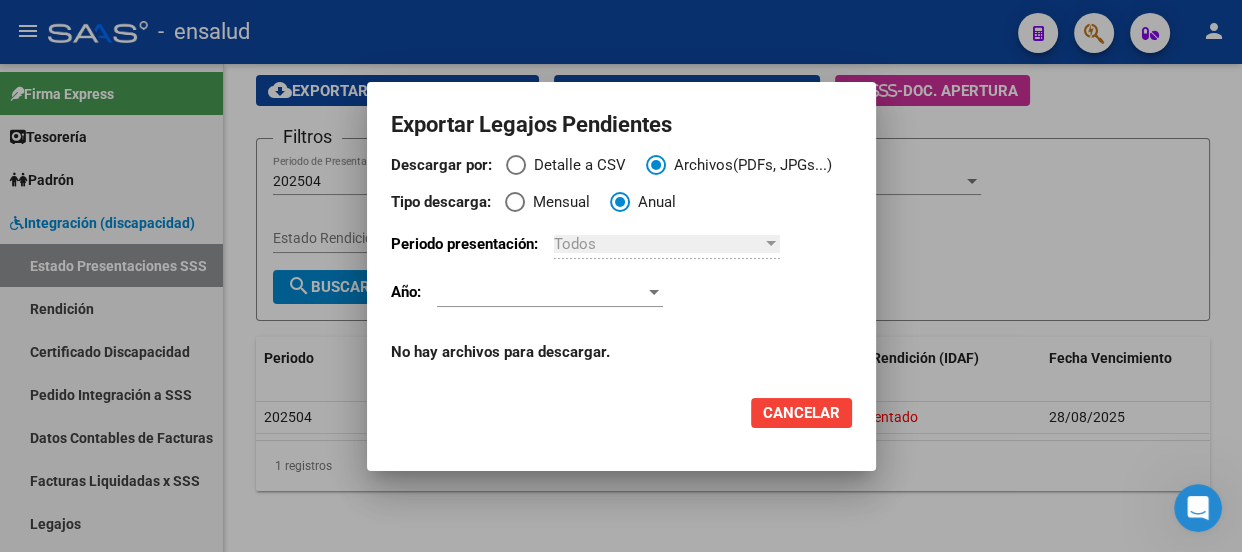 click at bounding box center (654, 292) 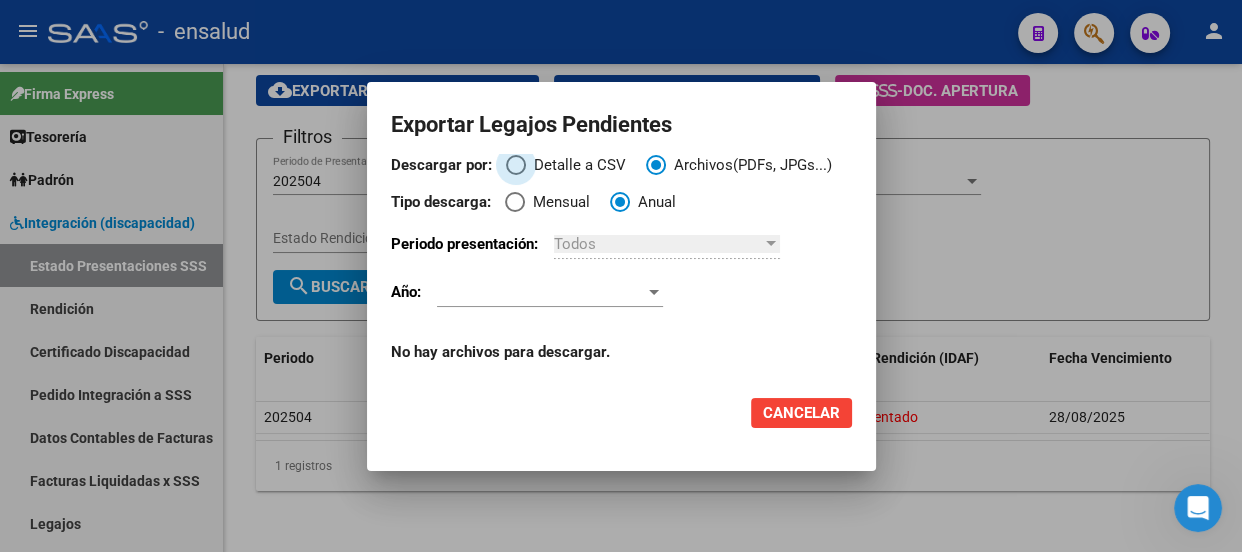 click at bounding box center [516, 165] 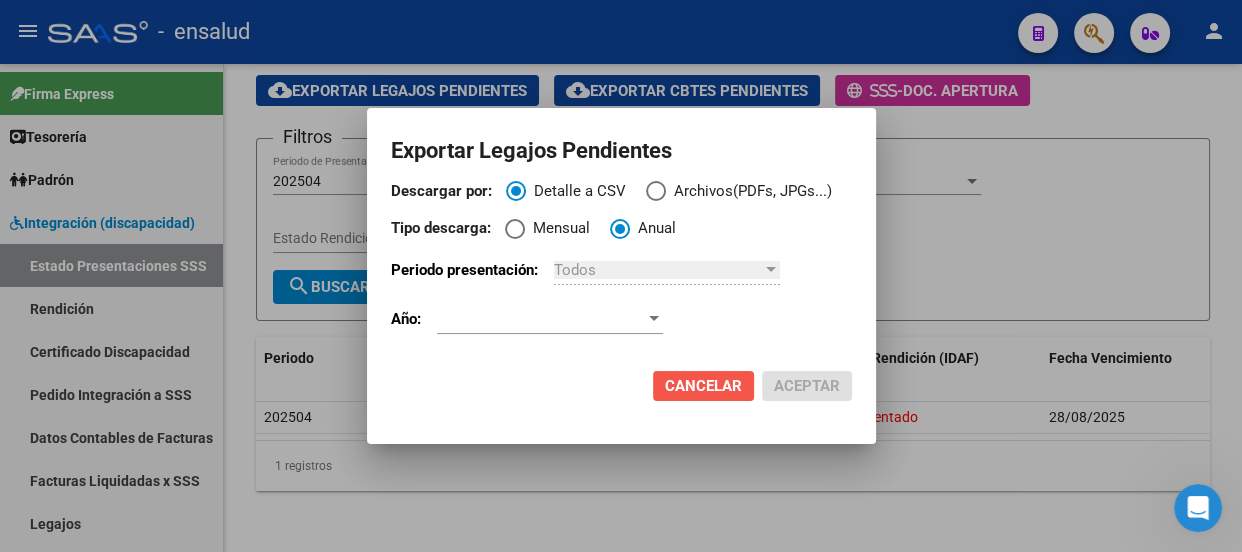 click on "Cancelar" 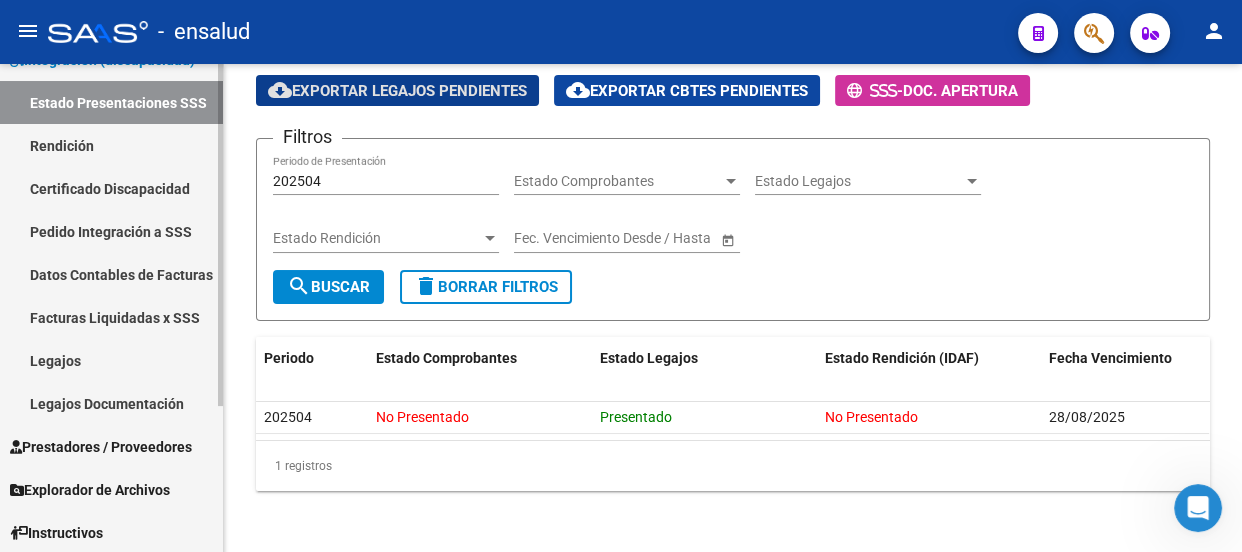 scroll, scrollTop: 181, scrollLeft: 0, axis: vertical 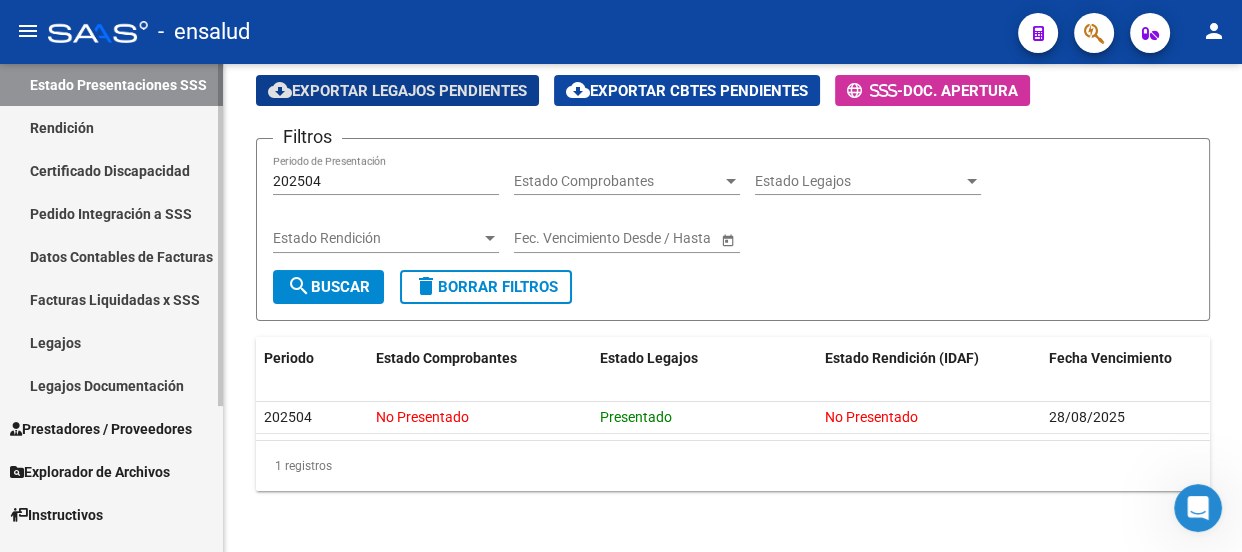 click on "Legajos" at bounding box center [111, 342] 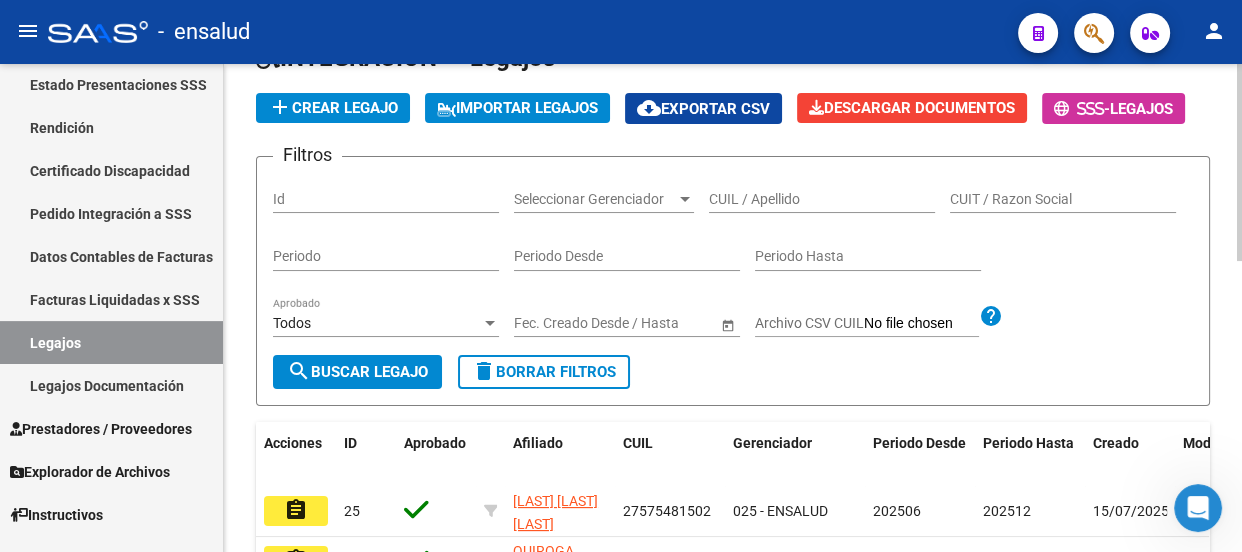 scroll, scrollTop: 90, scrollLeft: 0, axis: vertical 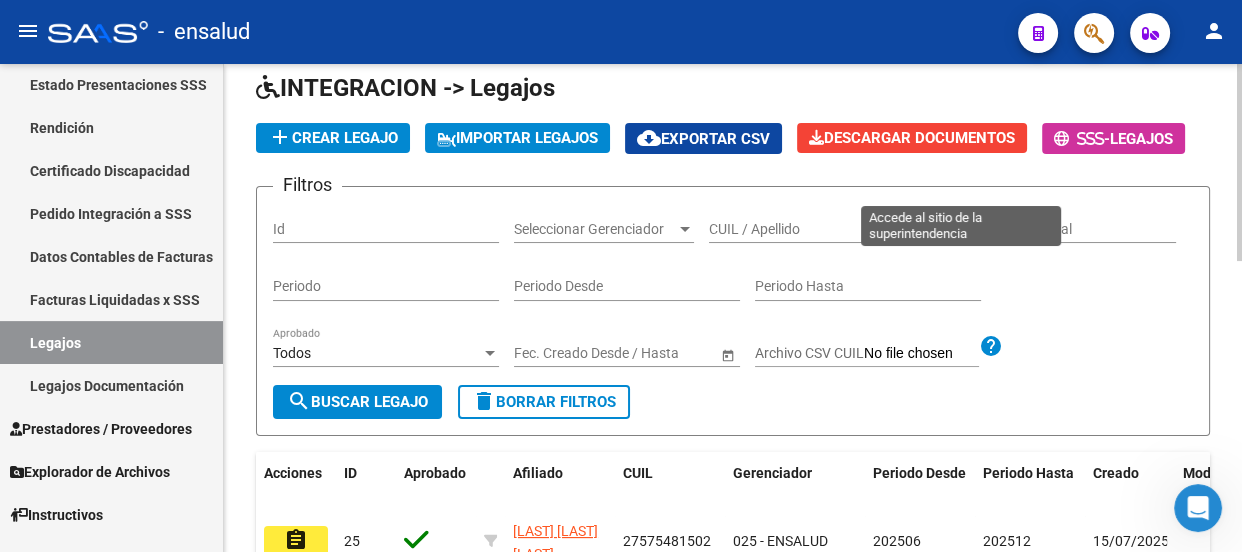 click on "Legajos" 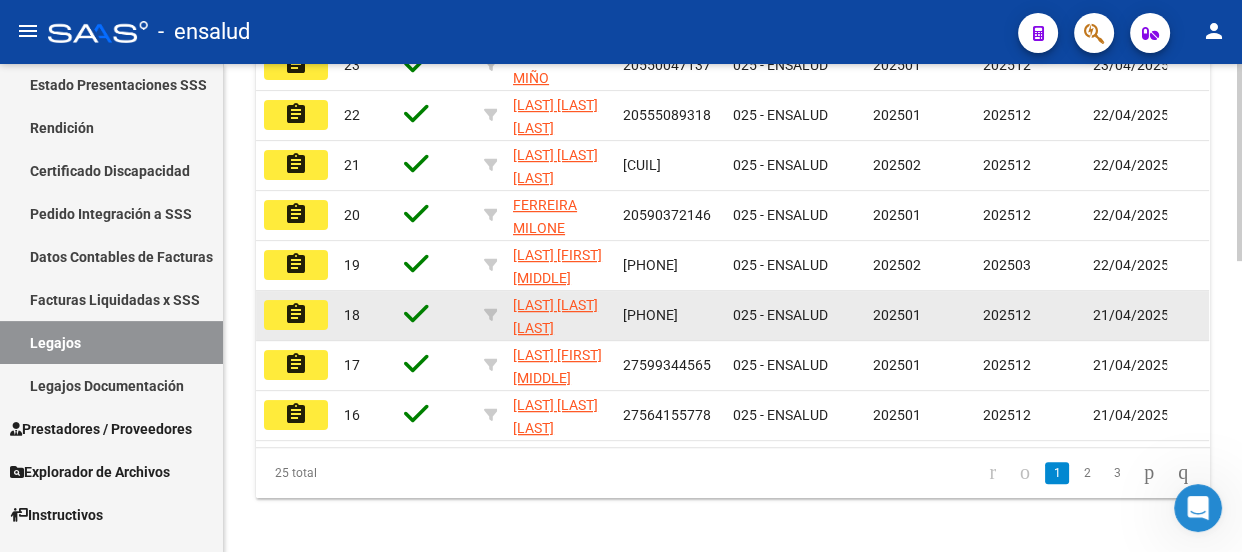 scroll, scrollTop: 722, scrollLeft: 0, axis: vertical 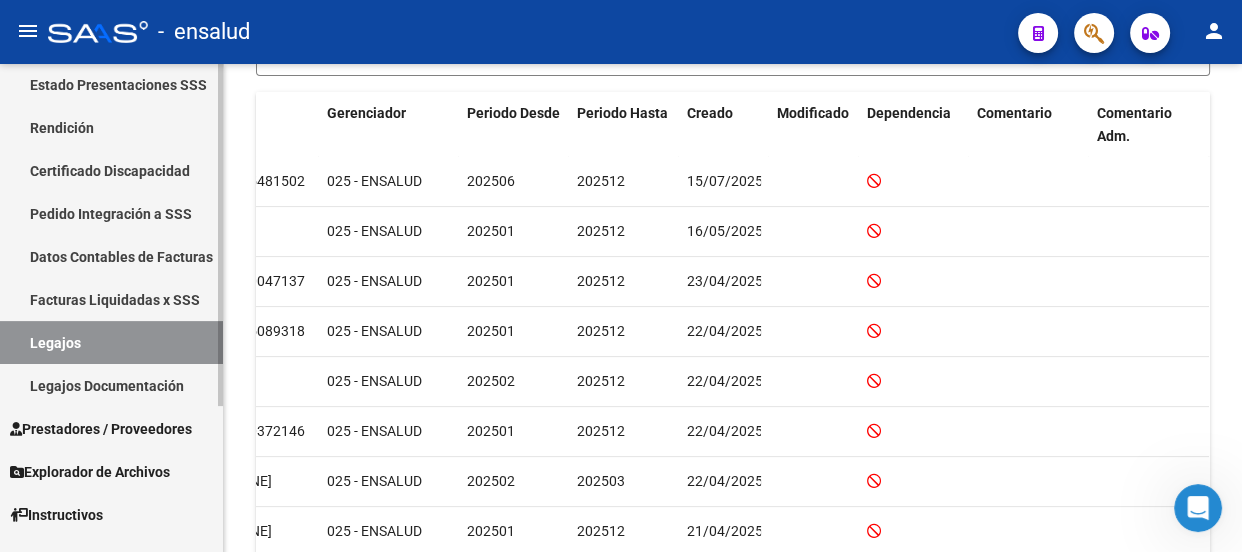 click on "Legajos Documentación" at bounding box center [111, 385] 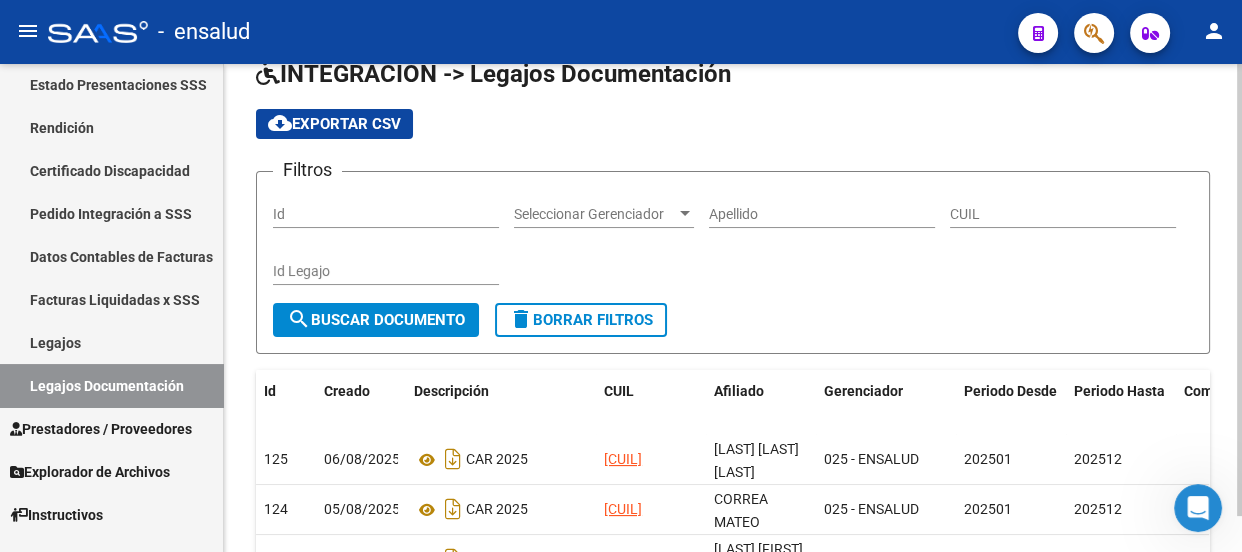 scroll, scrollTop: 450, scrollLeft: 0, axis: vertical 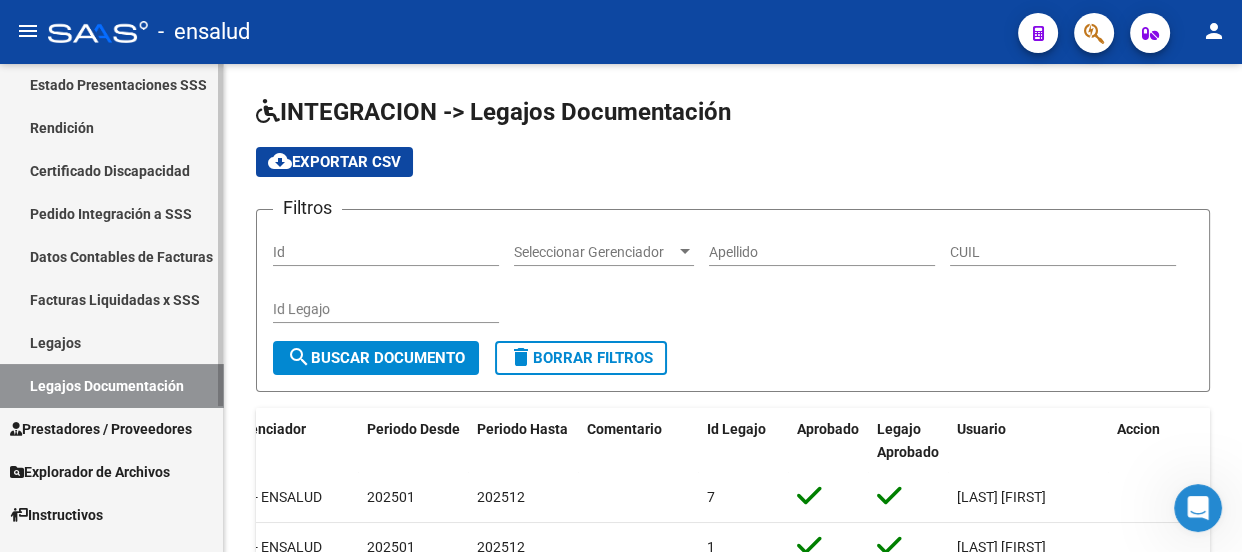 click on "Rendición" at bounding box center (111, 127) 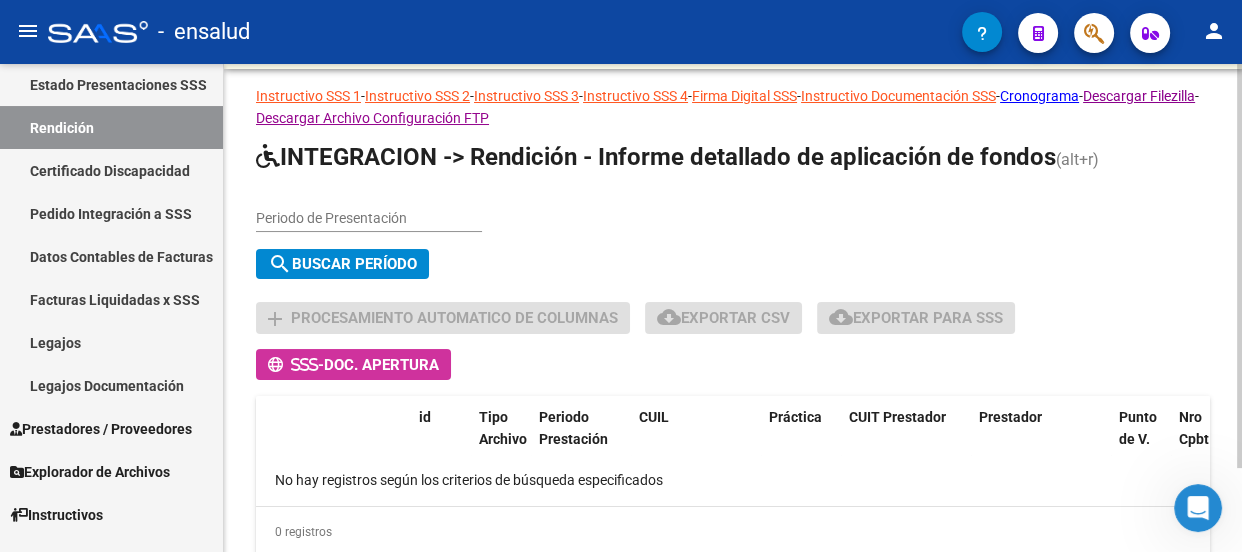 scroll, scrollTop: 10, scrollLeft: 0, axis: vertical 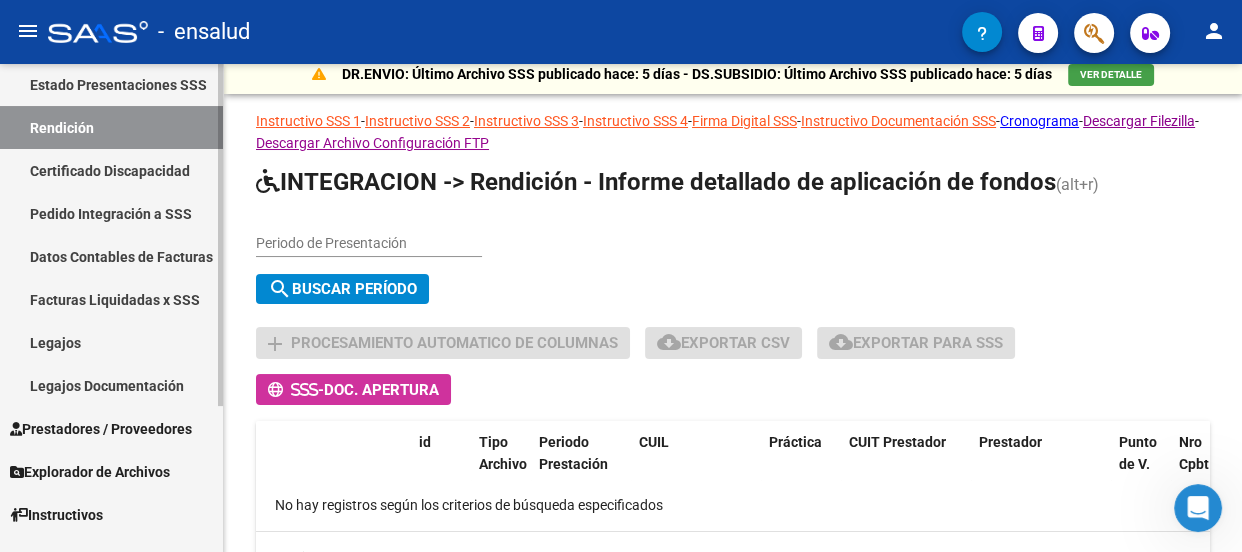 click on "Pedido Integración a SSS" at bounding box center (111, 213) 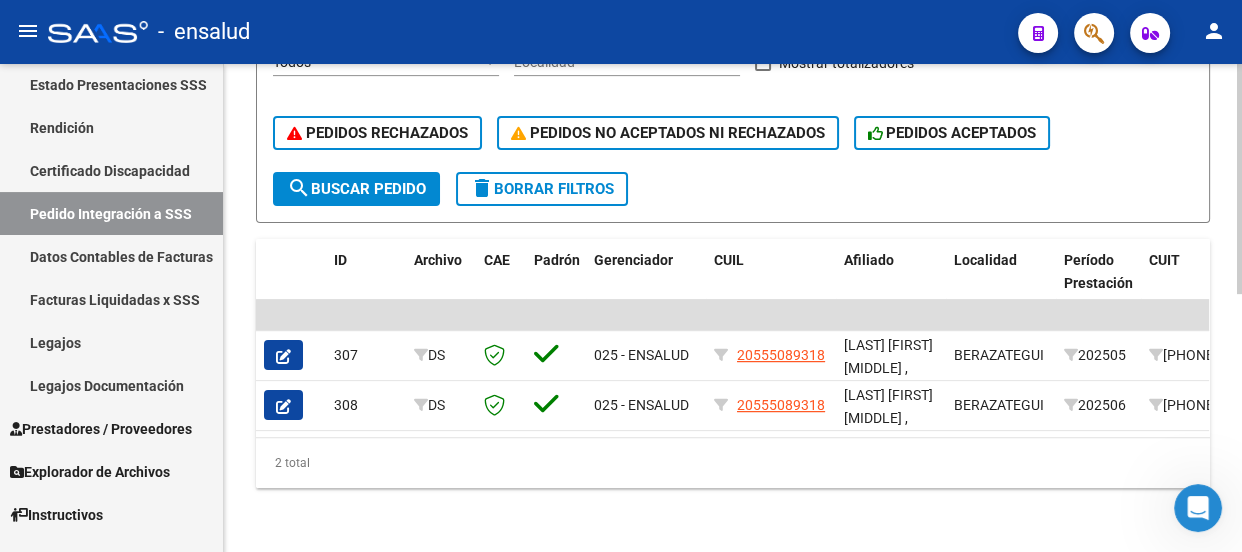 scroll, scrollTop: 546, scrollLeft: 0, axis: vertical 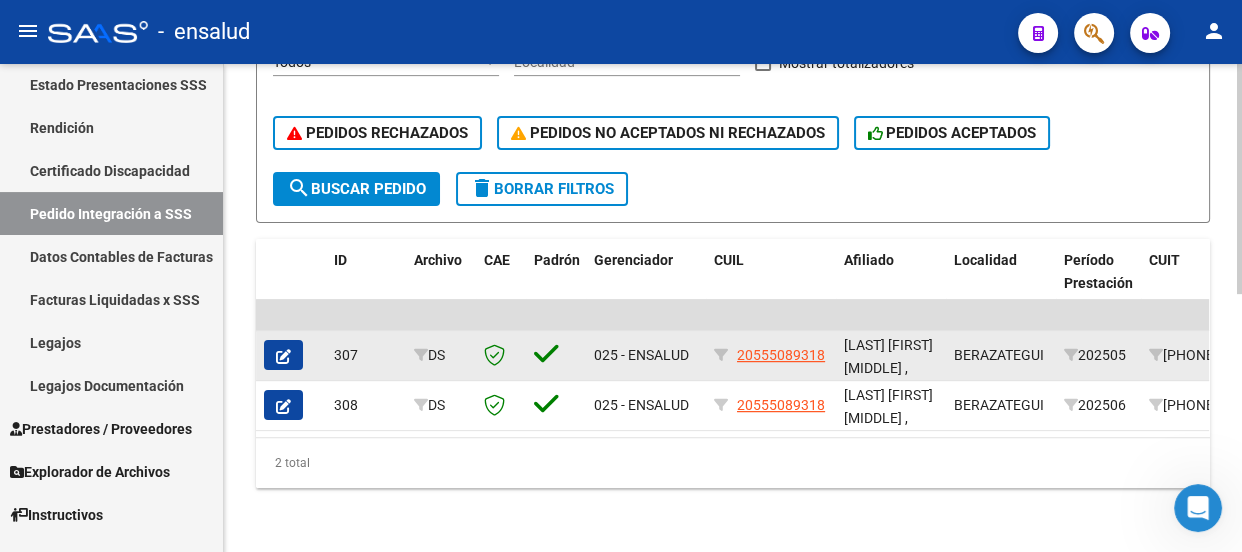 click 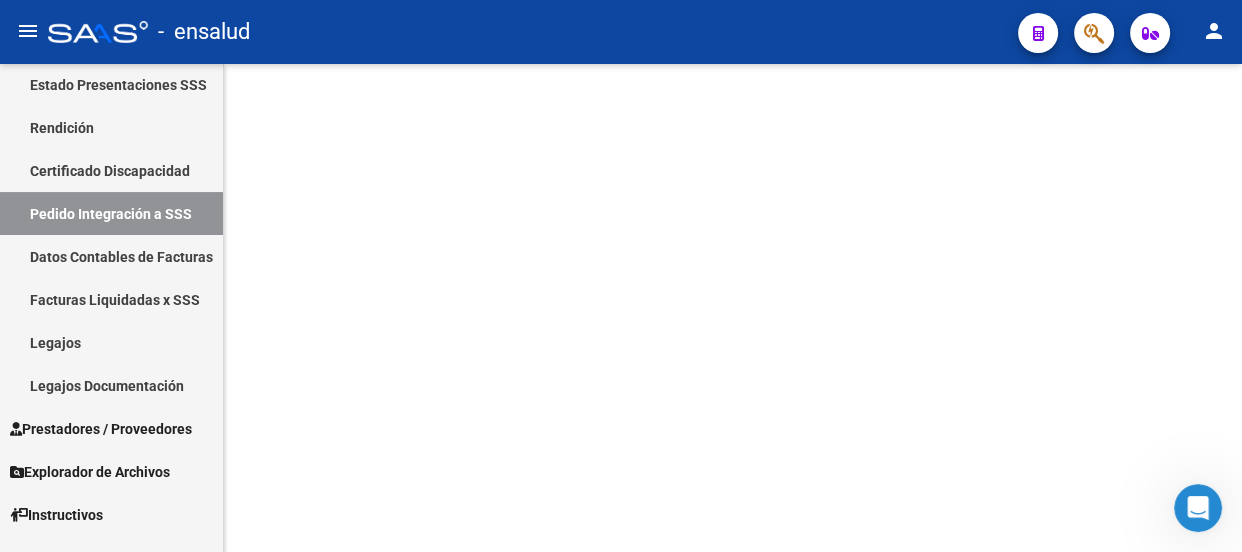 scroll, scrollTop: 0, scrollLeft: 0, axis: both 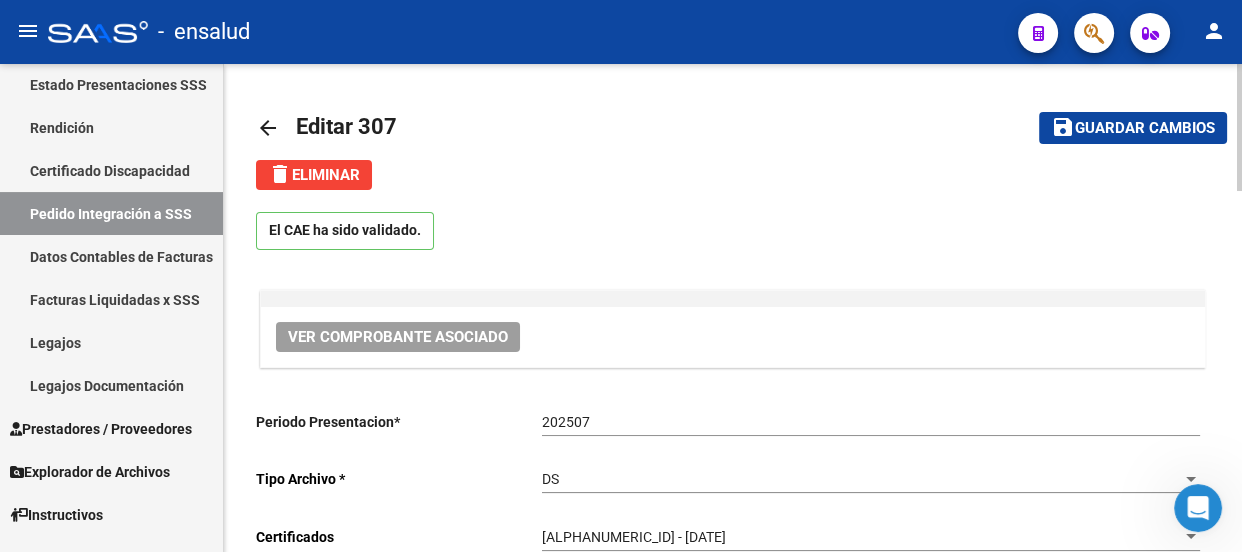 type on "20555089318" 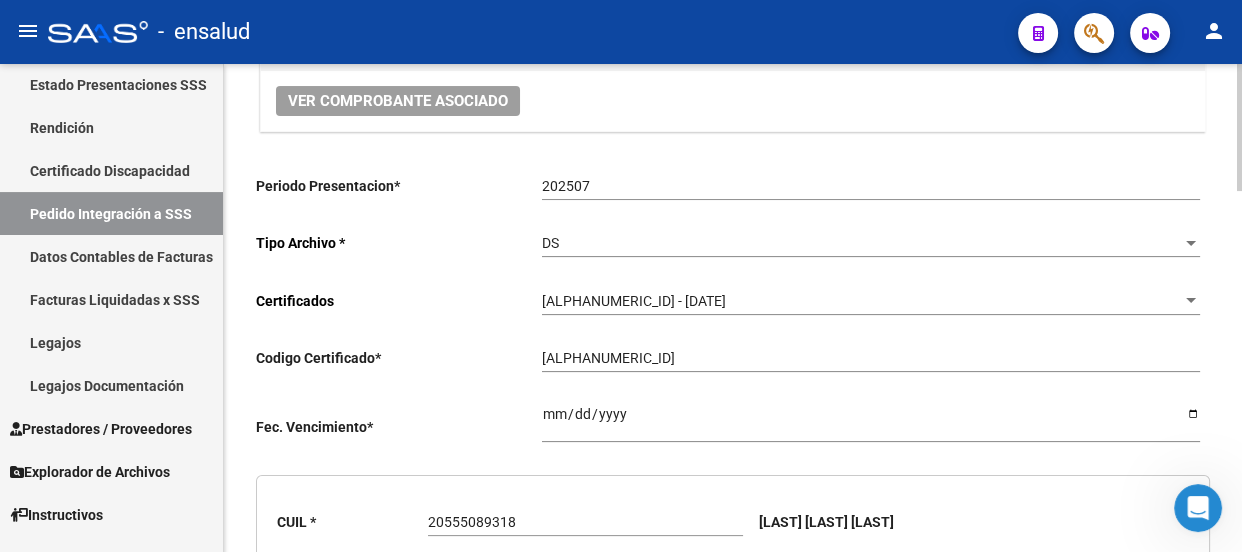 scroll, scrollTop: 207, scrollLeft: 0, axis: vertical 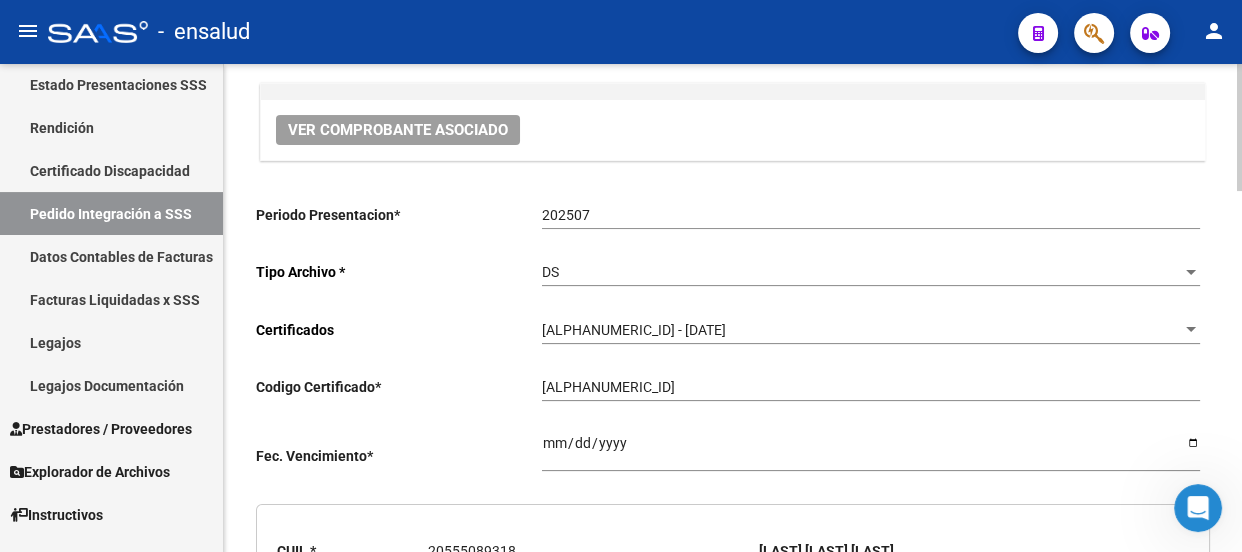 click on "Ver Comprobante Asociado" 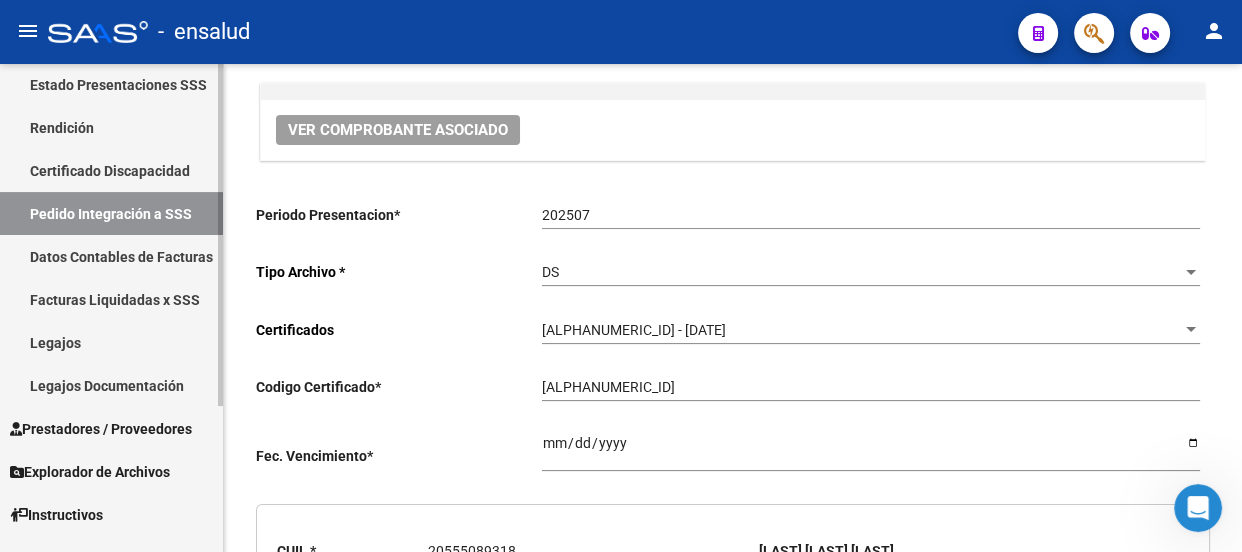 click on "Pedido Integración a SSS" at bounding box center (111, 213) 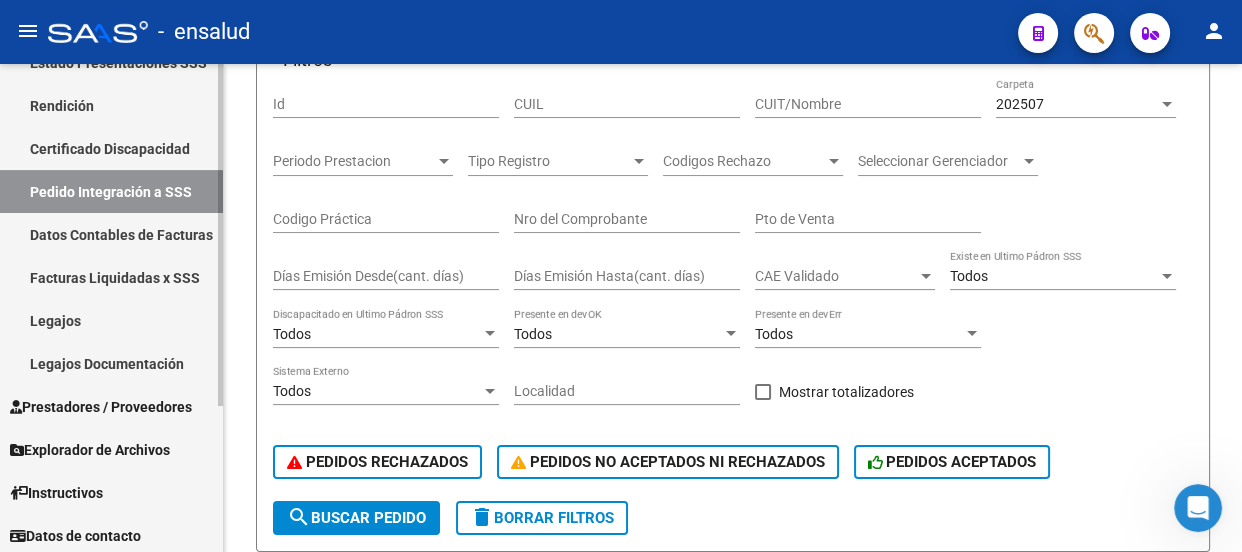 scroll, scrollTop: 208, scrollLeft: 0, axis: vertical 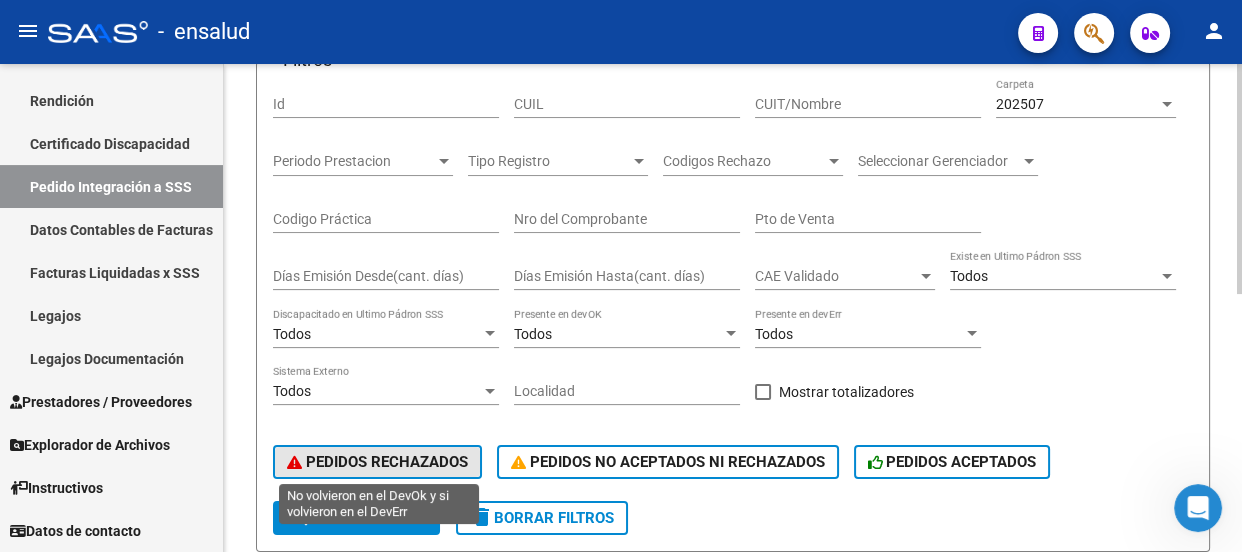 click on "PEDIDOS RECHAZADOS" 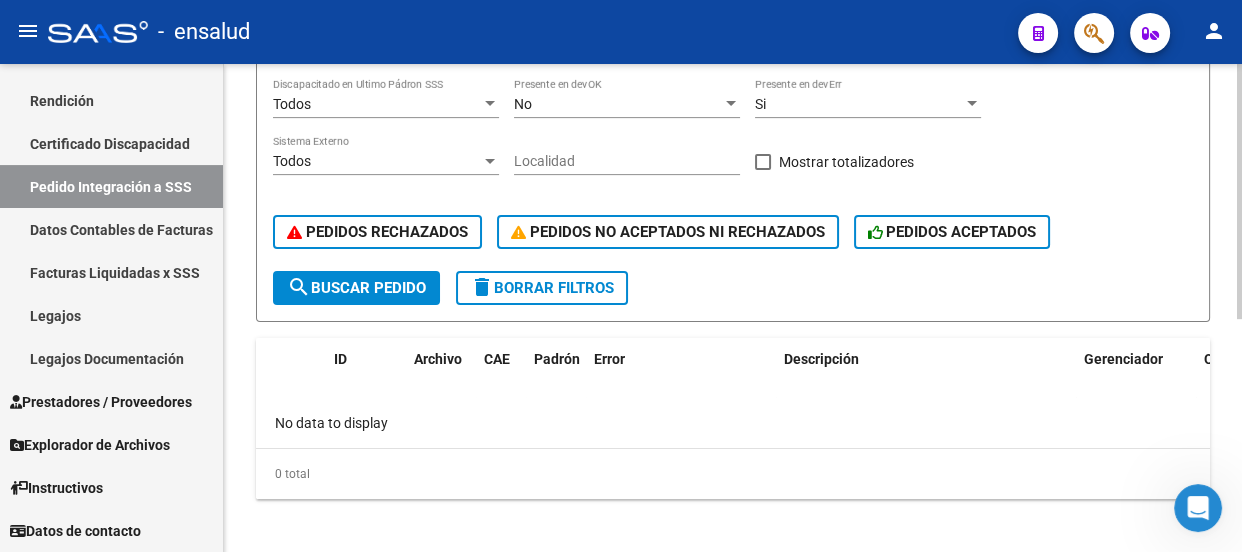 scroll, scrollTop: 444, scrollLeft: 0, axis: vertical 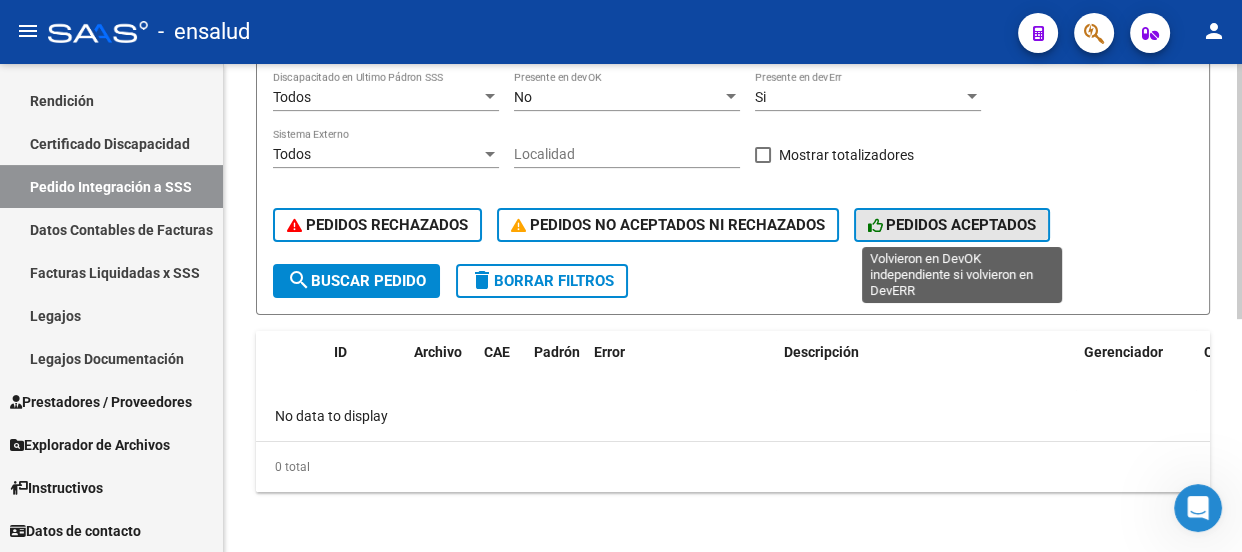 click on "PEDIDOS ACEPTADOS" 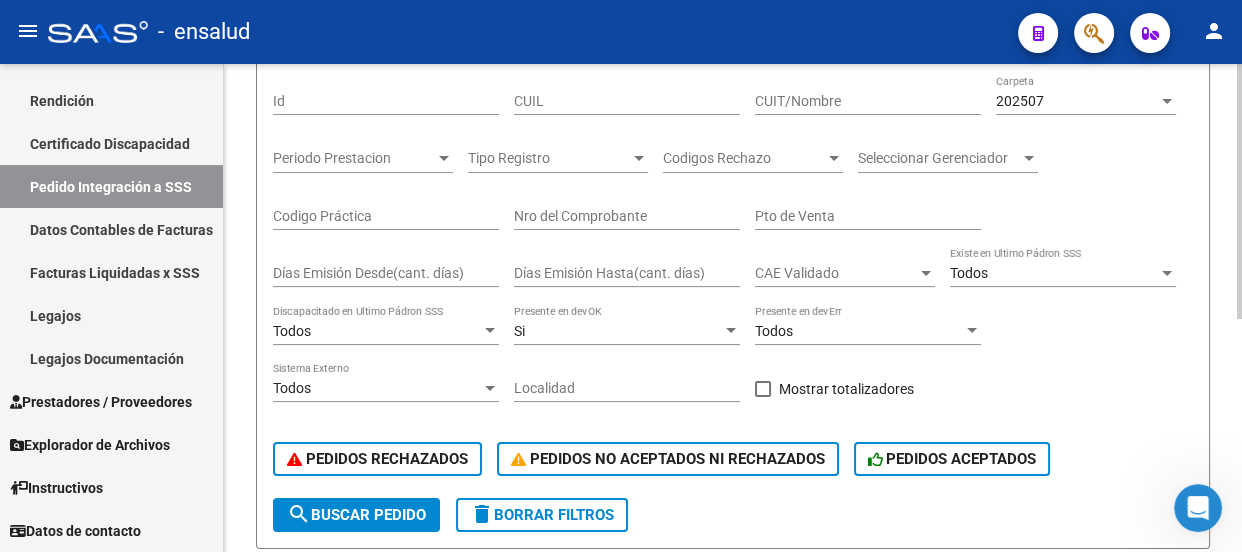 scroll, scrollTop: 171, scrollLeft: 0, axis: vertical 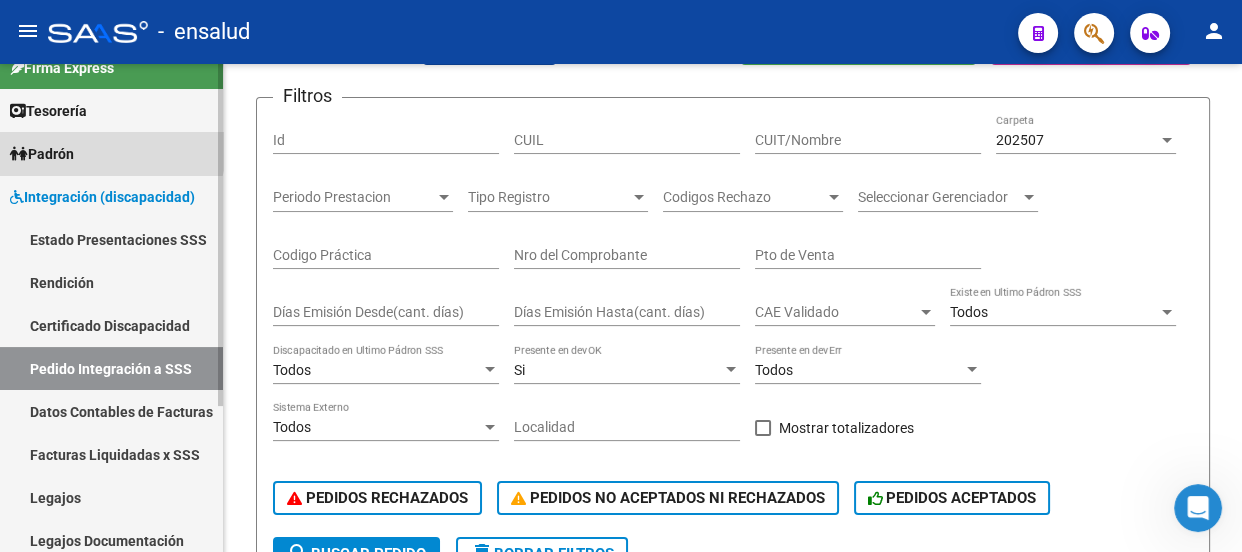 click on "Padrón" at bounding box center [111, 153] 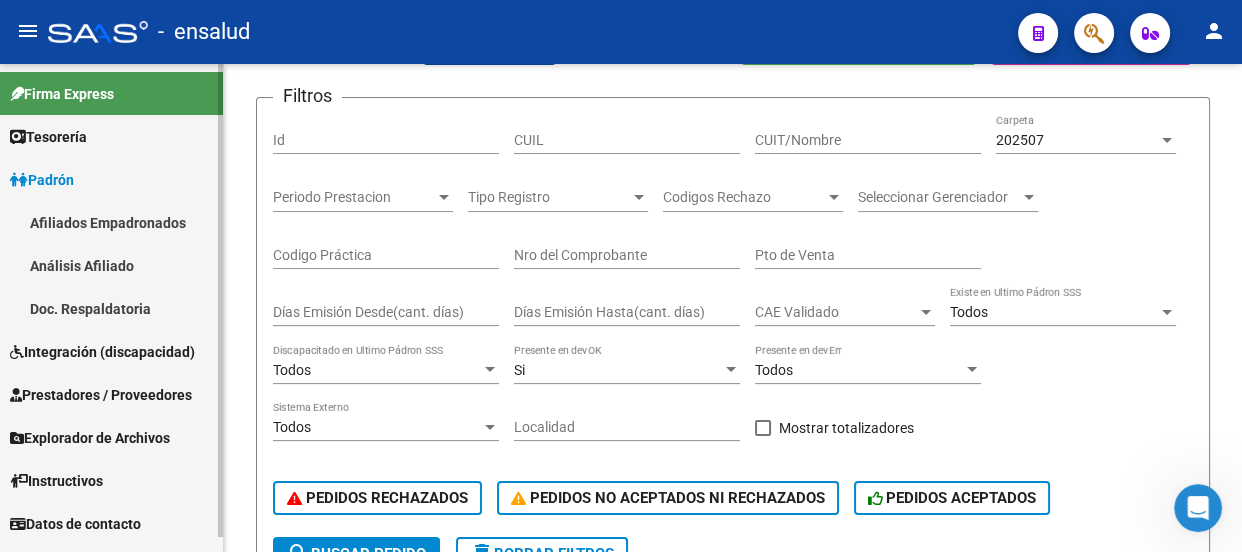 scroll, scrollTop: 0, scrollLeft: 0, axis: both 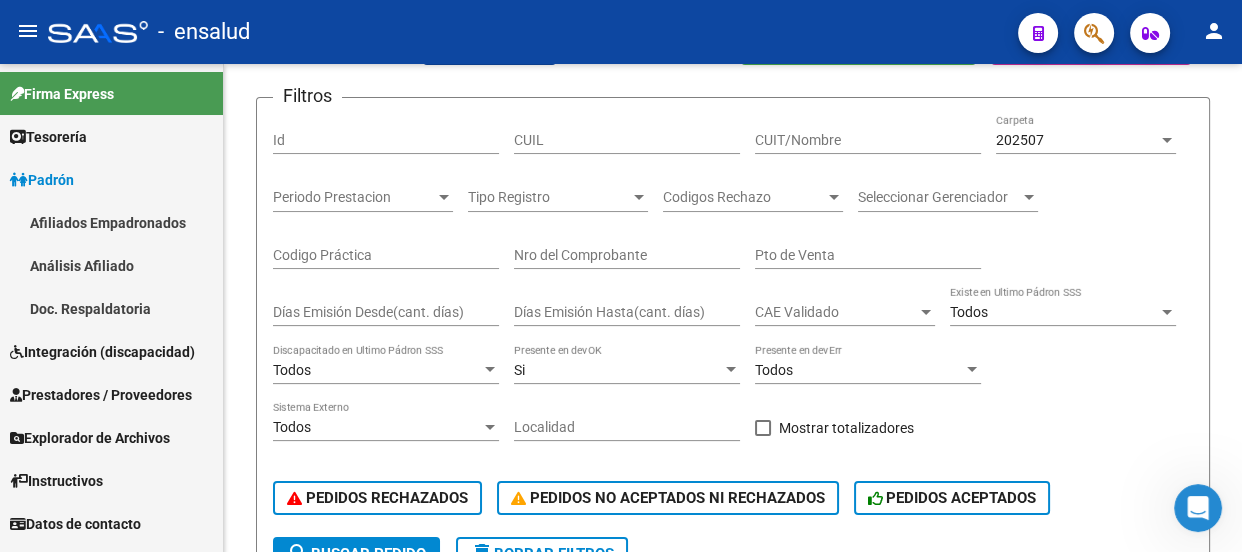 click on "Afiliados Empadronados" at bounding box center (111, 222) 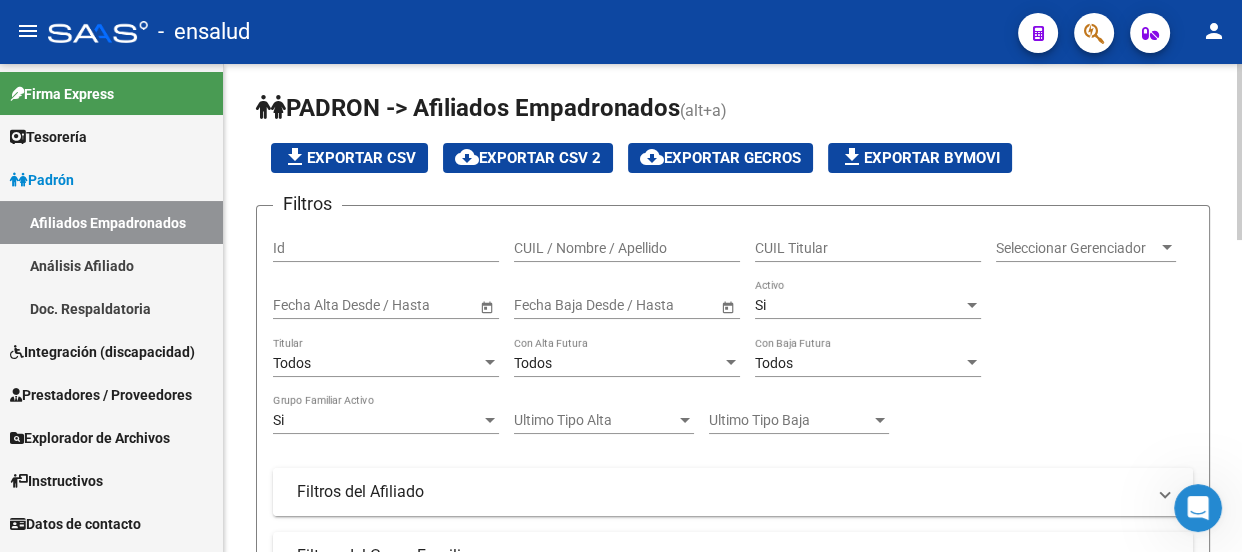 scroll, scrollTop: 0, scrollLeft: 0, axis: both 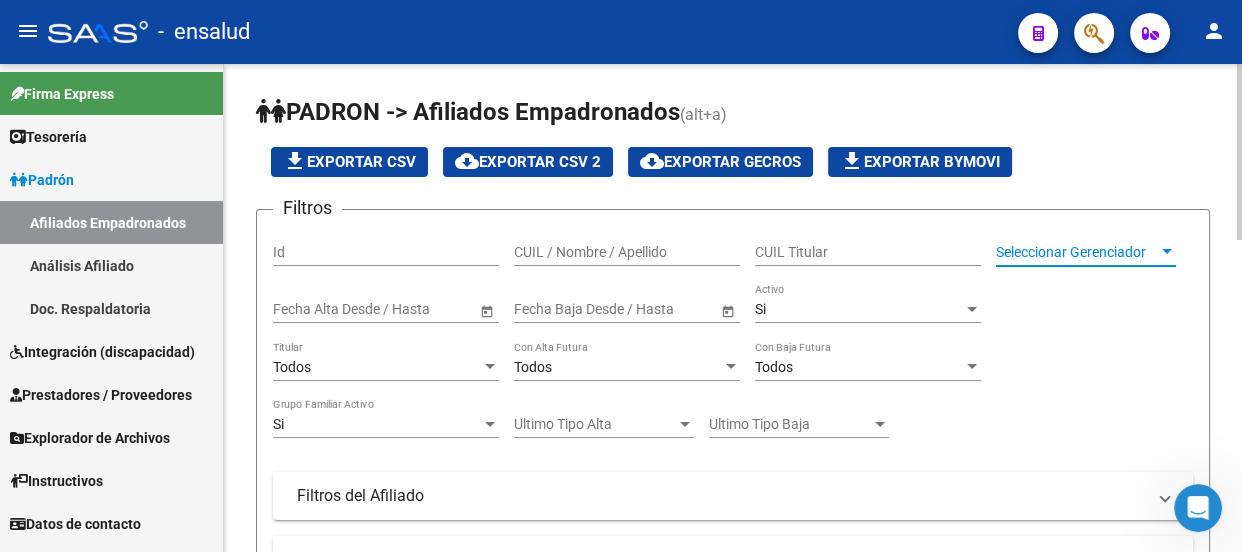 click at bounding box center (1167, 252) 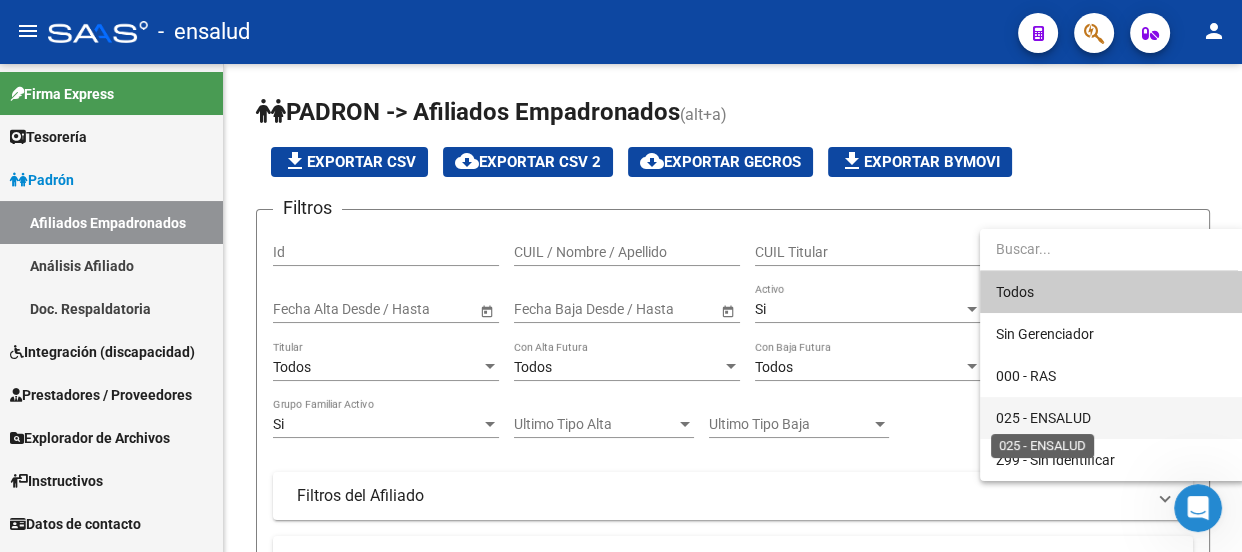 click on "025 - ENSALUD" at bounding box center (1043, 418) 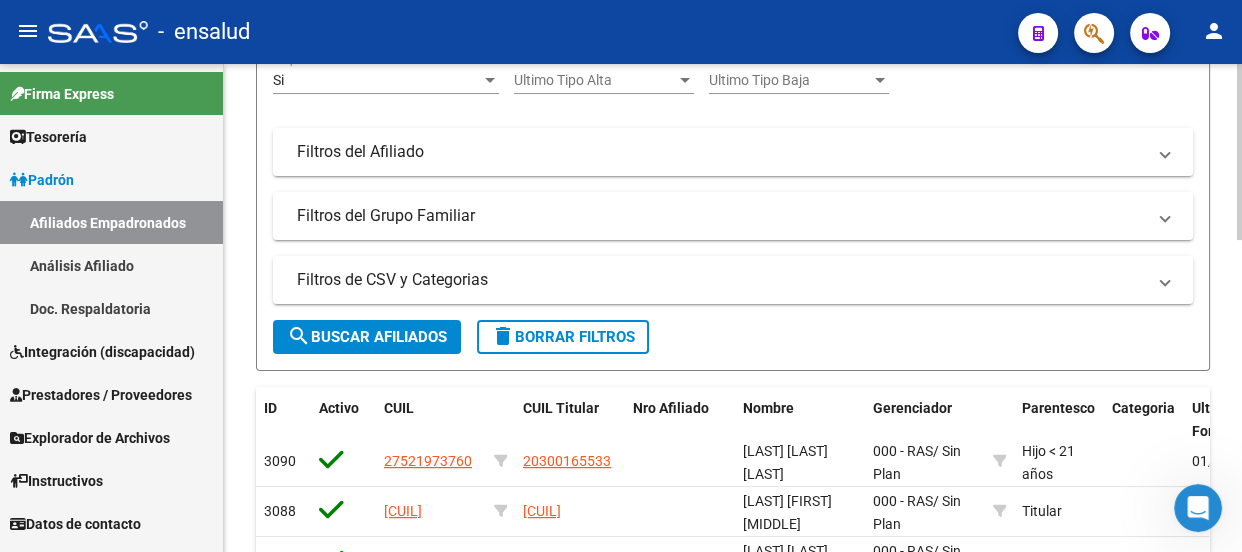 scroll, scrollTop: 363, scrollLeft: 0, axis: vertical 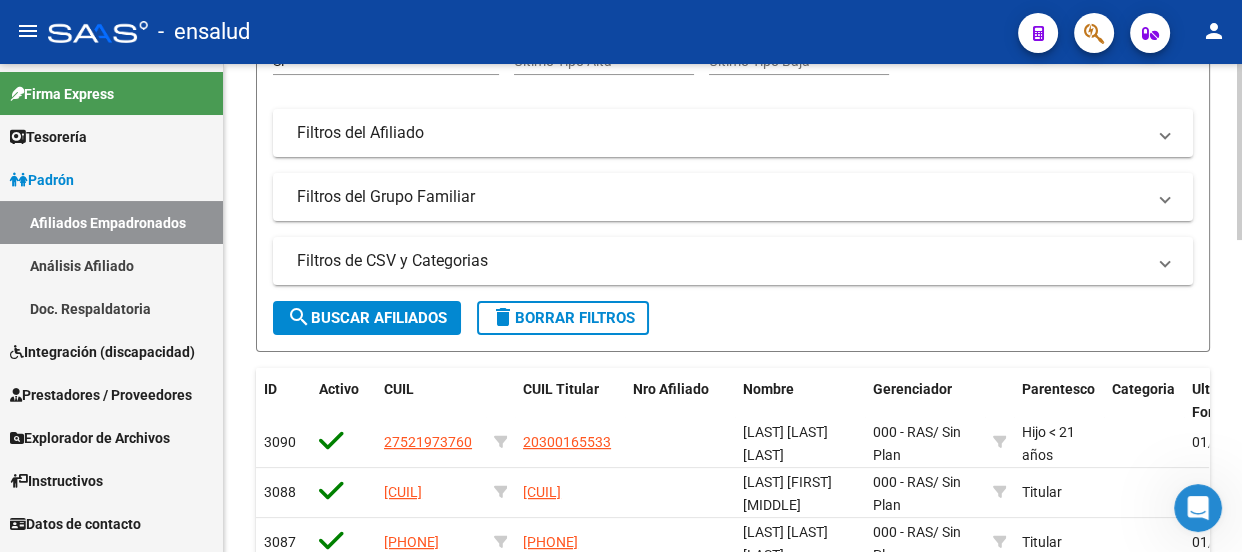 click on "search  Buscar Afiliados" 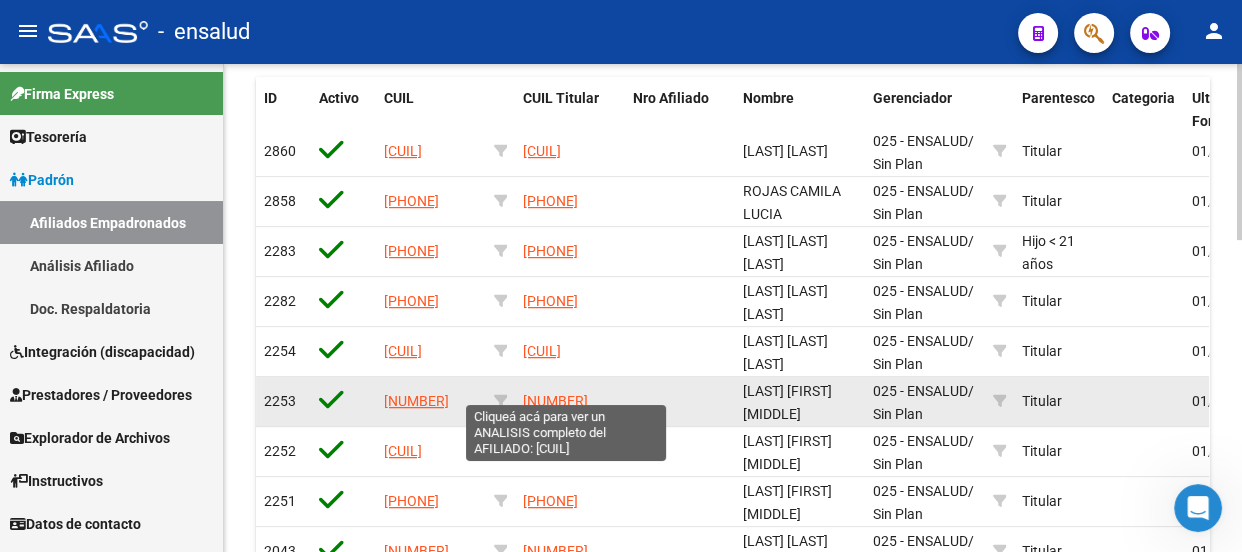scroll, scrollTop: 861, scrollLeft: 0, axis: vertical 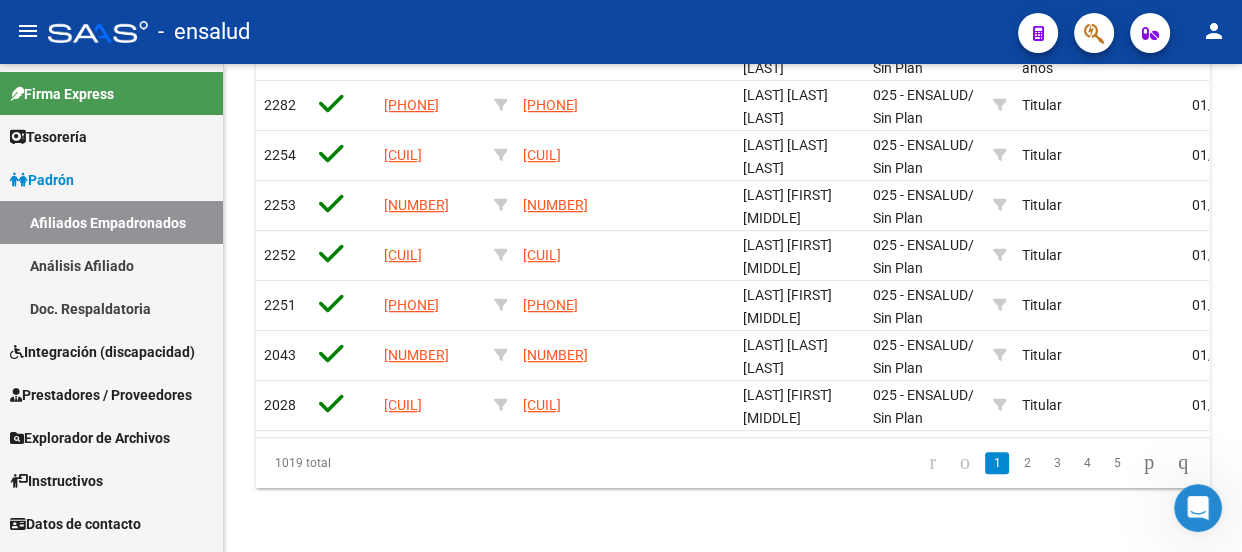 click on "Análisis Afiliado" at bounding box center (111, 265) 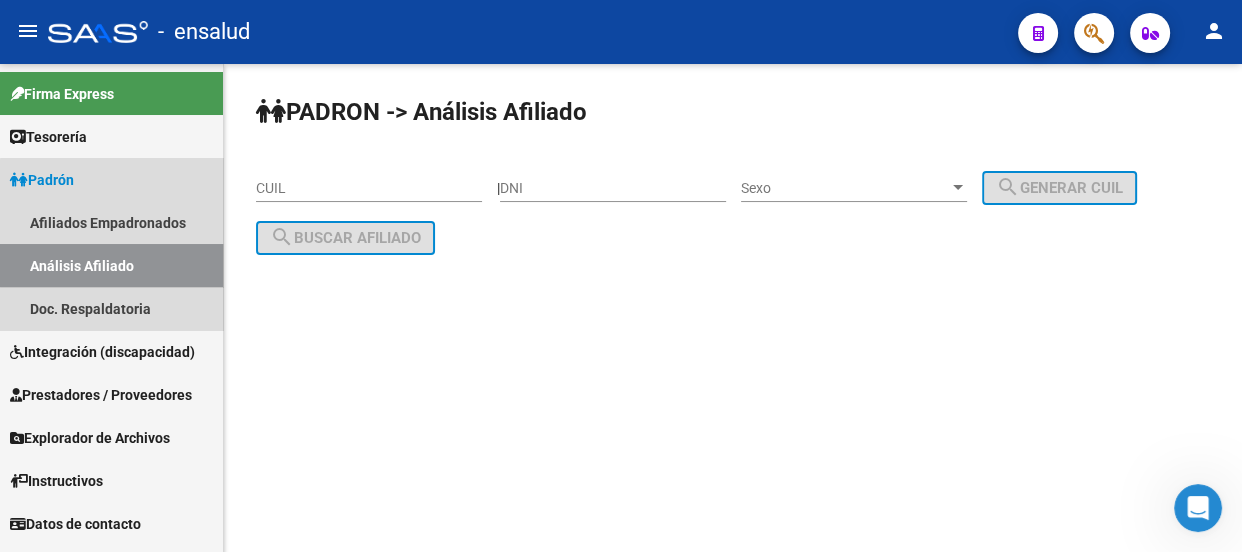 scroll, scrollTop: 0, scrollLeft: 0, axis: both 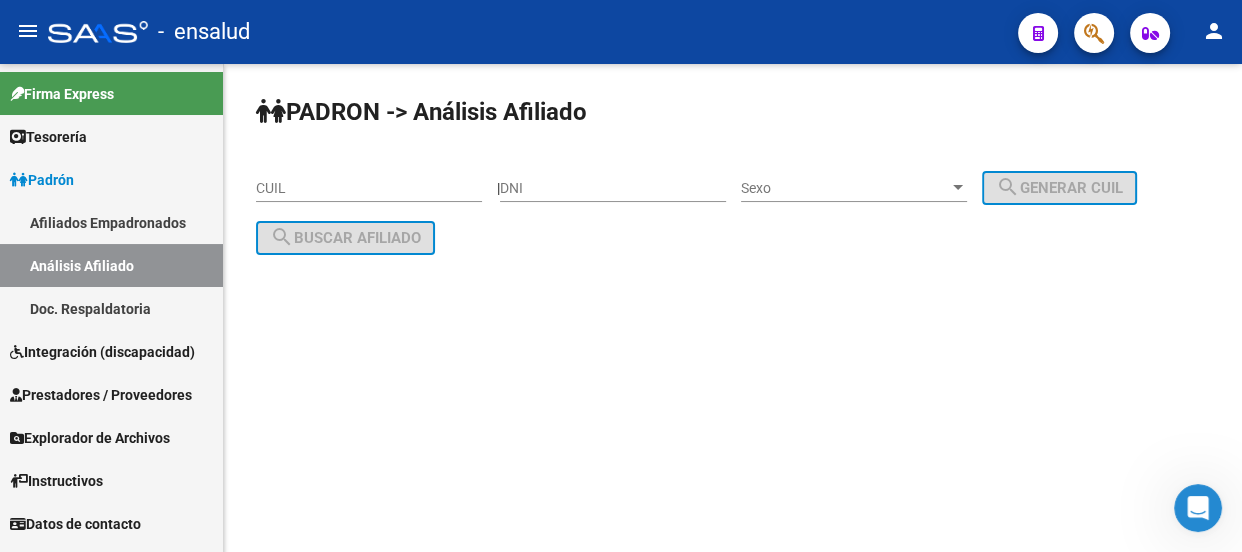 click on "Doc. Respaldatoria" at bounding box center [111, 308] 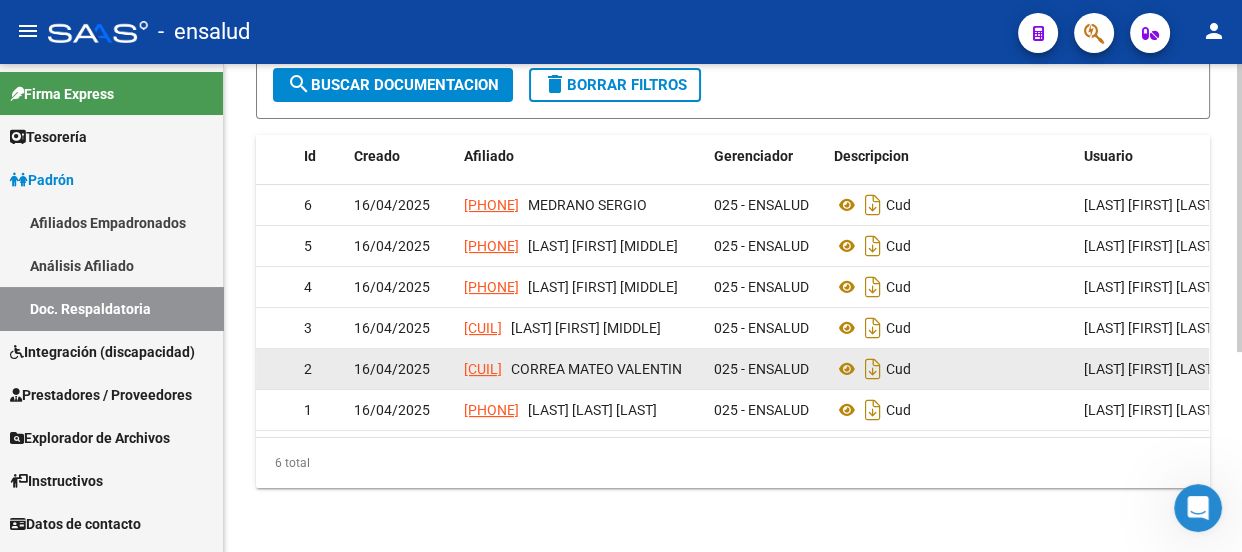 scroll, scrollTop: 340, scrollLeft: 0, axis: vertical 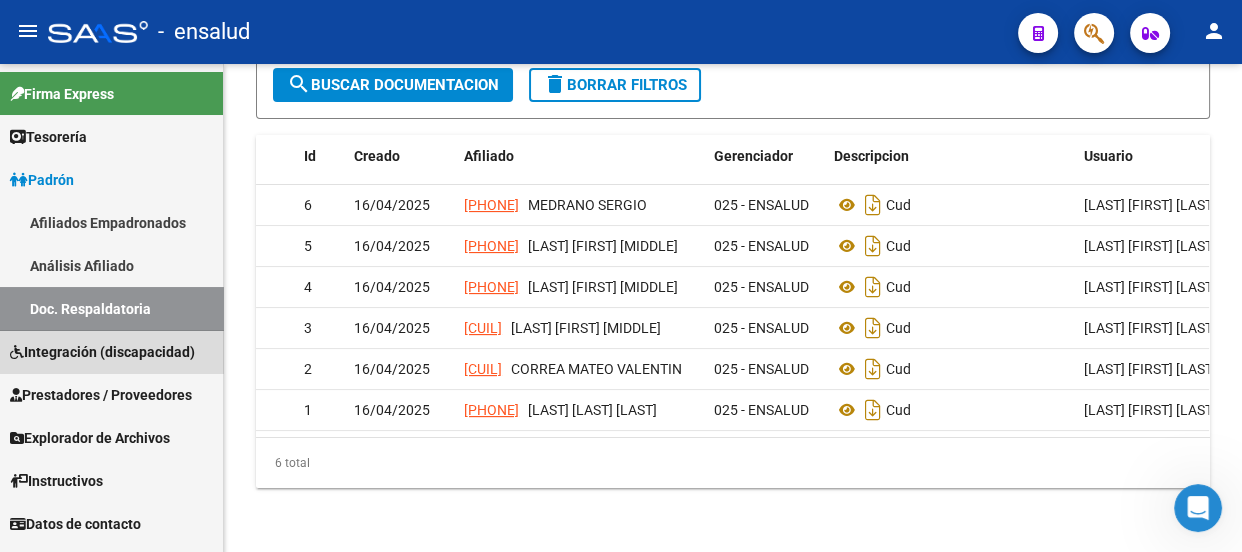 click on "Integración (discapacidad)" at bounding box center (102, 352) 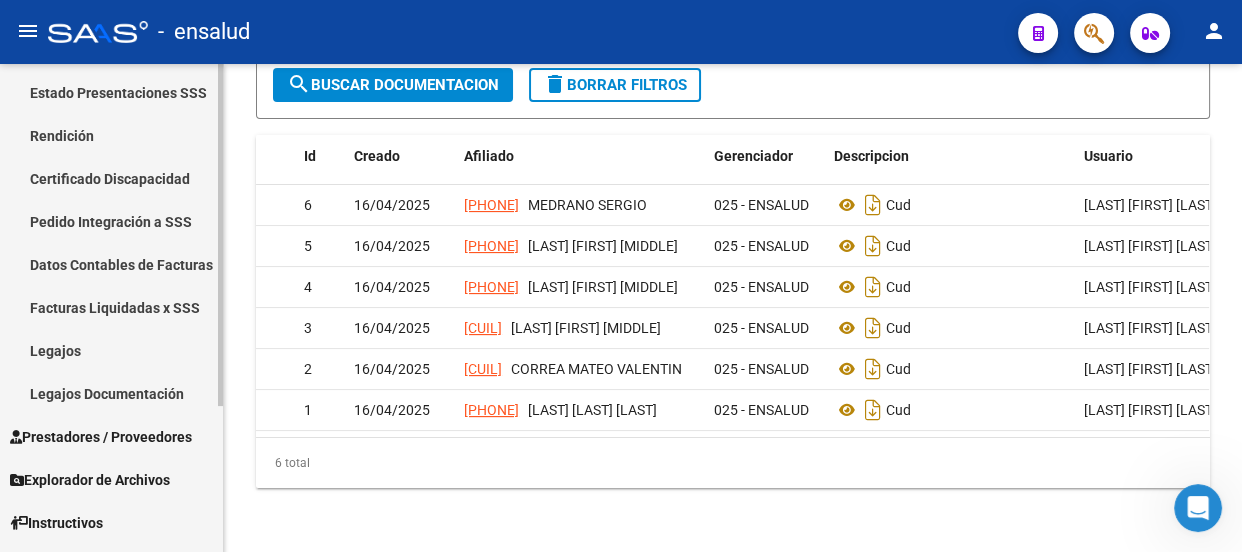 scroll, scrollTop: 181, scrollLeft: 0, axis: vertical 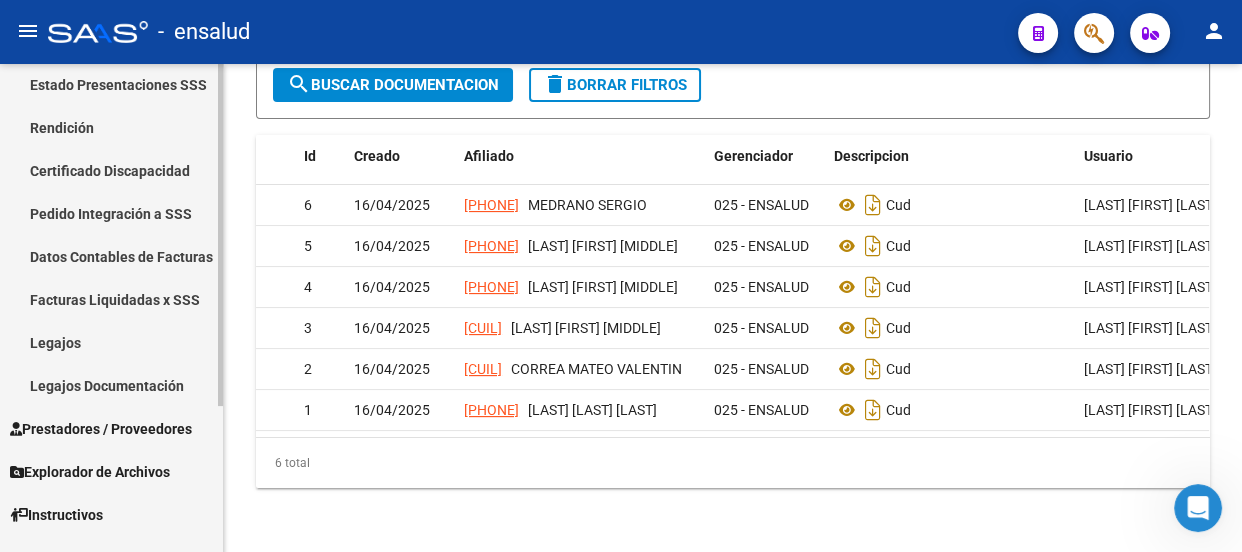 click on "Legajos" at bounding box center (111, 342) 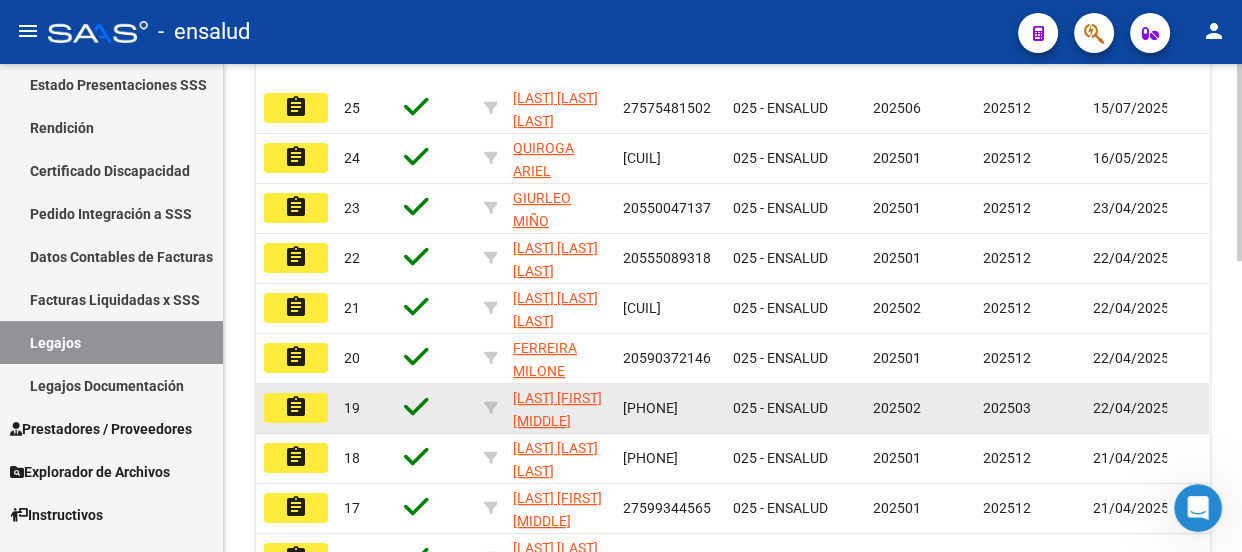 scroll, scrollTop: 636, scrollLeft: 0, axis: vertical 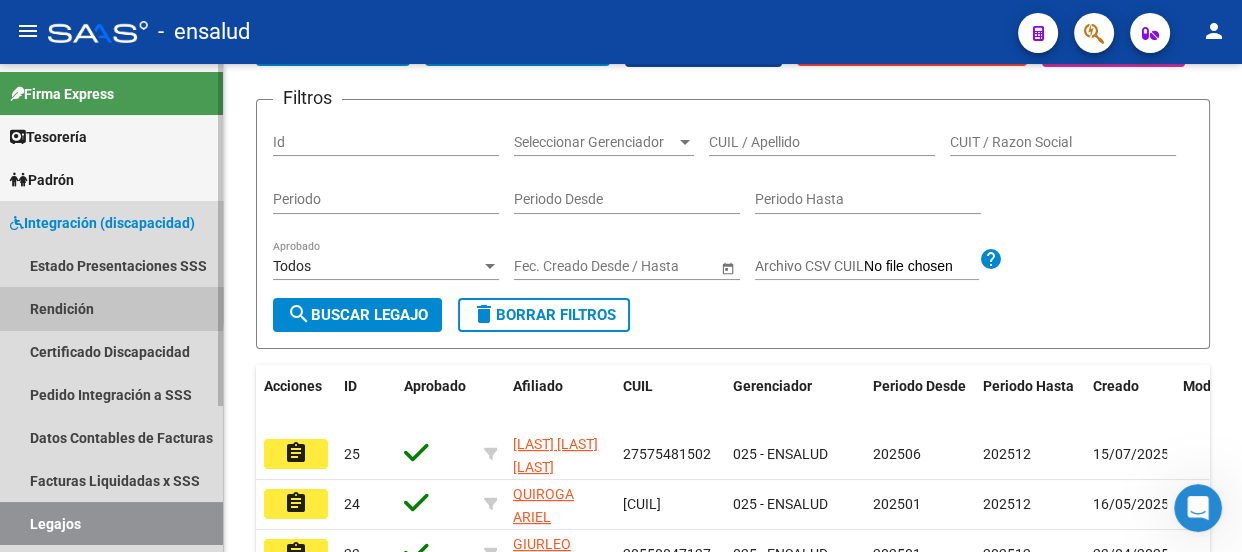 click on "Rendición" at bounding box center (111, 308) 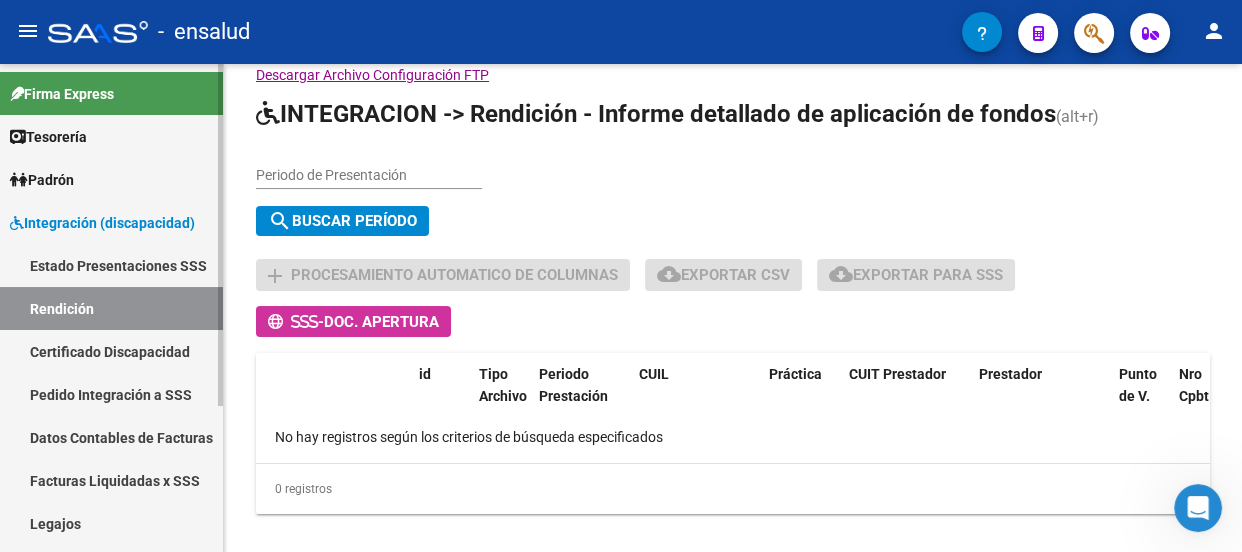 scroll, scrollTop: 101, scrollLeft: 0, axis: vertical 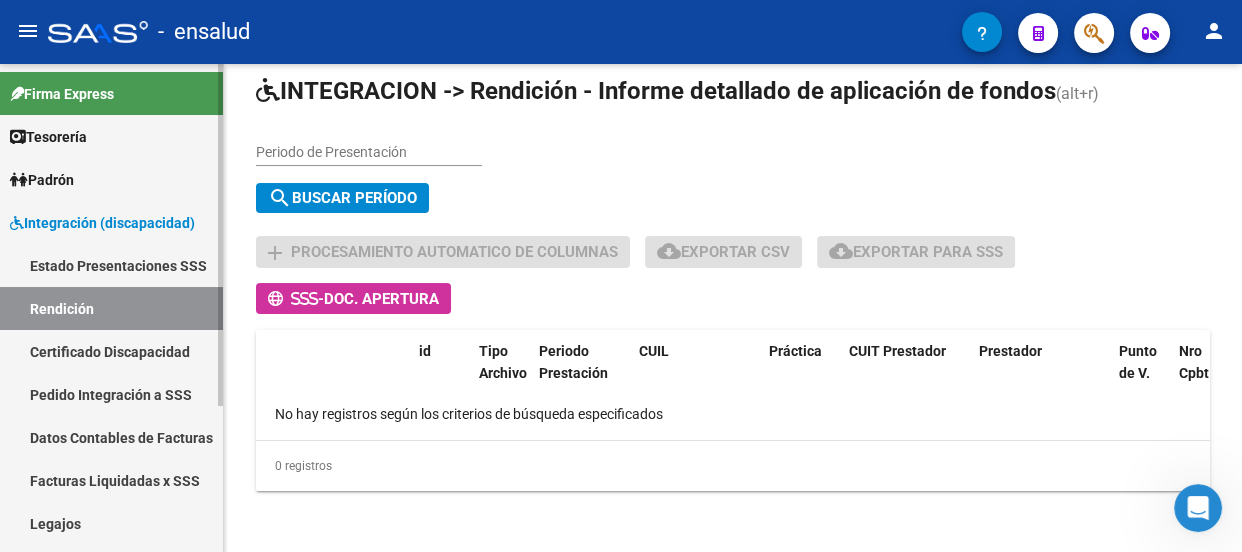 click on "Certificado Discapacidad" at bounding box center (111, 351) 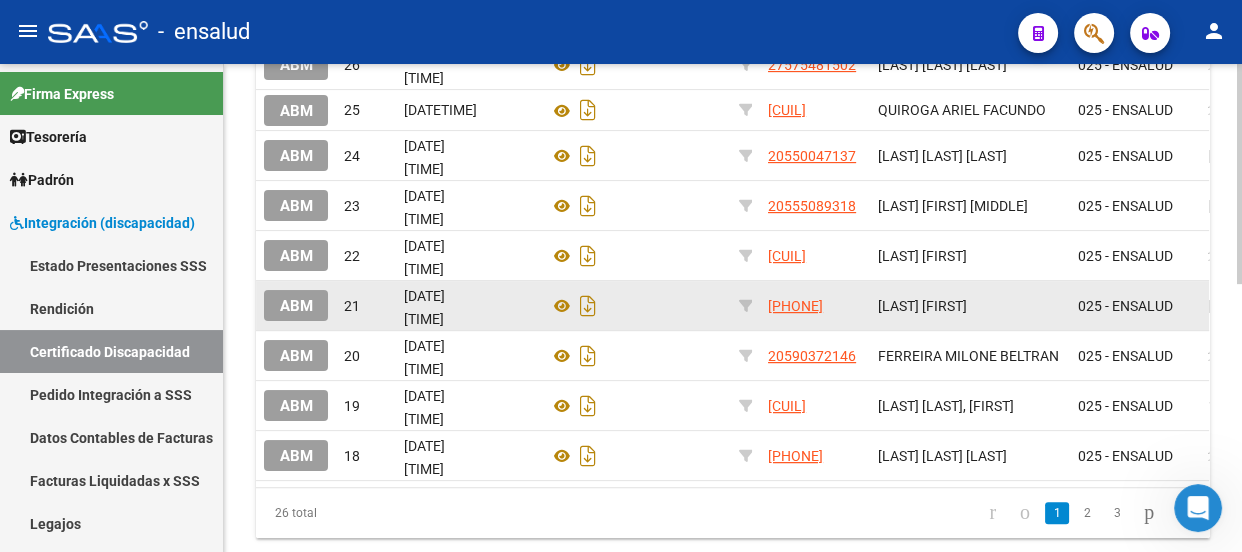 scroll, scrollTop: 596, scrollLeft: 0, axis: vertical 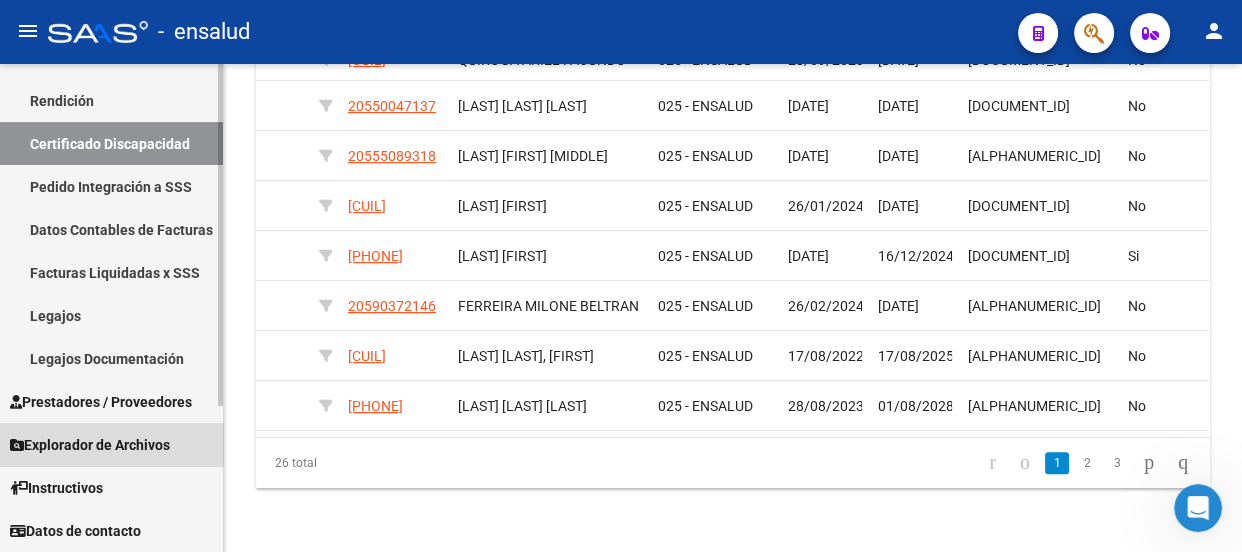 click on "Explorador de Archivos" at bounding box center (90, 445) 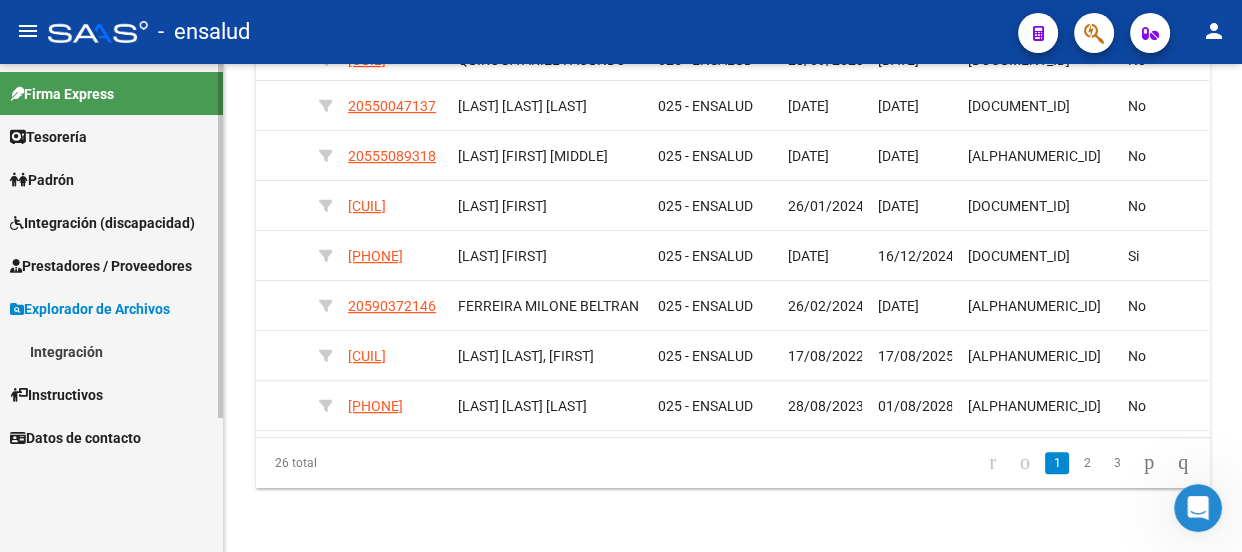 scroll, scrollTop: 0, scrollLeft: 0, axis: both 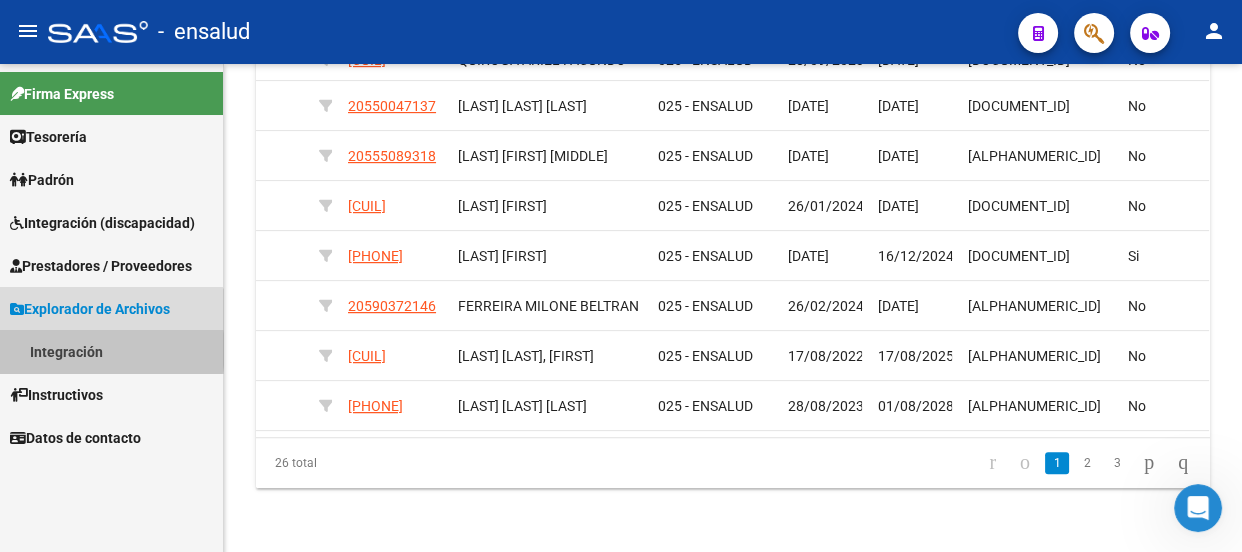 click on "Integración" at bounding box center (111, 351) 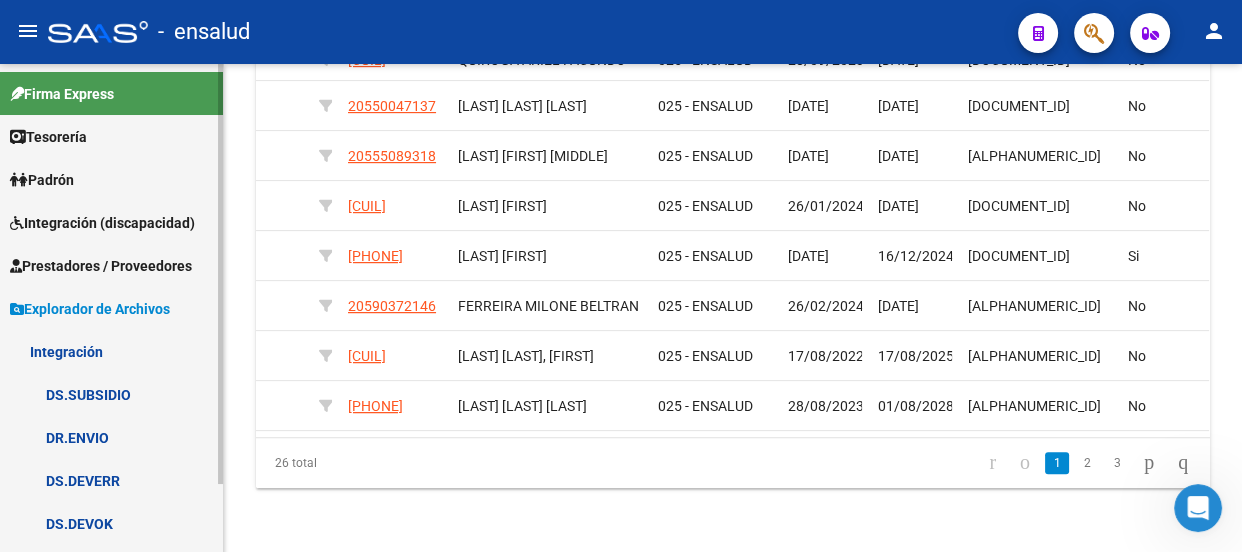scroll, scrollTop: 79, scrollLeft: 0, axis: vertical 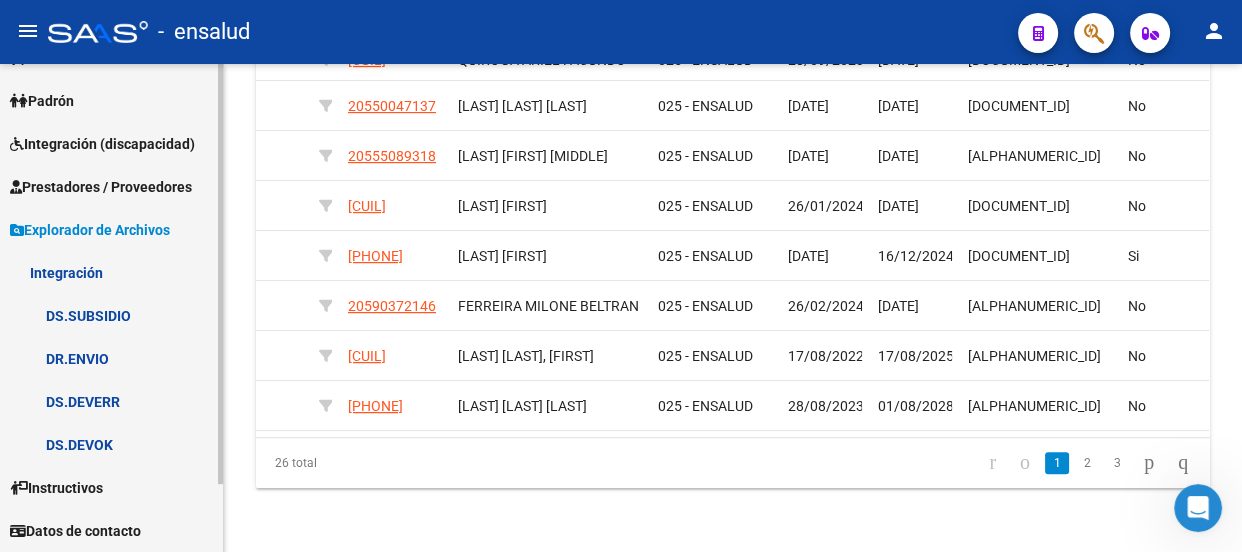 click on "DS.SUBSIDIO" at bounding box center [111, 315] 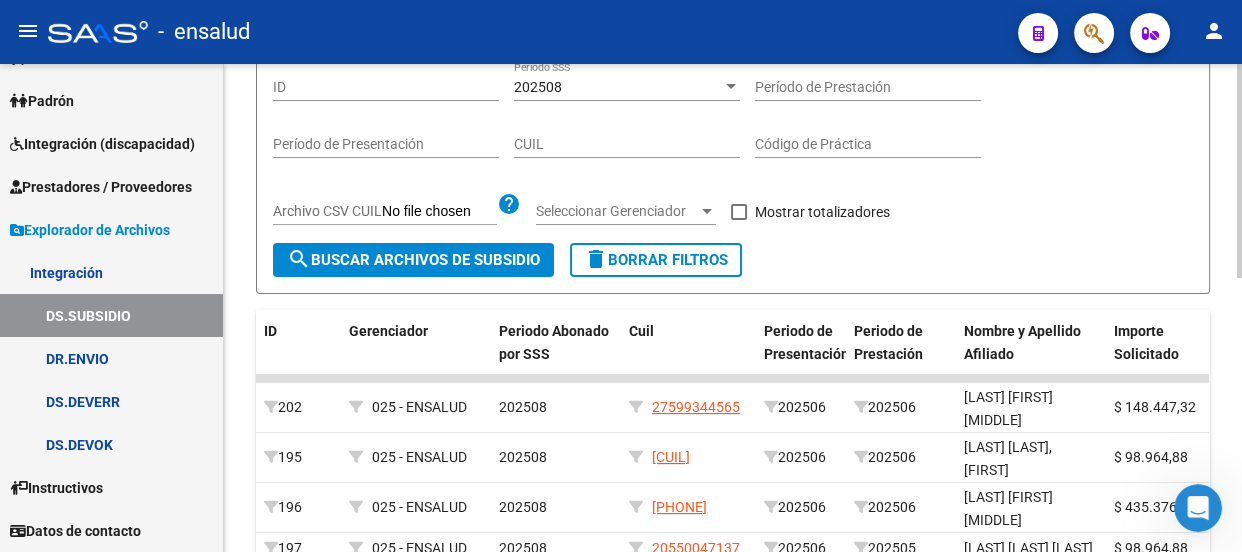 scroll, scrollTop: 272, scrollLeft: 0, axis: vertical 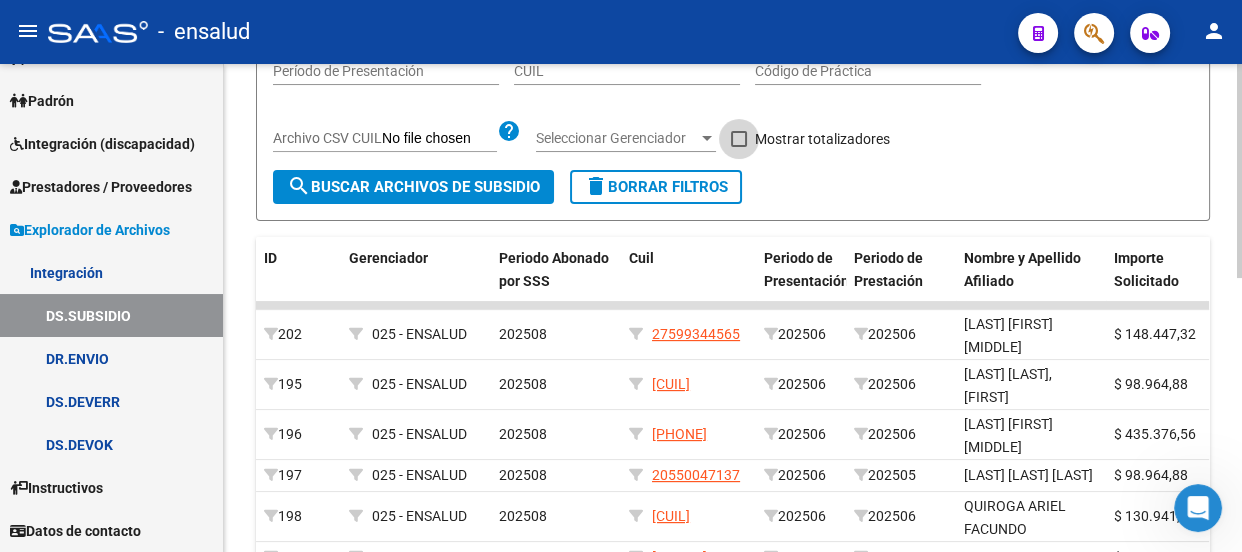 click at bounding box center (739, 139) 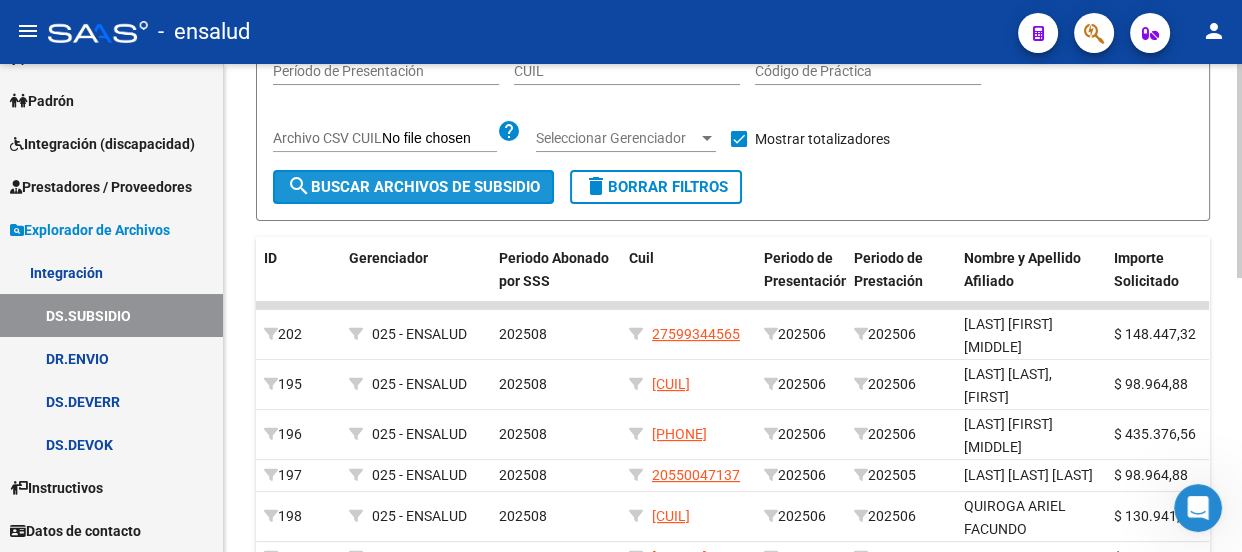 drag, startPoint x: 509, startPoint y: 184, endPoint x: 502, endPoint y: 276, distance: 92.26592 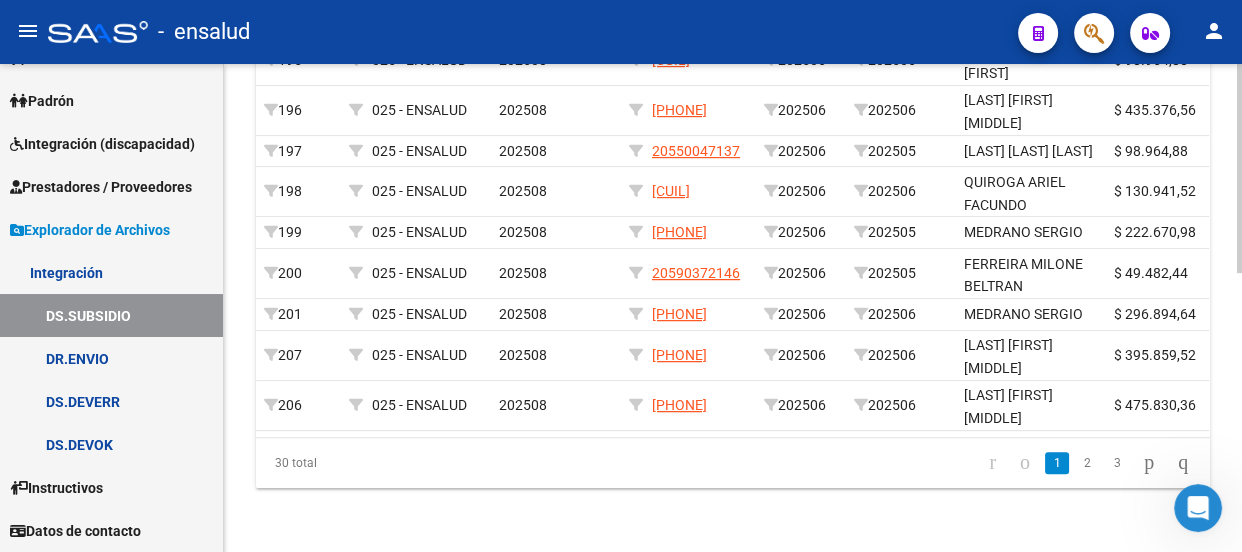scroll, scrollTop: 636, scrollLeft: 0, axis: vertical 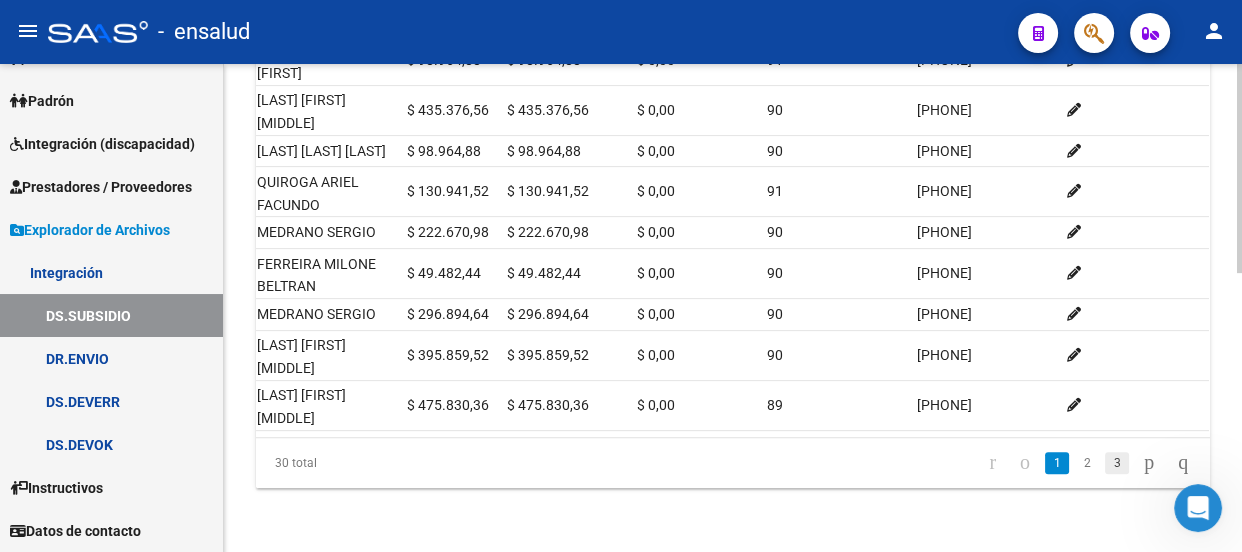 click on "3" 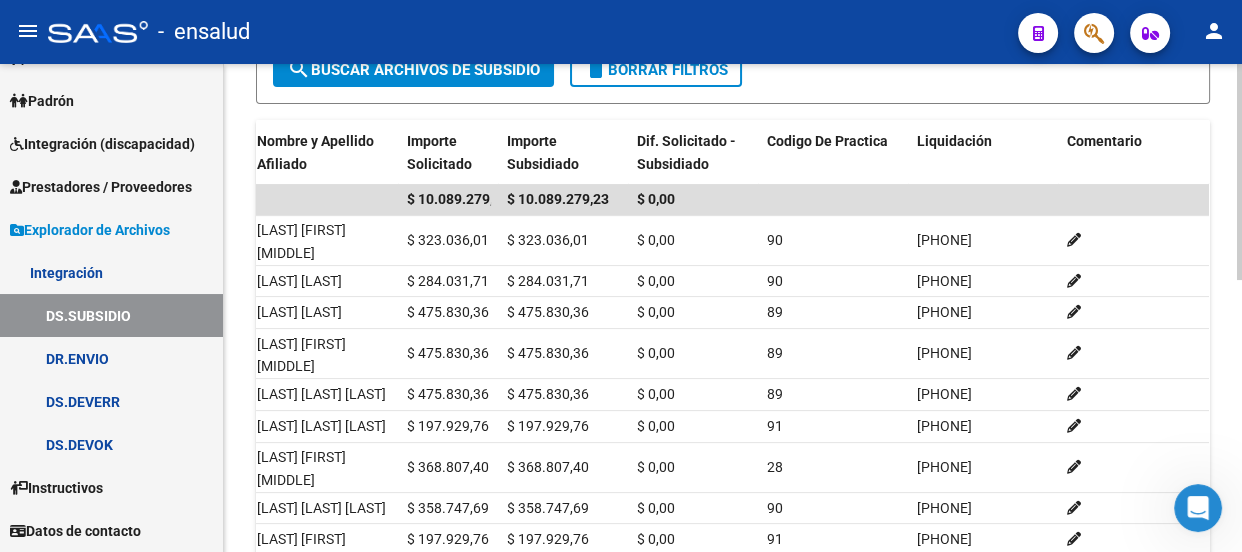 scroll, scrollTop: 339, scrollLeft: 0, axis: vertical 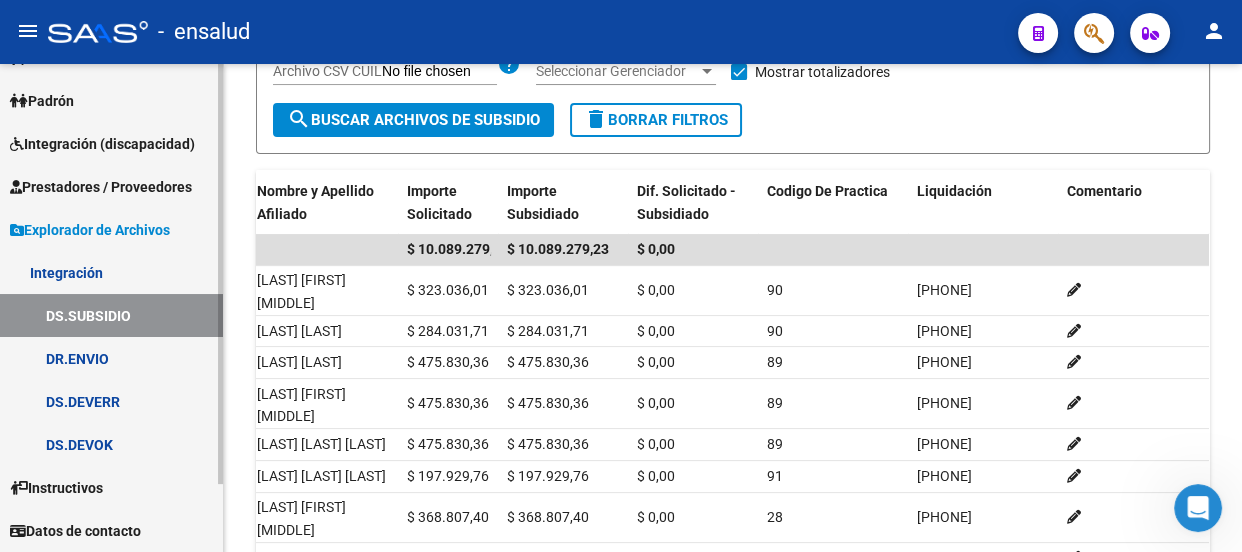 click on "DR.ENVIO" at bounding box center (111, 358) 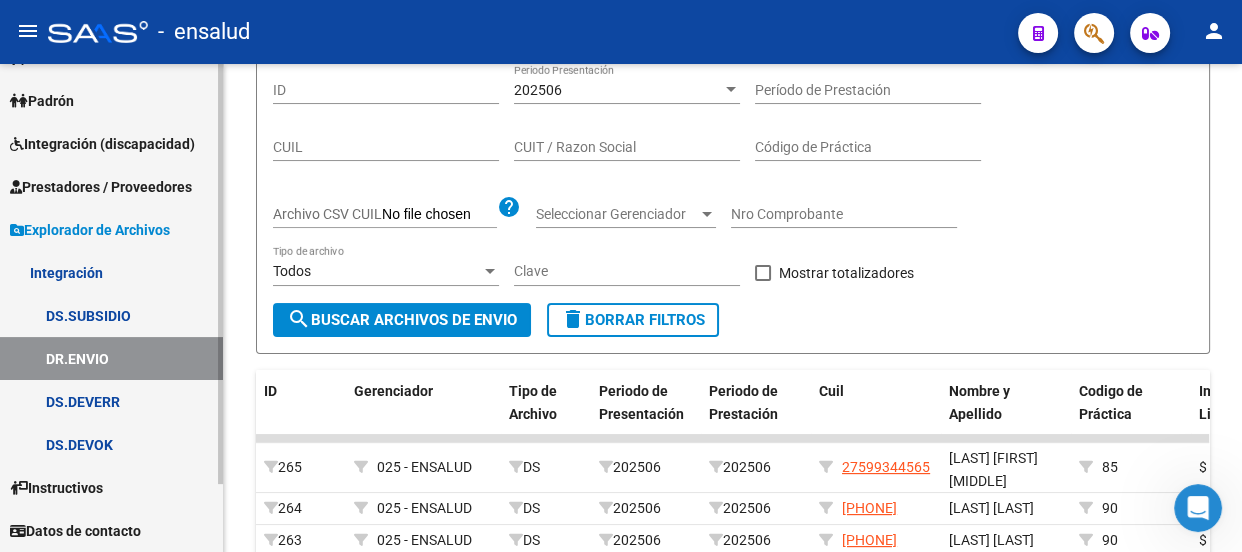 scroll, scrollTop: 339, scrollLeft: 0, axis: vertical 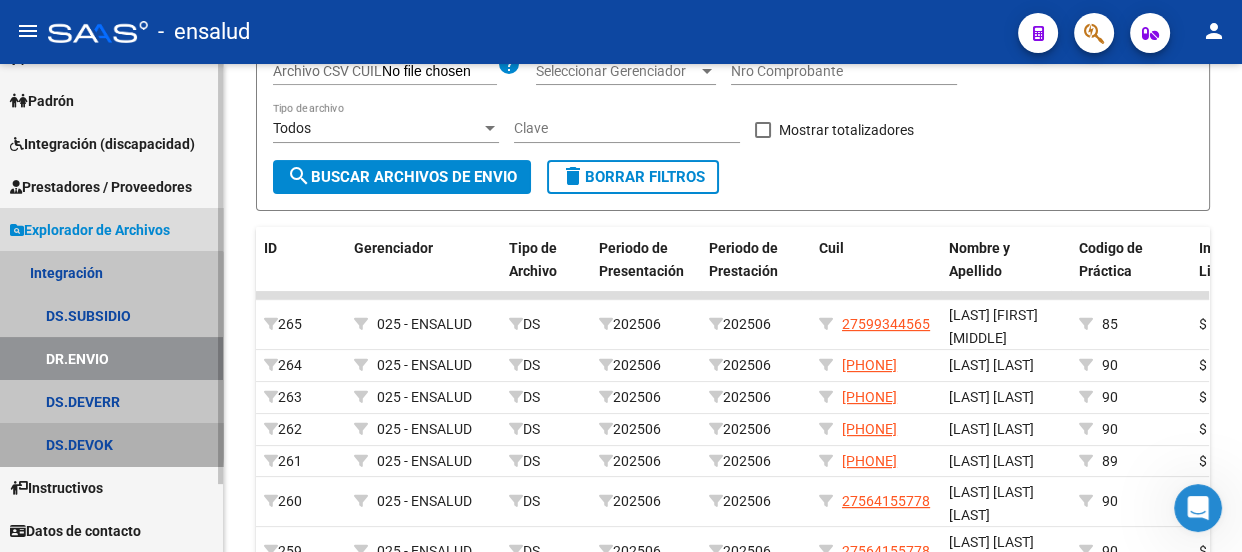 click on "DS.DEVOK" at bounding box center [111, 444] 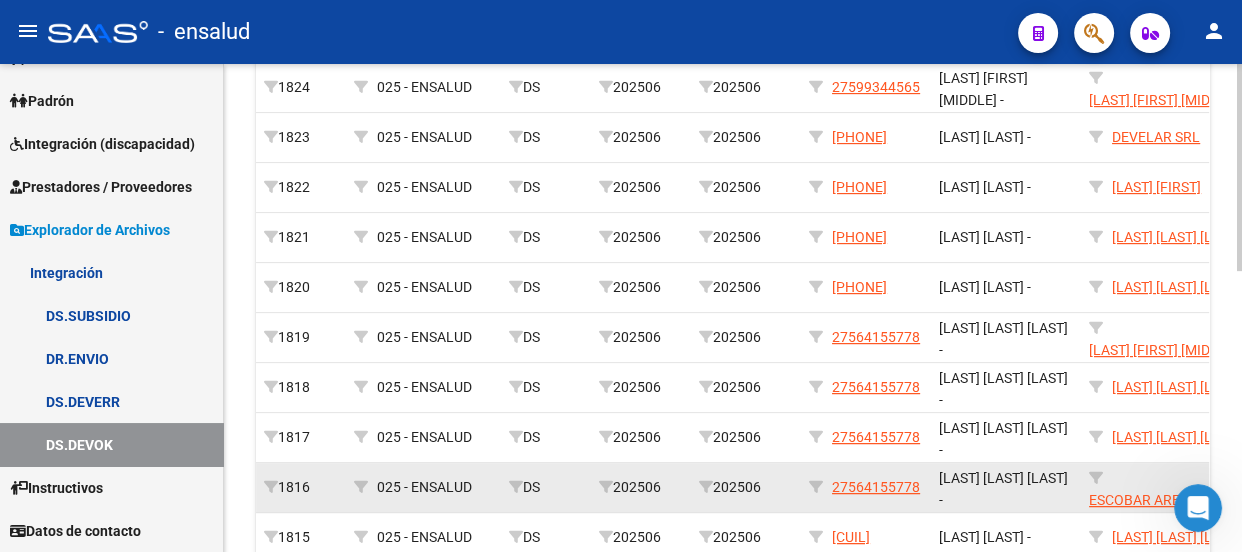 scroll, scrollTop: 663, scrollLeft: 0, axis: vertical 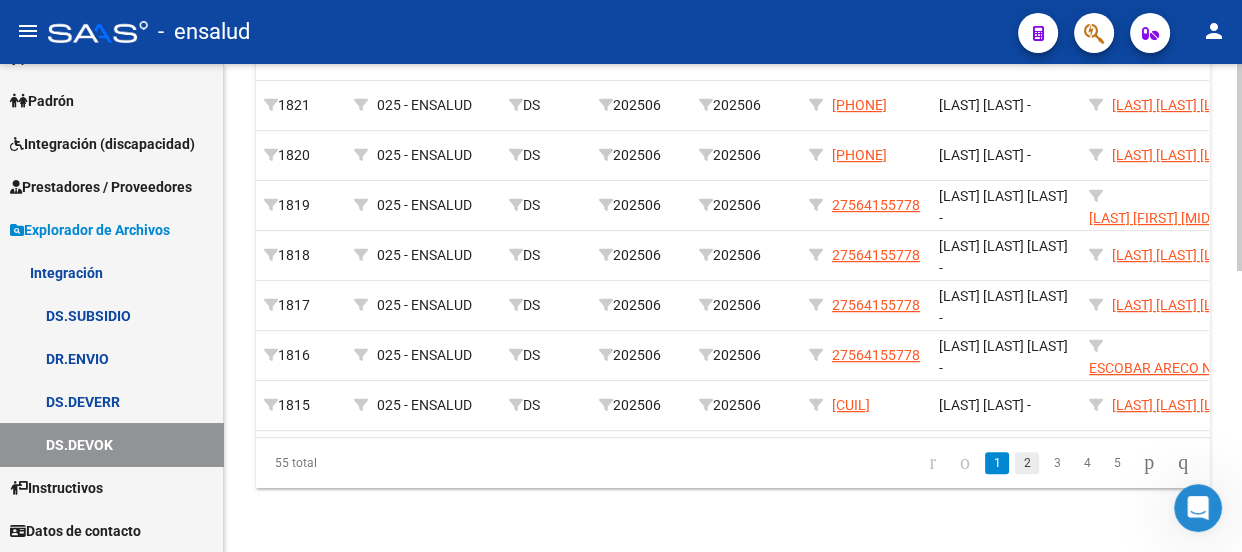 click on "2" 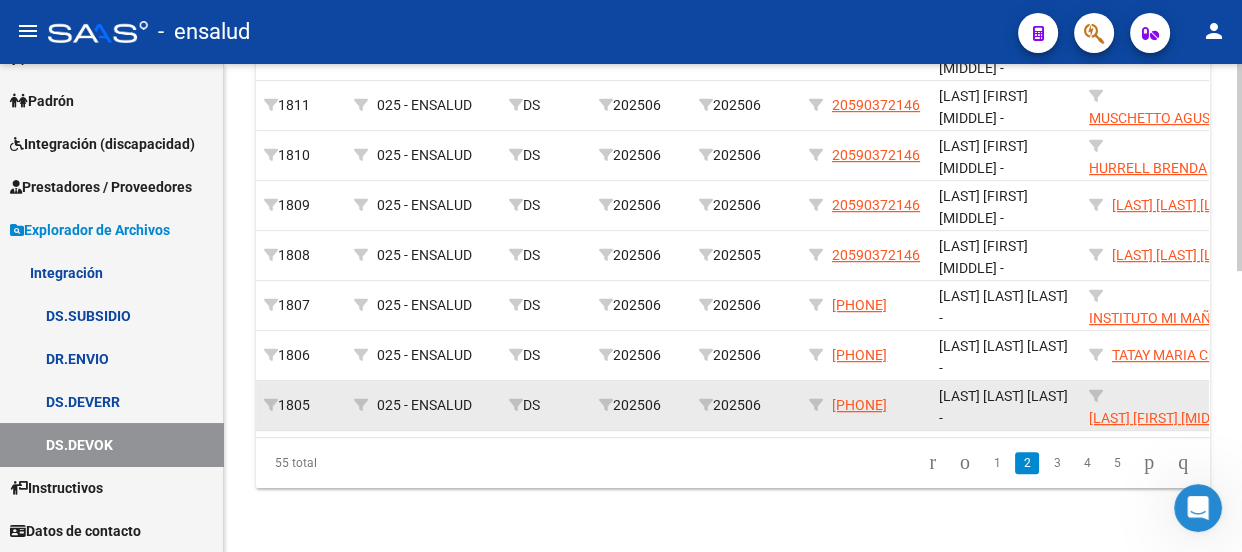 scroll, scrollTop: 663, scrollLeft: 0, axis: vertical 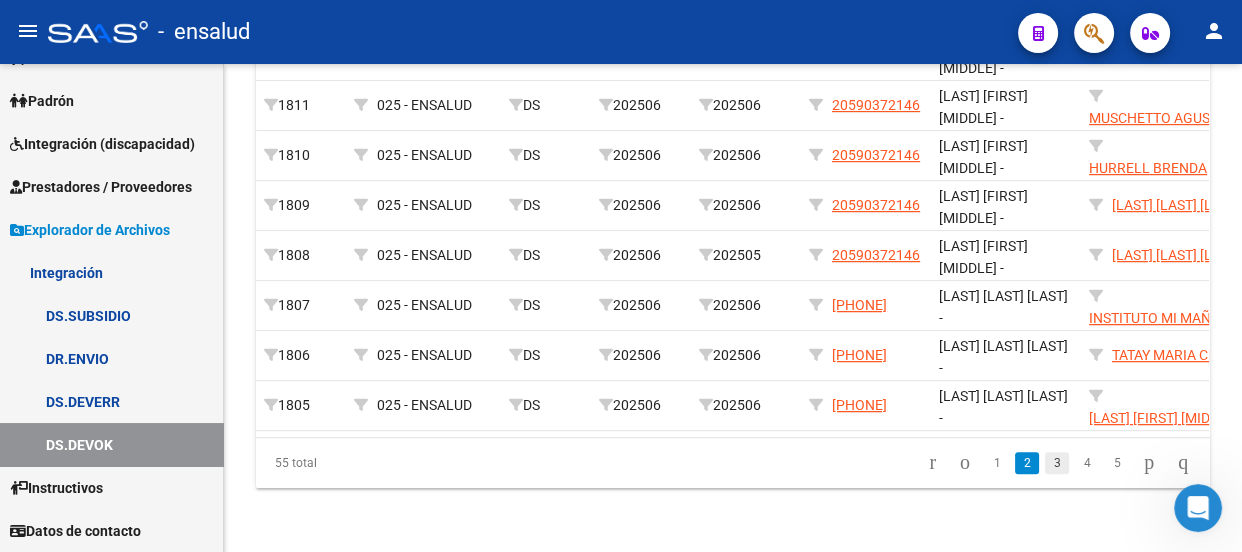 click on "3" 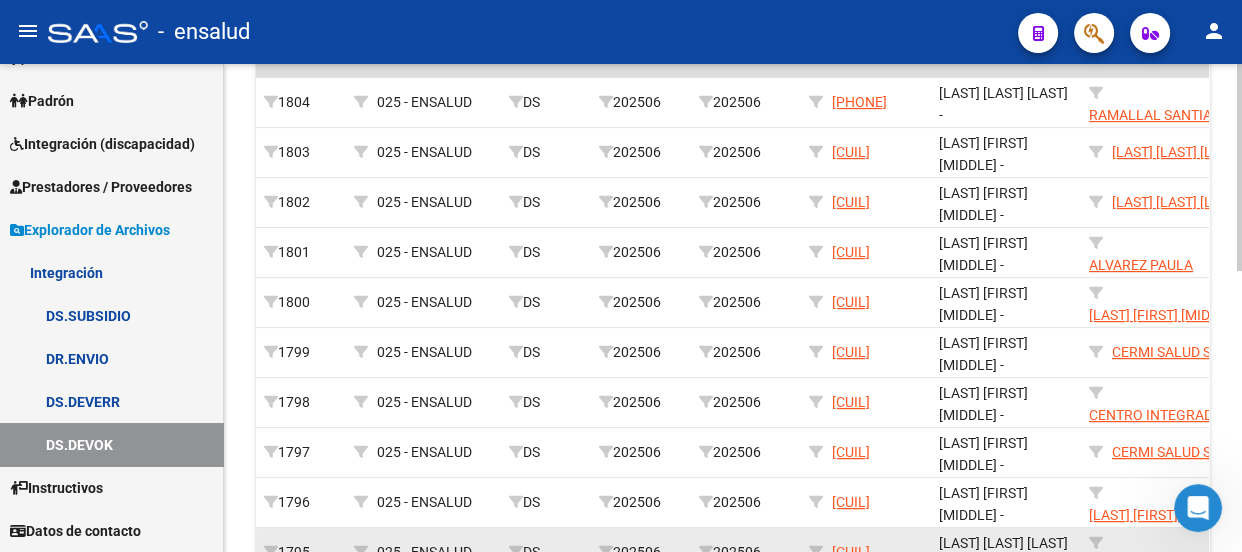 scroll, scrollTop: 663, scrollLeft: 0, axis: vertical 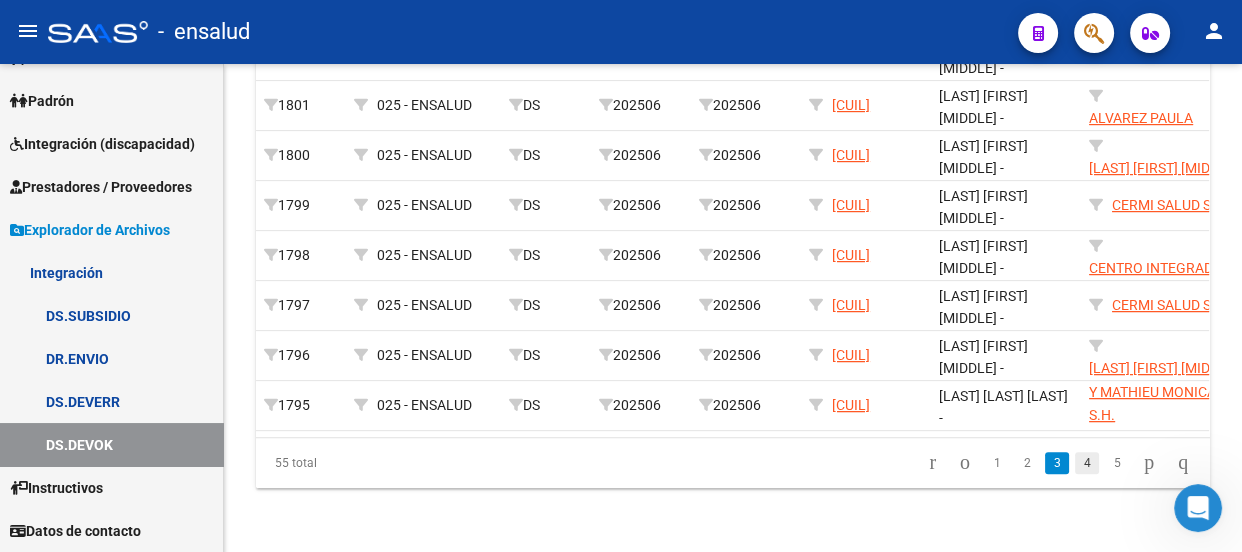 click on "4" 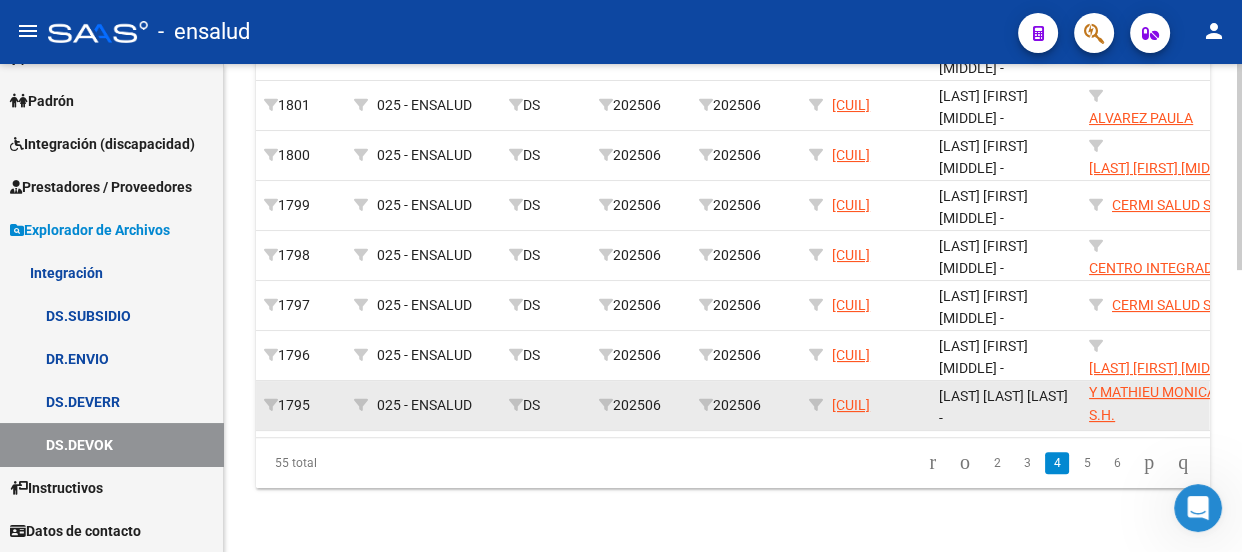 scroll, scrollTop: 668, scrollLeft: 0, axis: vertical 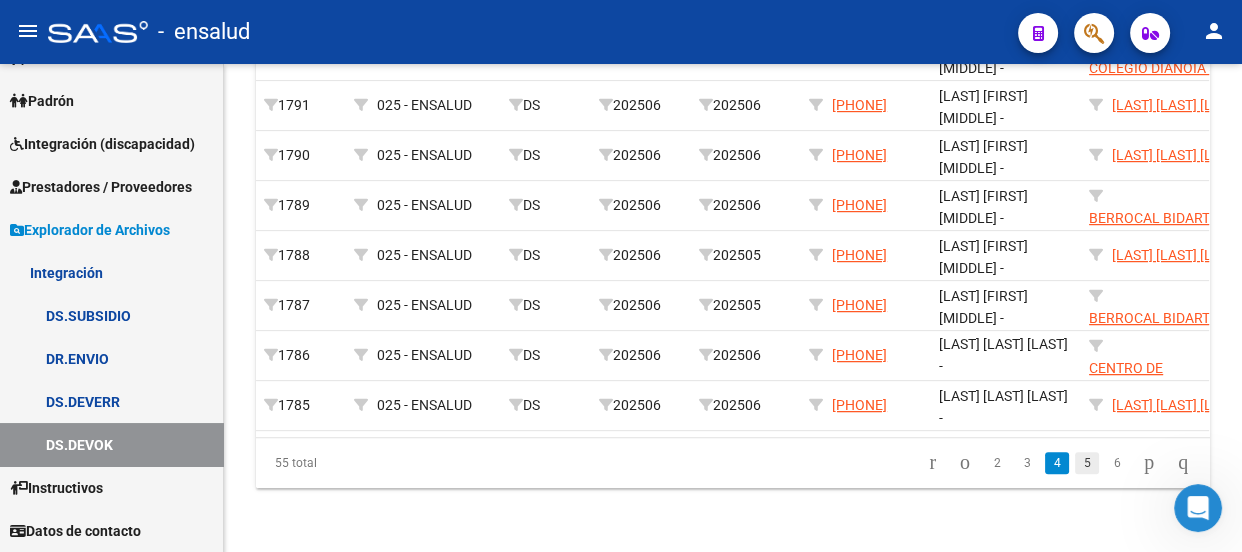 click on "5" 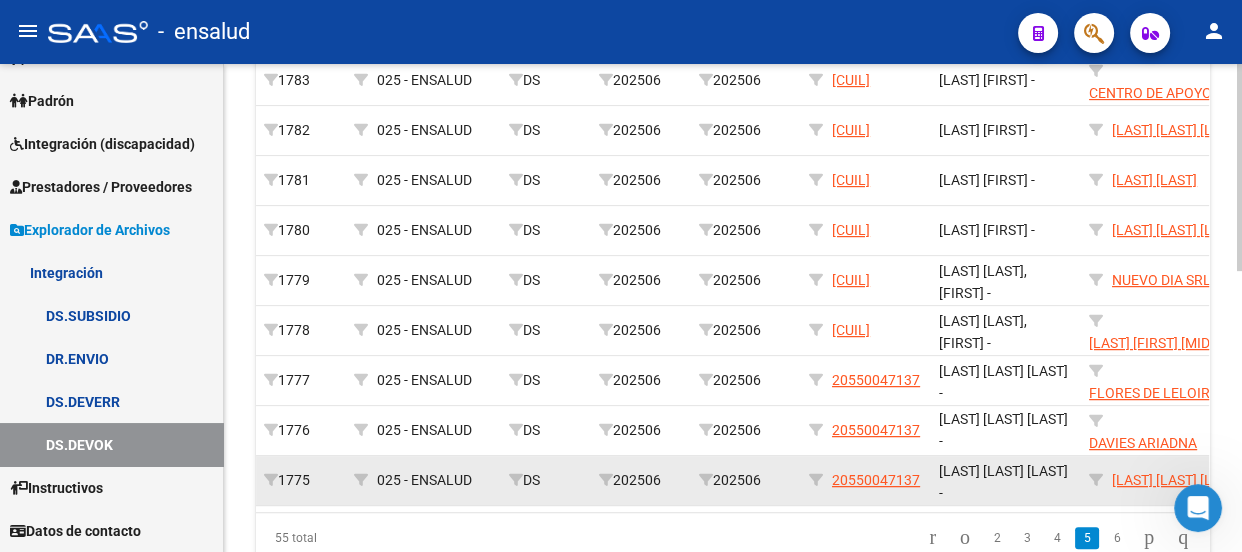 scroll, scrollTop: 663, scrollLeft: 0, axis: vertical 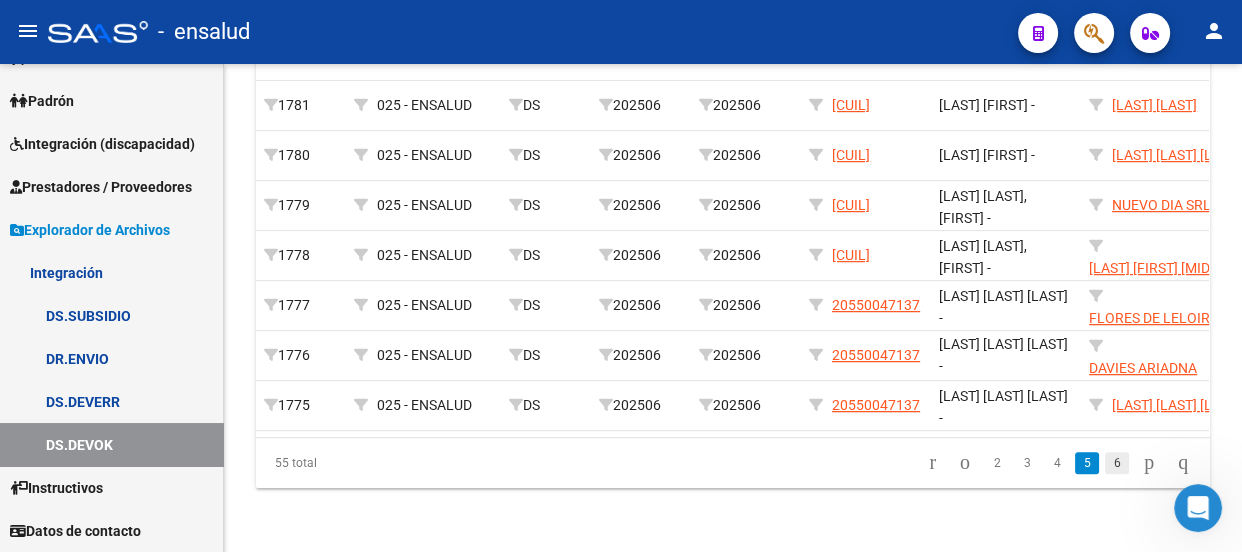 click on "6" 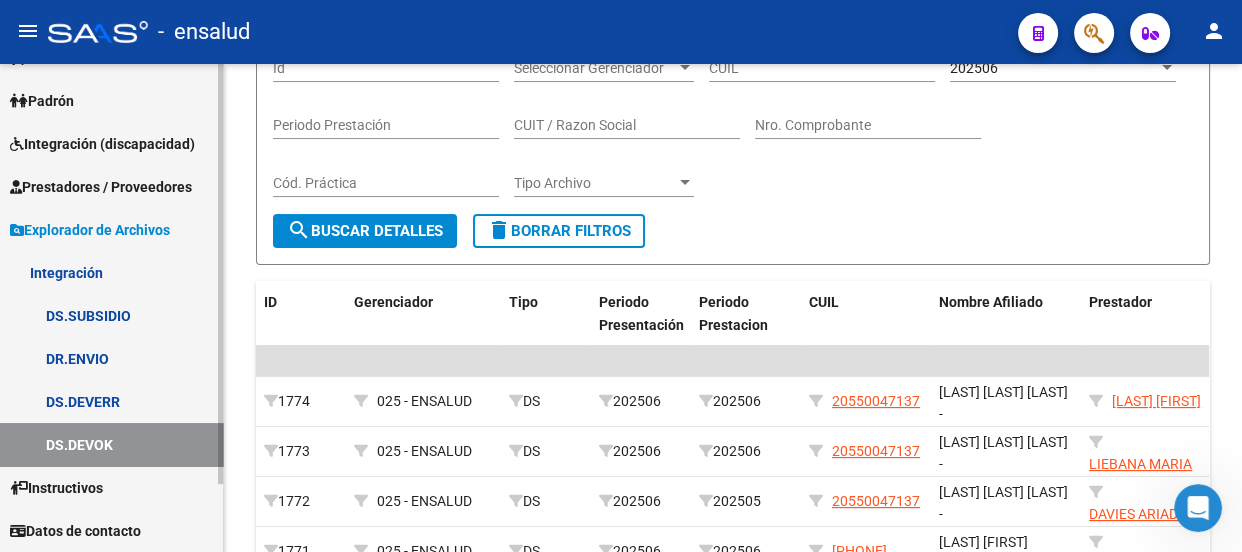 scroll, scrollTop: 413, scrollLeft: 0, axis: vertical 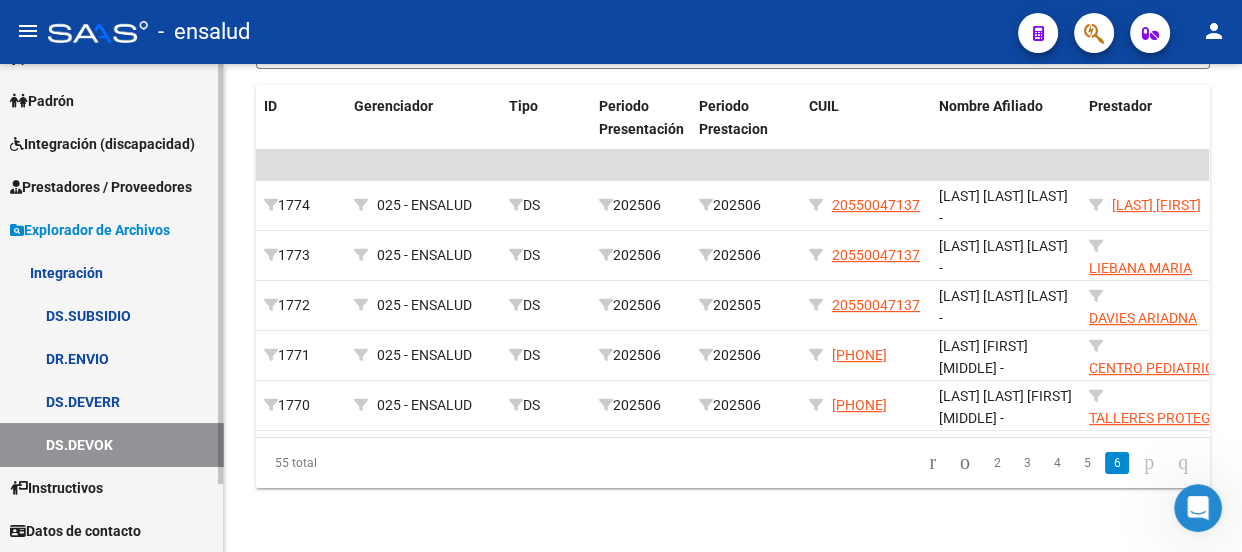 click on "DS.DEVERR" at bounding box center (111, 401) 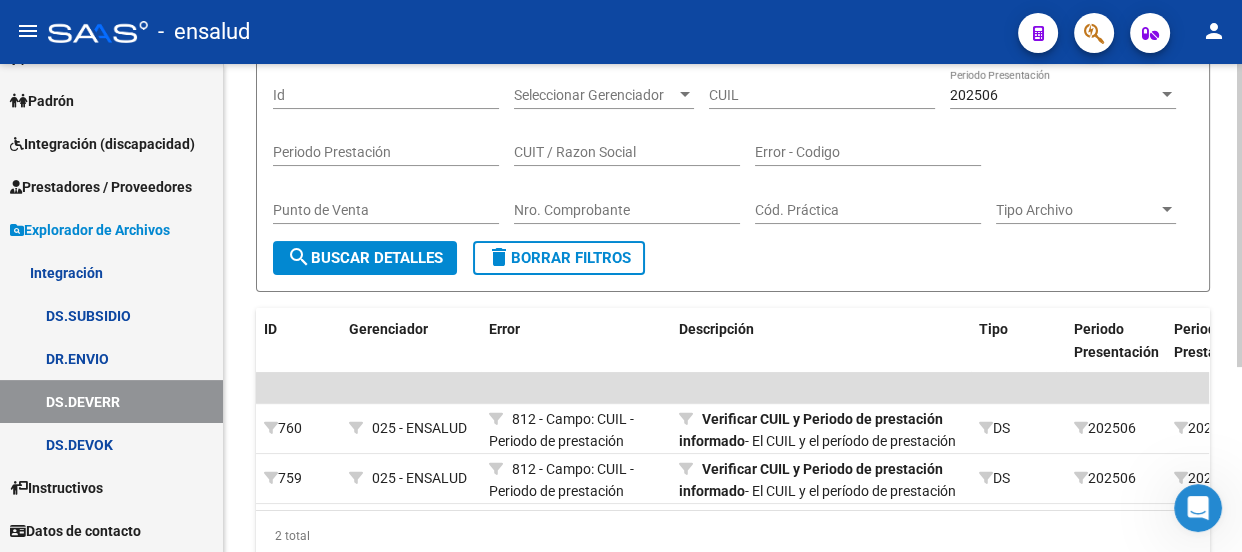 scroll, scrollTop: 297, scrollLeft: 0, axis: vertical 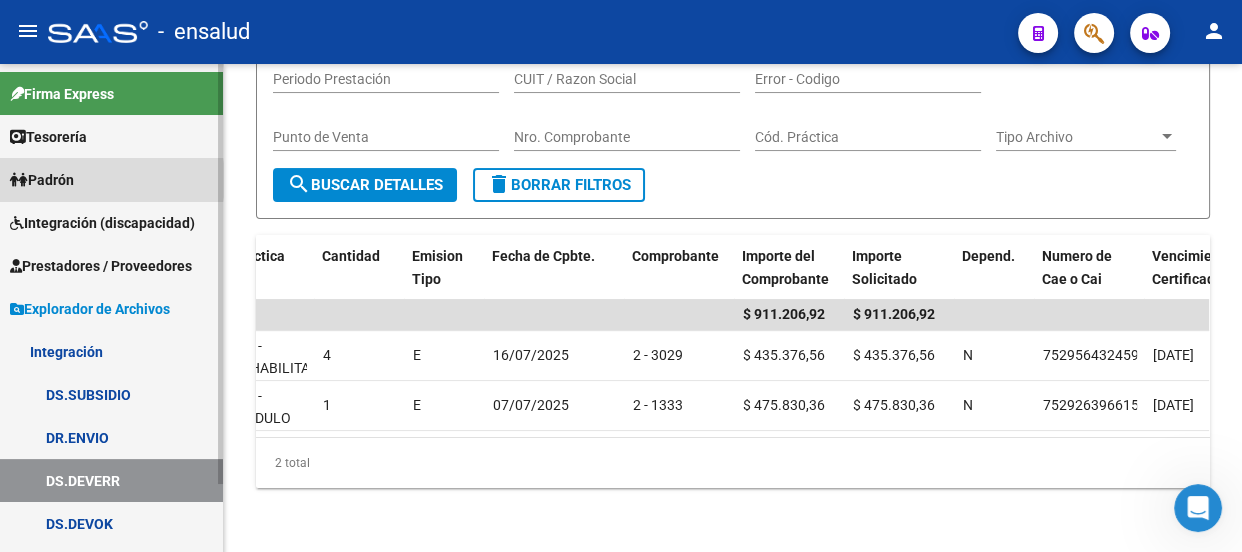 click on "Padrón" at bounding box center [42, 180] 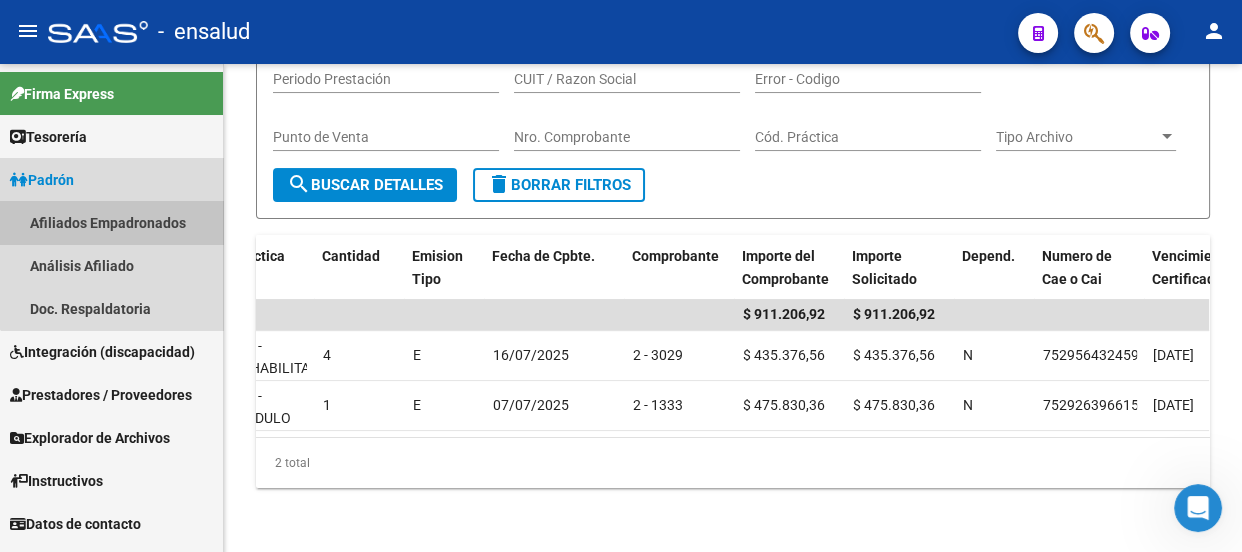 click on "Afiliados Empadronados" at bounding box center [111, 222] 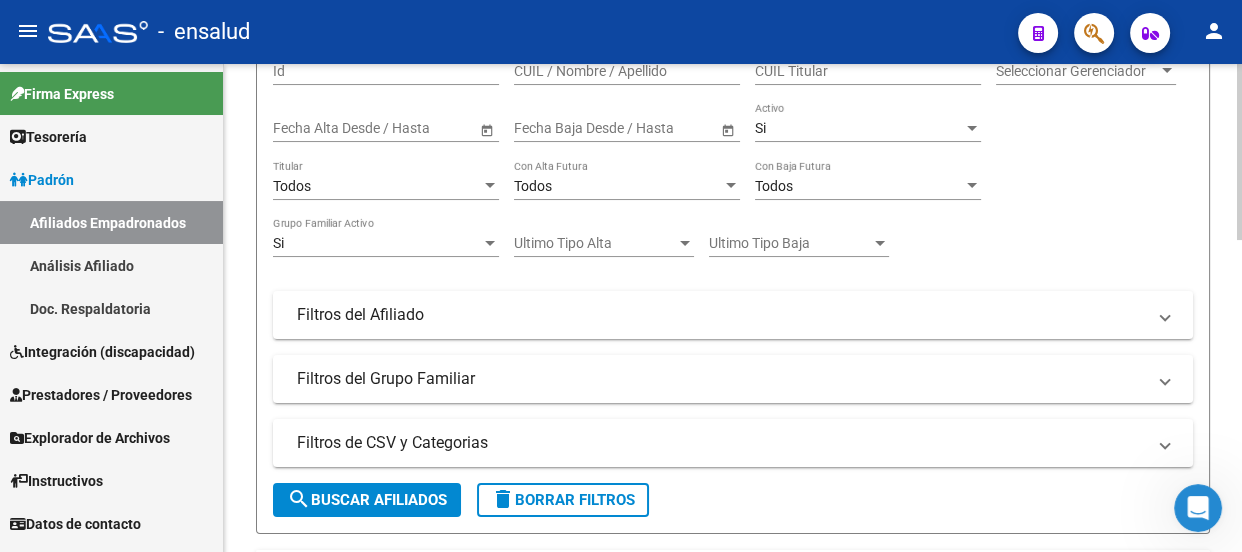 scroll, scrollTop: 90, scrollLeft: 0, axis: vertical 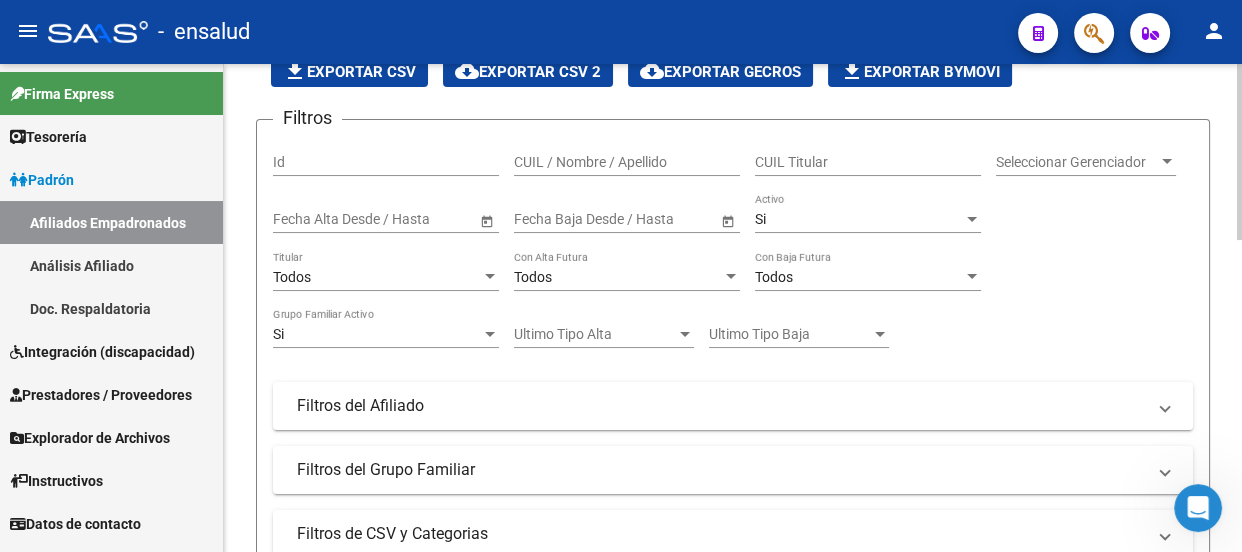 click at bounding box center [1167, 161] 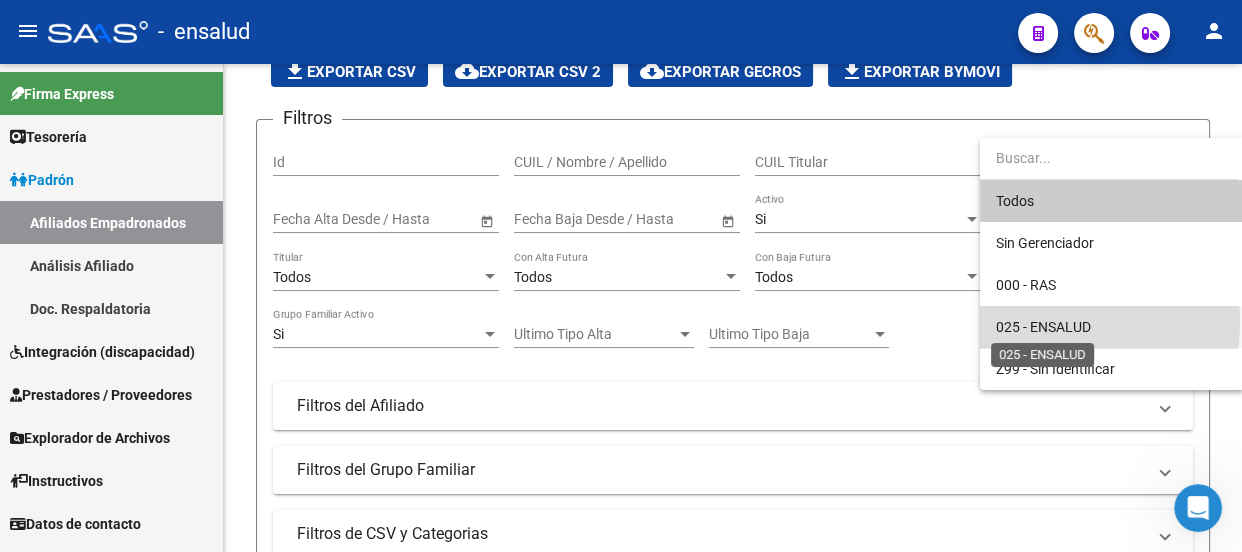 click on "025 - ENSALUD" at bounding box center (1043, 327) 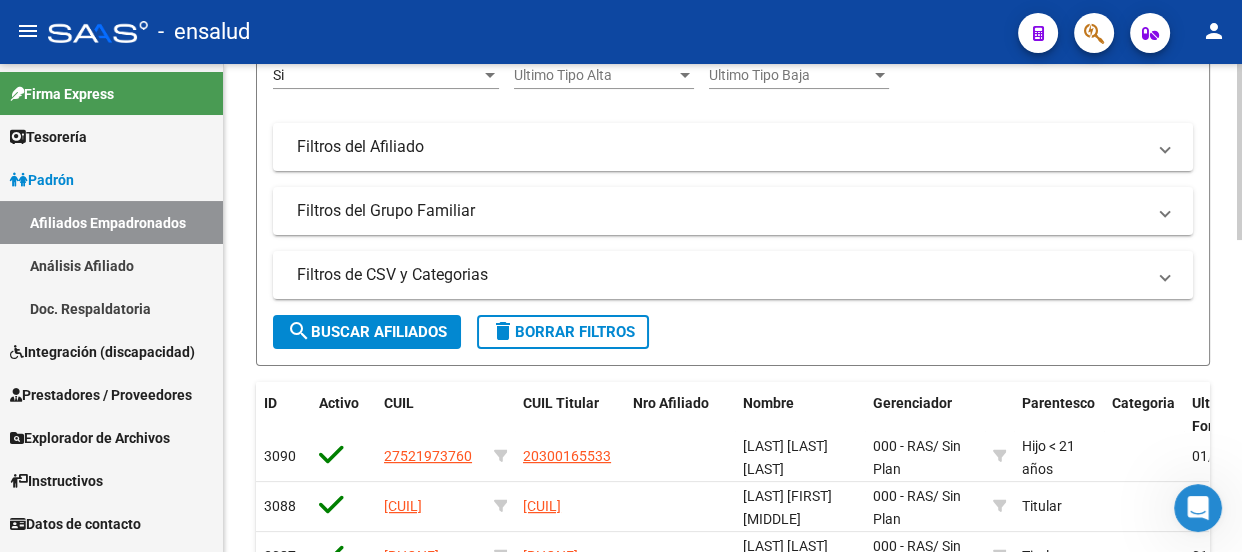 scroll, scrollTop: 363, scrollLeft: 0, axis: vertical 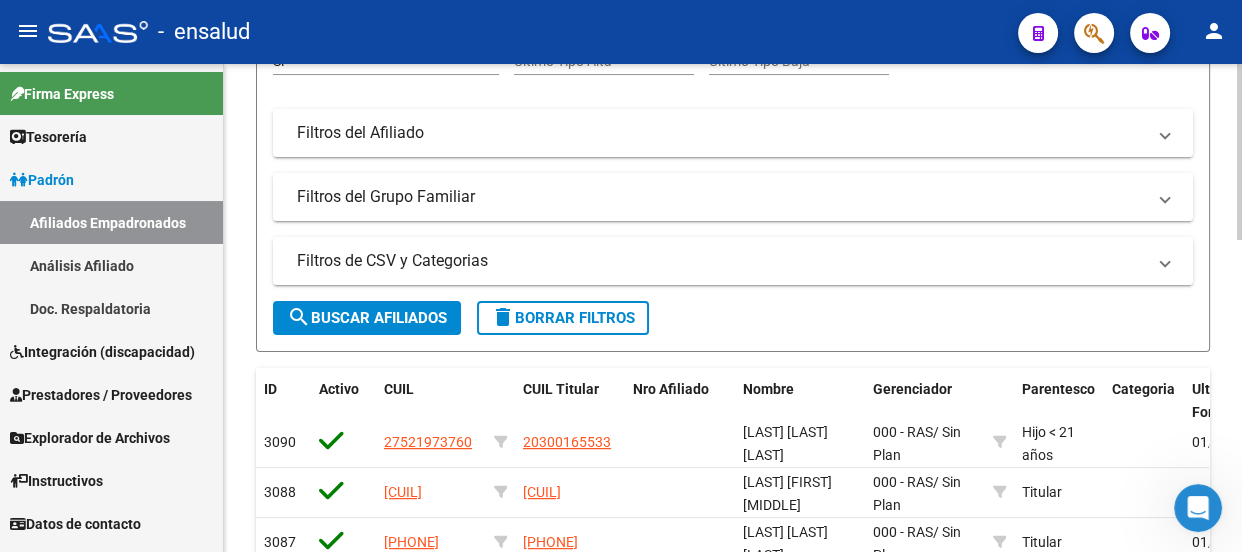 click on "search  Buscar Afiliados" 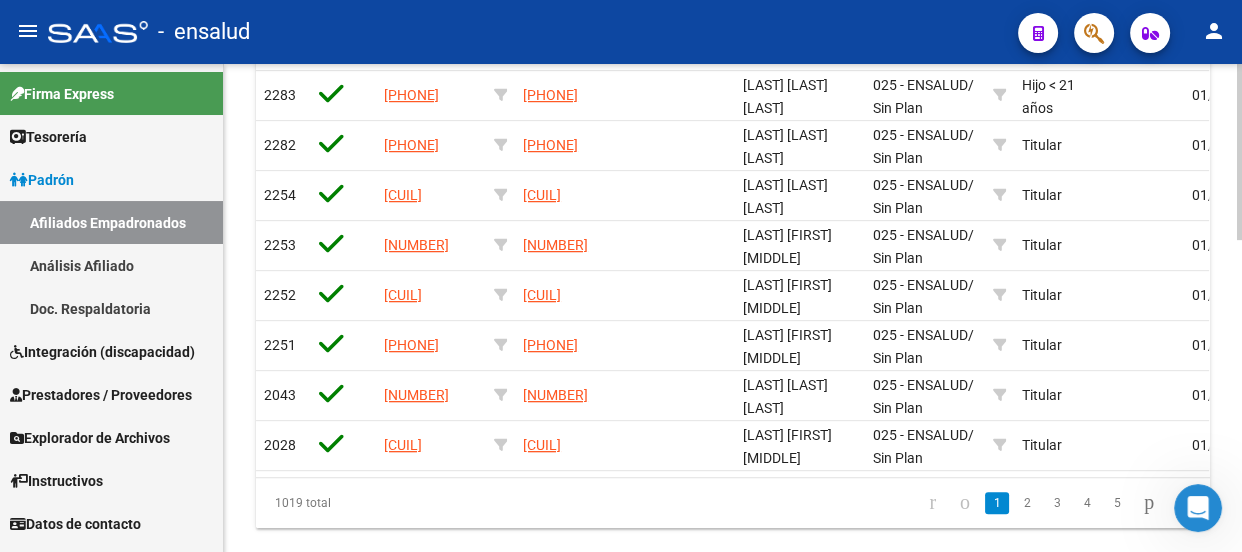 scroll, scrollTop: 861, scrollLeft: 0, axis: vertical 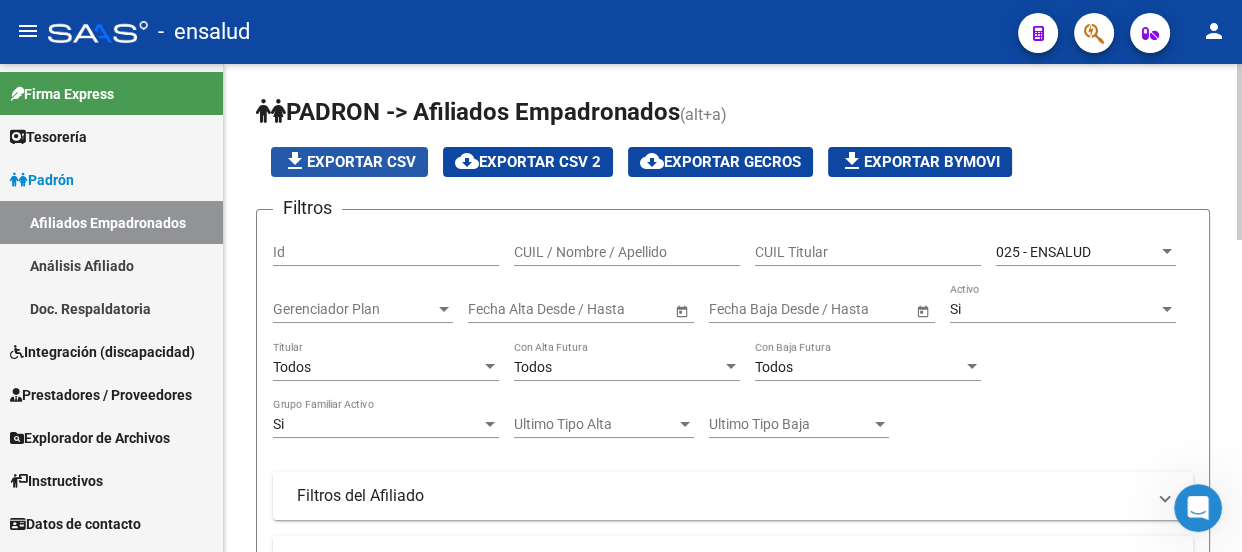 click on "file_download  Exportar CSV" 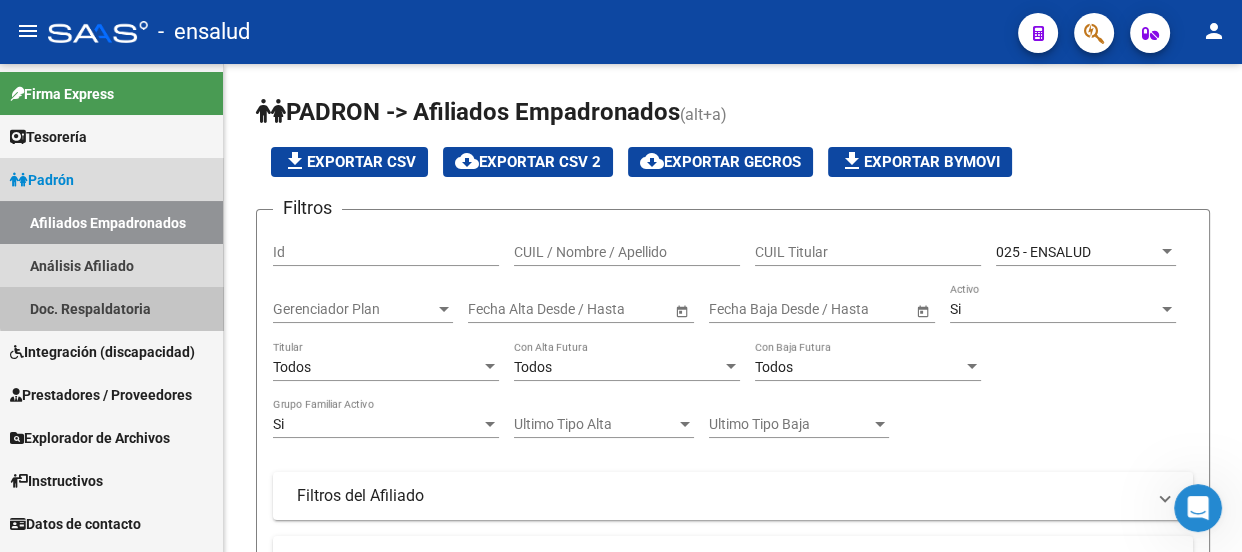 click on "Doc. Respaldatoria" at bounding box center (111, 308) 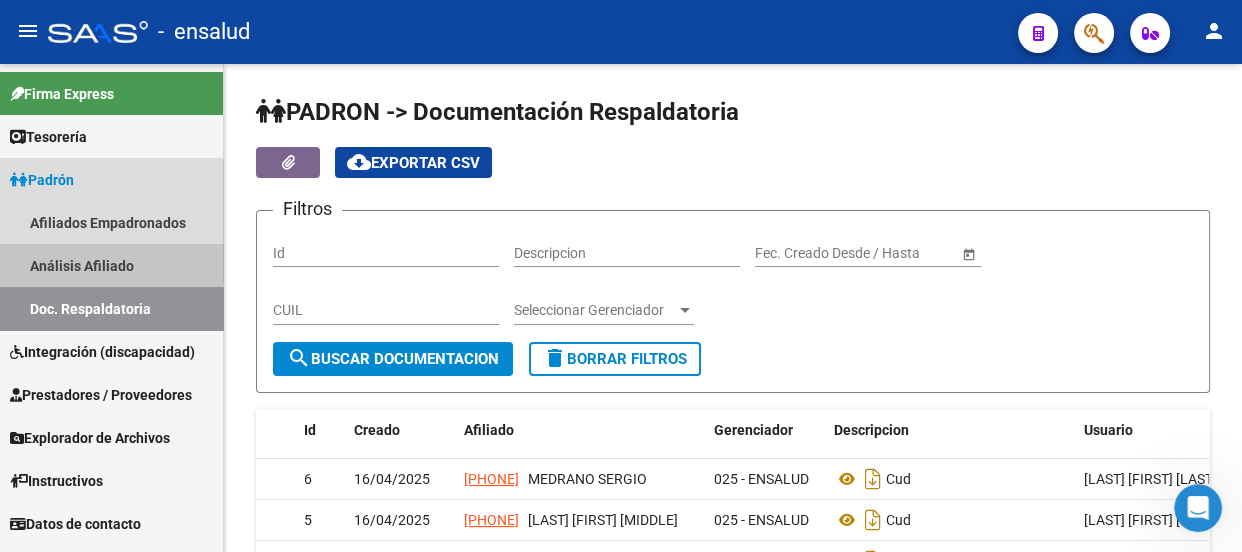 click on "Análisis Afiliado" at bounding box center [111, 265] 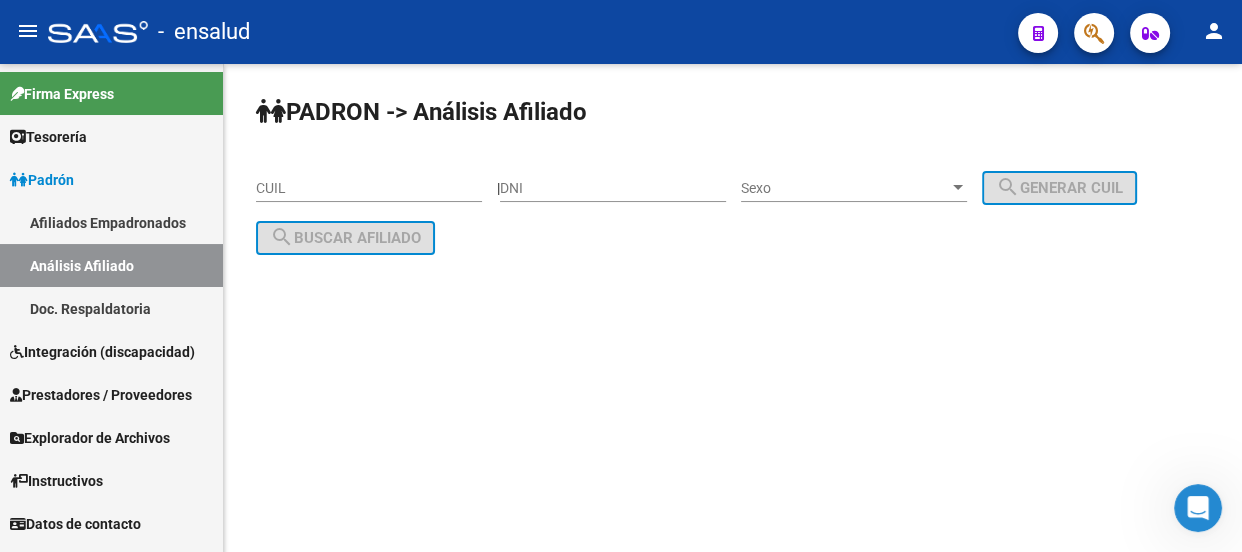 click on "PADRON -> Análisis Afiliado CUIL    |    DNI Sexo Sexo search  Generar CUIL  search  Buscar afiliado" 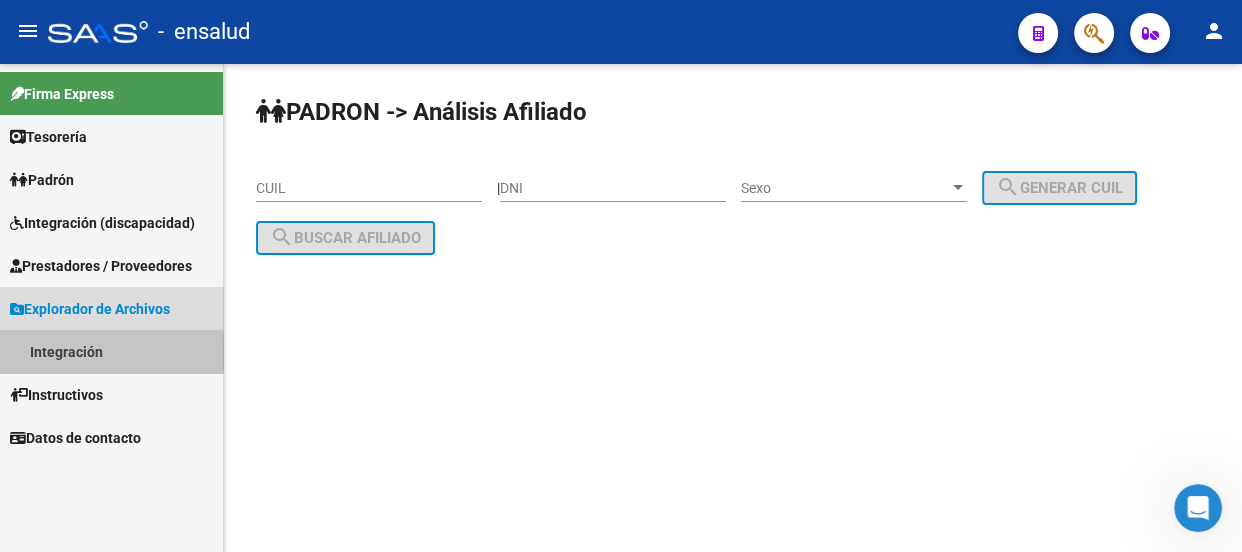 click on "Integración" at bounding box center (111, 351) 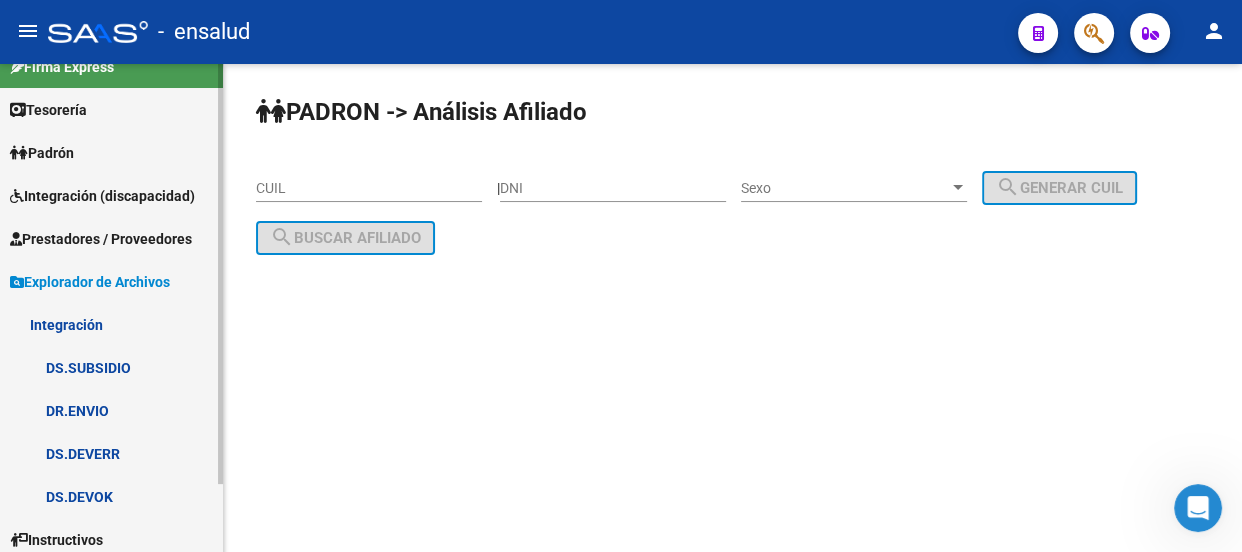 scroll, scrollTop: 0, scrollLeft: 0, axis: both 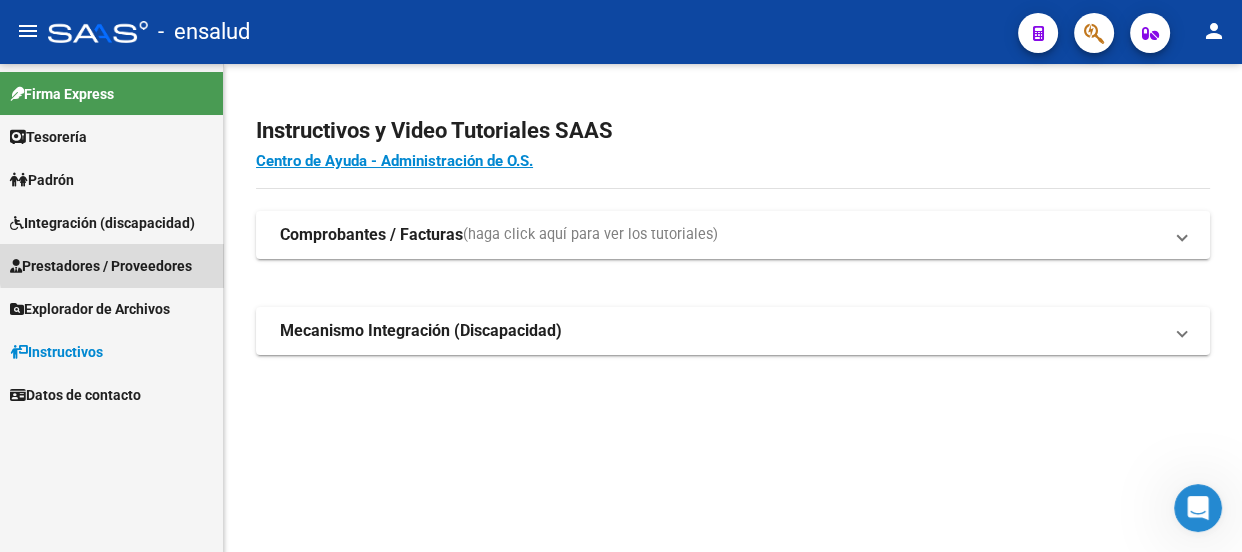 click on "Prestadores / Proveedores" at bounding box center (101, 266) 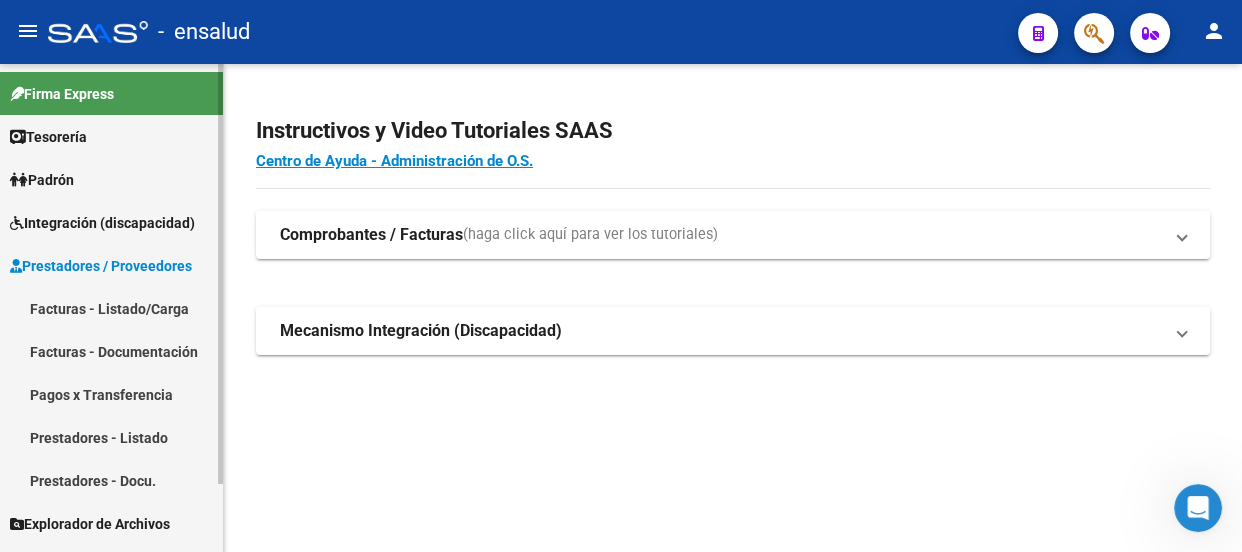 click on "Facturas - Listado/Carga" at bounding box center [111, 308] 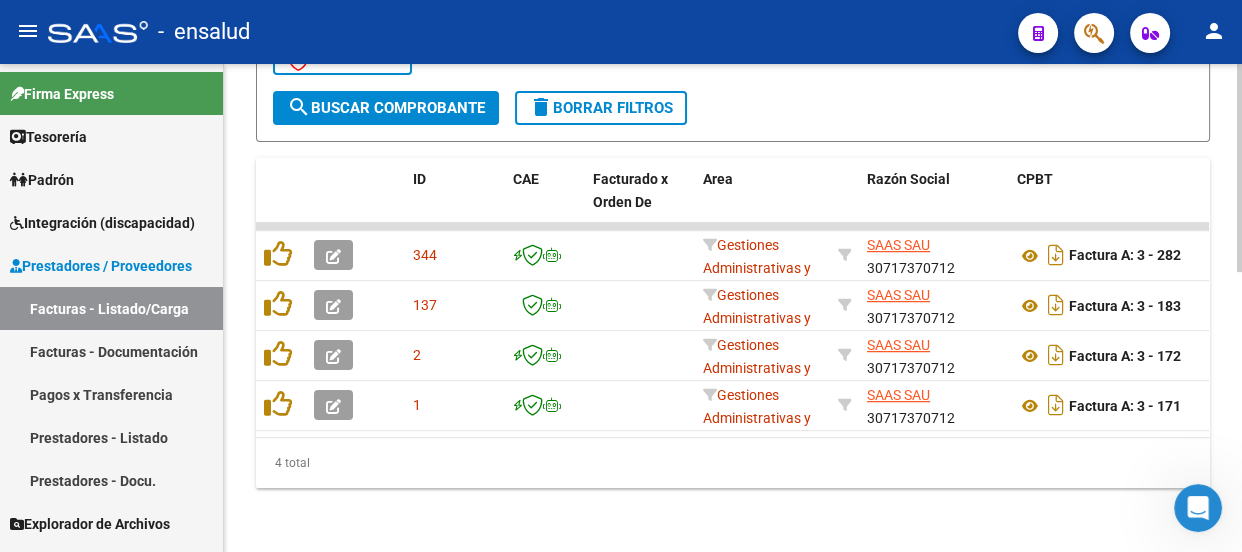 scroll, scrollTop: 477, scrollLeft: 0, axis: vertical 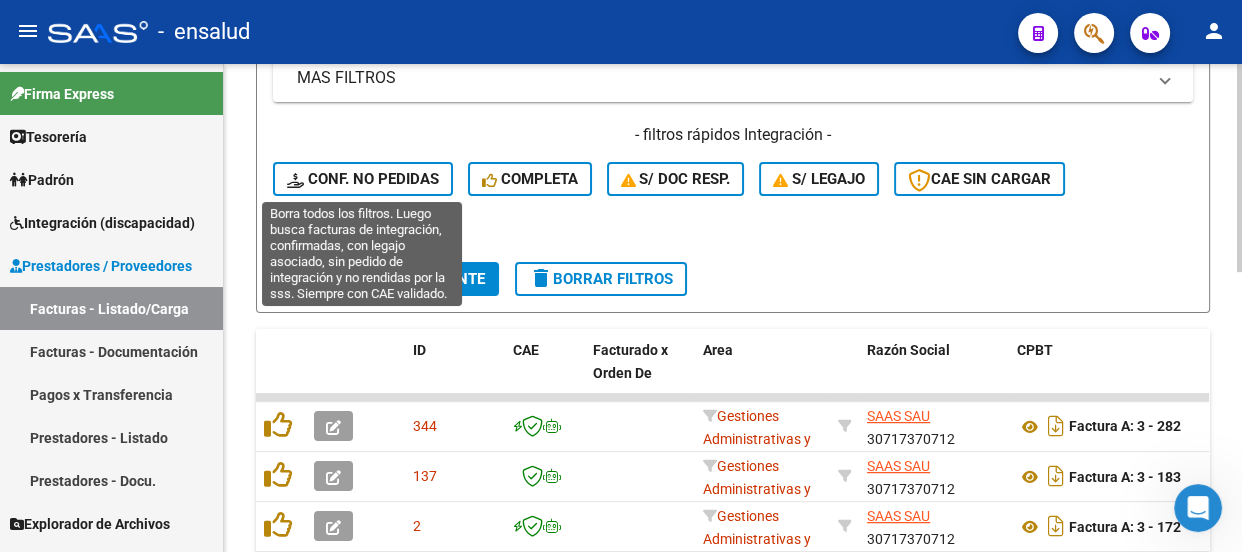 click on "Conf. no pedidas" 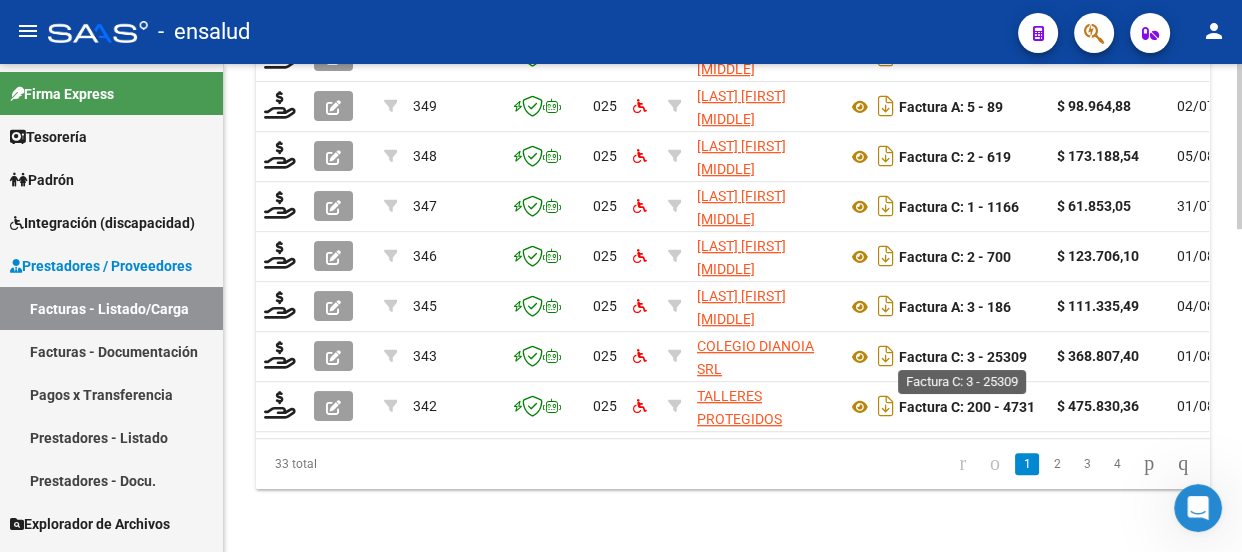 scroll, scrollTop: 959, scrollLeft: 0, axis: vertical 